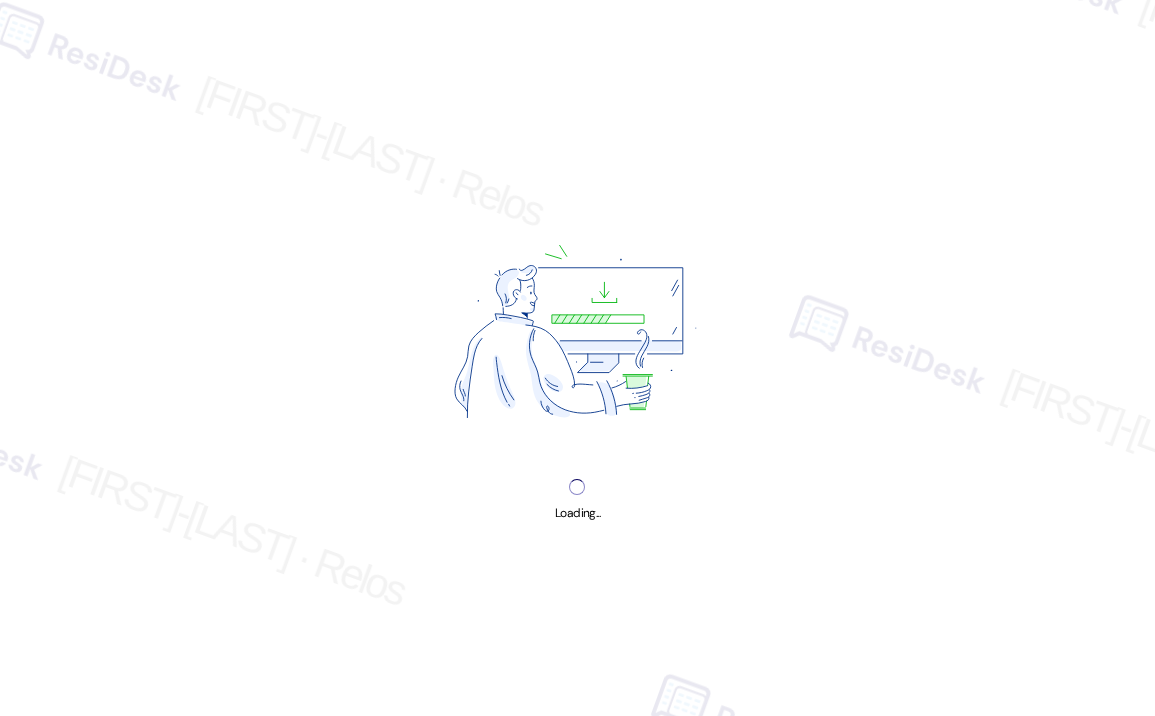 scroll, scrollTop: 0, scrollLeft: 0, axis: both 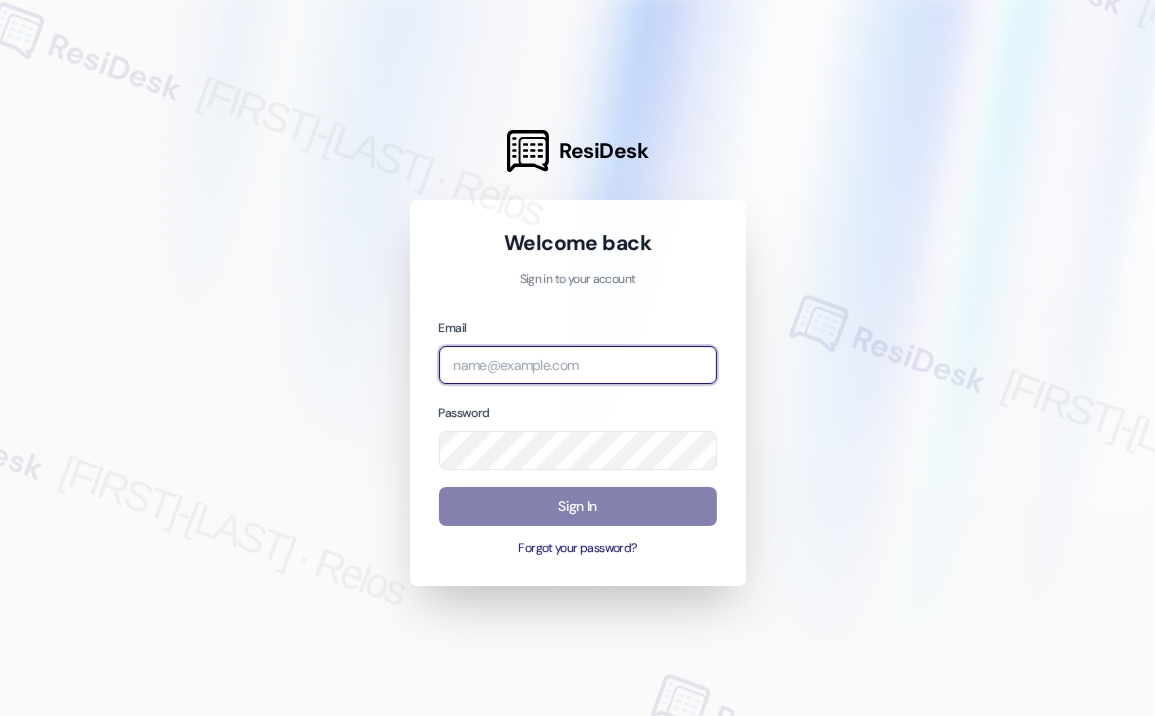 click at bounding box center (578, 365) 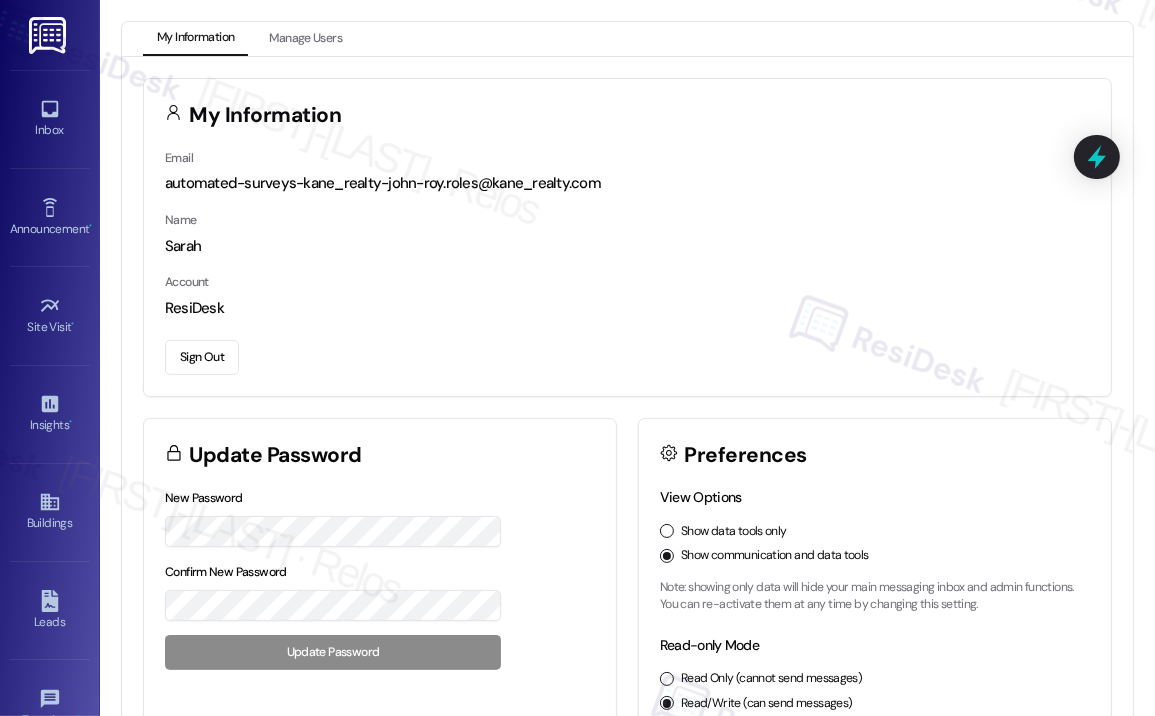 click on "Email automated-surveys-kane_realty-john-roy.roles@kane_realty.com Name Sarah   Account ResiDesk Sign Out" at bounding box center [627, 271] 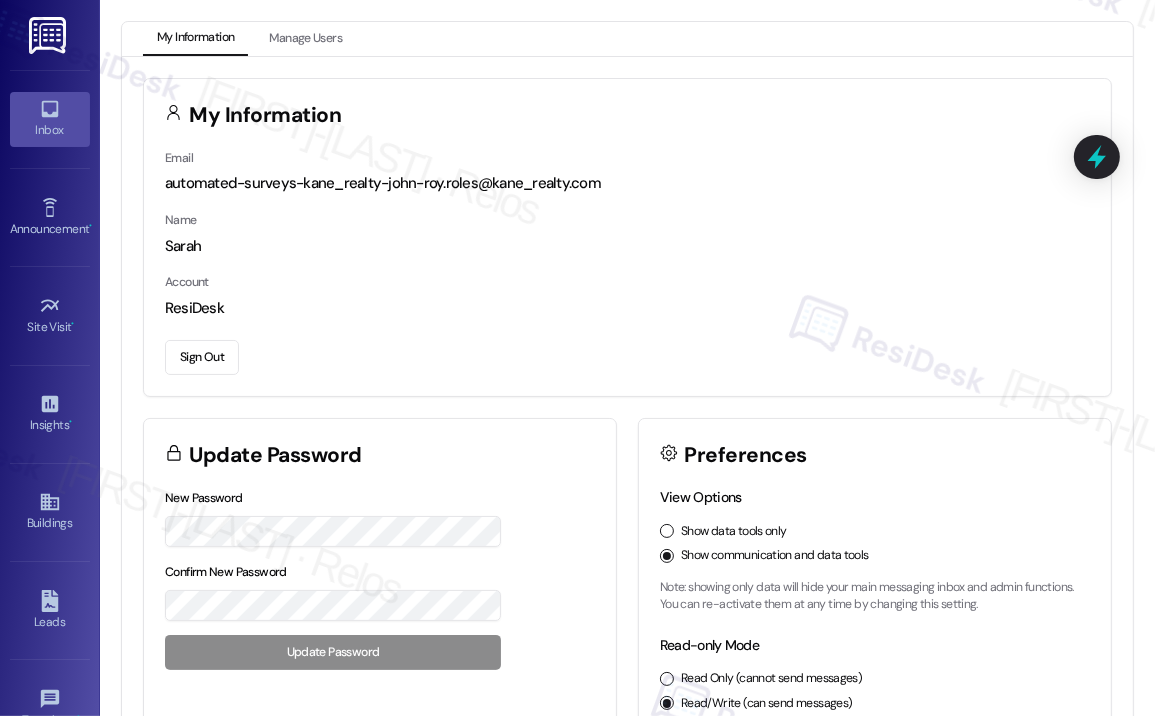 click on "Inbox" at bounding box center [50, 130] 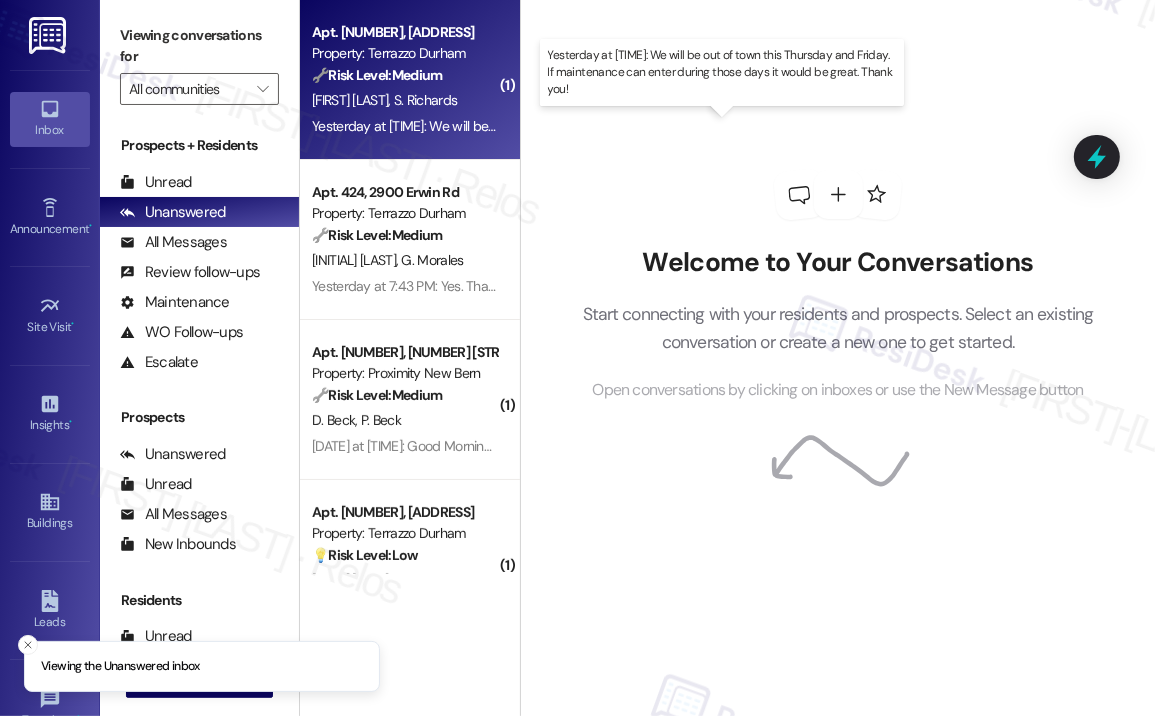 click on "Yesterday at [TIME]: We will be out of town this Thursday and Friday. If maintenance can enter during those days it would be great. Thank you! Yesterday at [TIME]: We will be out of town this Thursday and Friday. If maintenance can enter during those days it would be great. Thank you!" at bounding box center (723, 126) 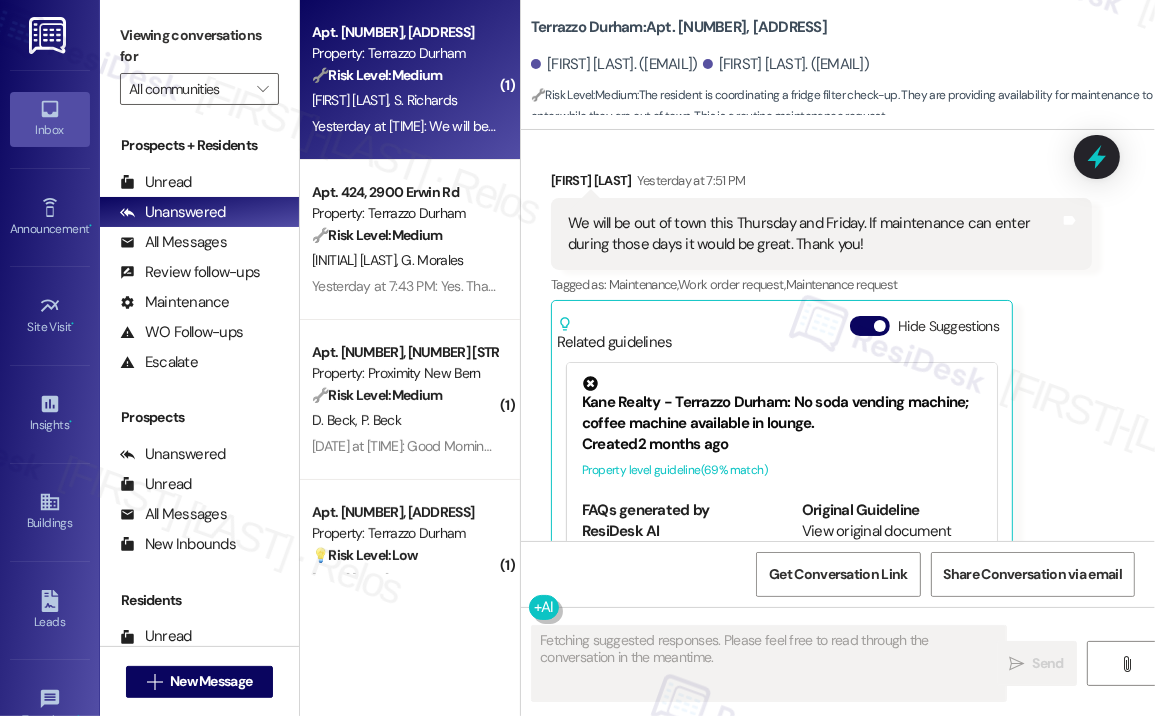 scroll, scrollTop: 7450, scrollLeft: 0, axis: vertical 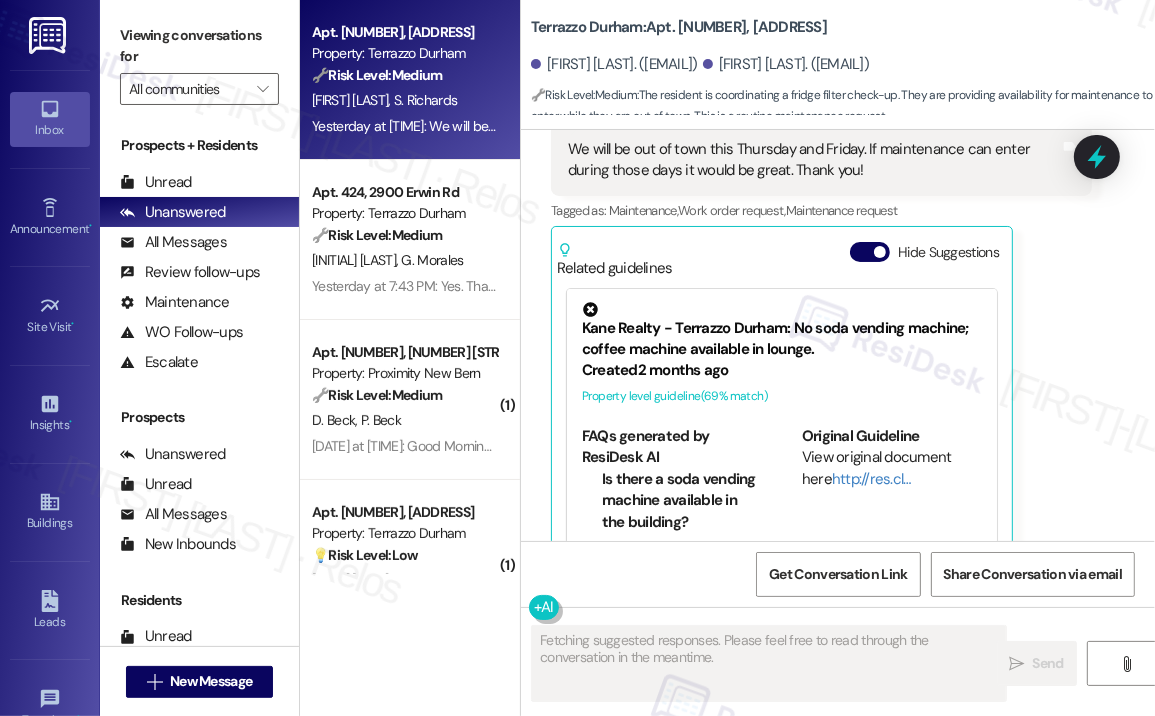 click on "[FIRST] [LAST] Yesterday at [TIME] We will be out of town this Thursday and Friday. If maintenance can enter during those days it would be great. Thank you! Tags and notes Tagged as:   Maintenance ,  Click to highlight conversations about Maintenance Work order request ,  Click to highlight conversations about Maintenance request  Related guidelines Hide Suggestions Kane Realty - Terrazzo Durham: No soda vending machine; coffee machine available in lounge.
Created  2 months ago Property level guideline  ( 69 % match) FAQs generated by ResiDesk AI Is there a soda vending machine available in the building? No, there is no soda vending machine available at this time. What type of vending machine is available? There is only a coffee machine available in the lounge. Where is the coffee machine located? The coffee machine is located in the lounge. Are there plans to install a soda vending machine in the future? Original Guideline  ( 68" at bounding box center [821, 334] 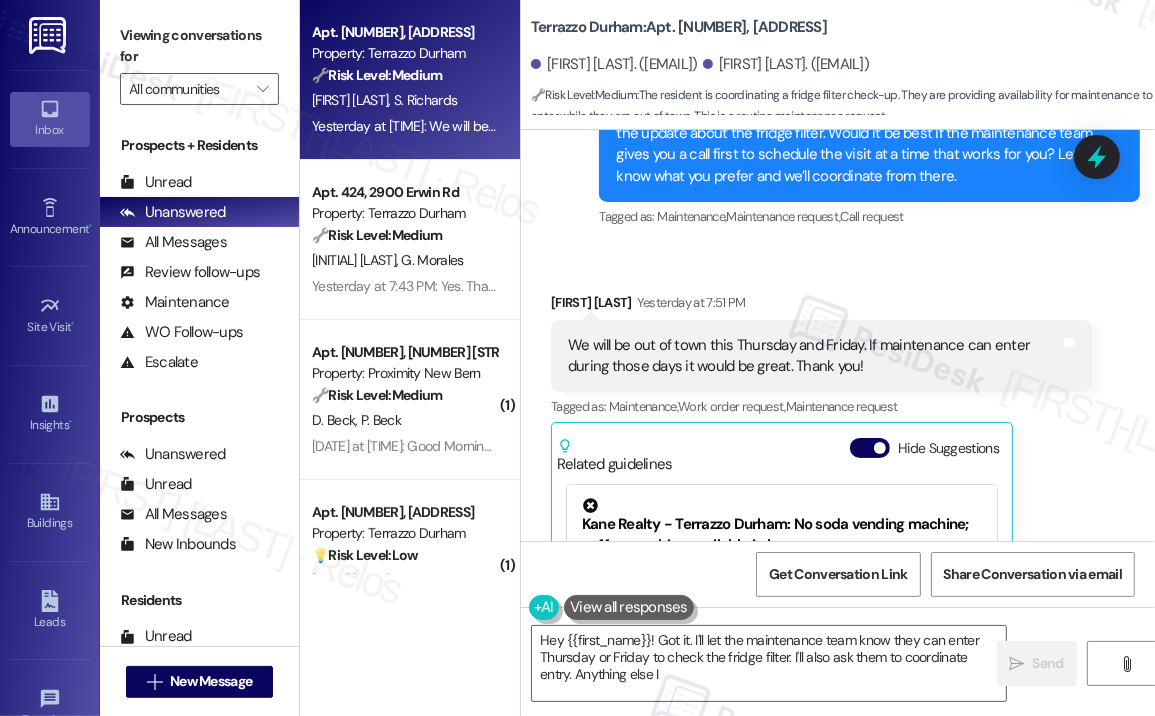 scroll, scrollTop: 7251, scrollLeft: 0, axis: vertical 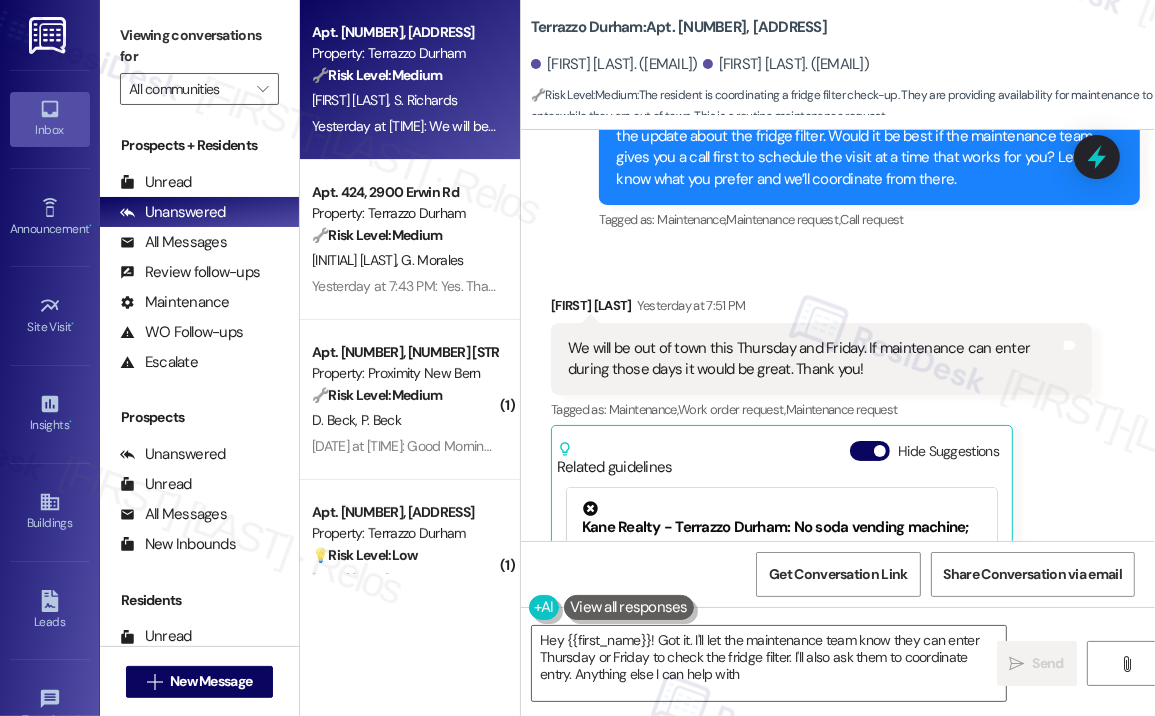 type on "Hey {{first_name}}! Got it. I'll let the maintenance team know they can enter Thursday or Friday to check the fridge filter. I'll also ask them to coordinate entry. Anything else I can help with?" 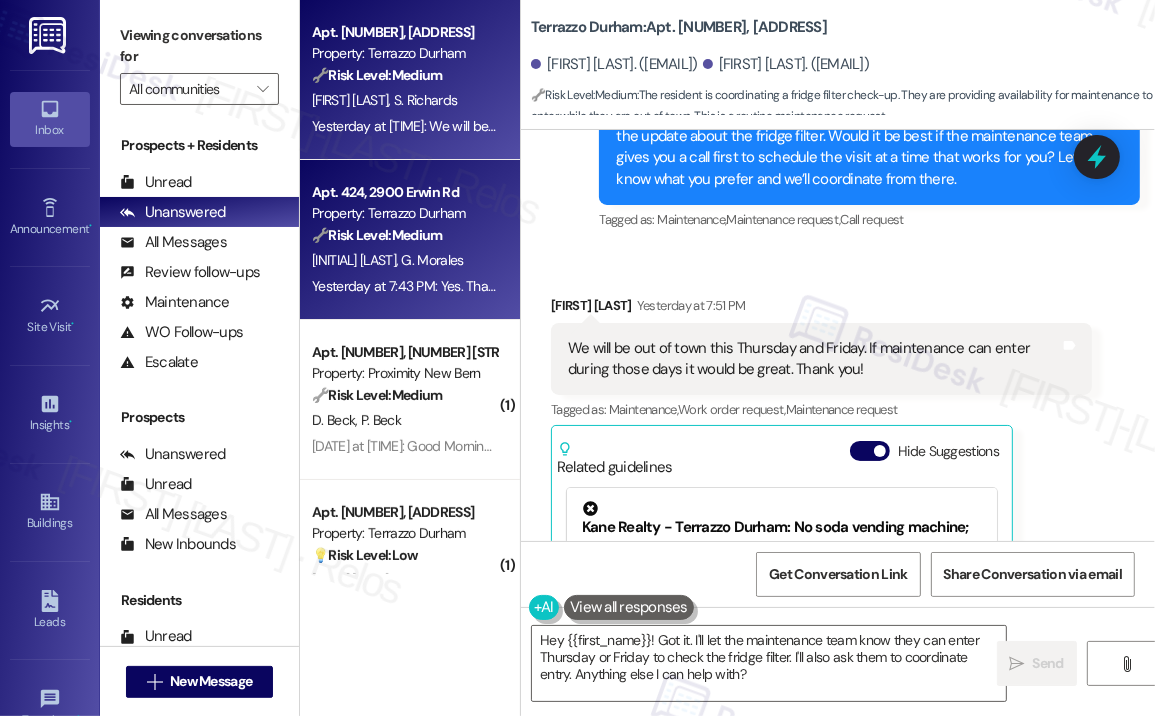 click on "{{INITIAL}}. {{LAST}} {{LAST}}" at bounding box center [404, 260] 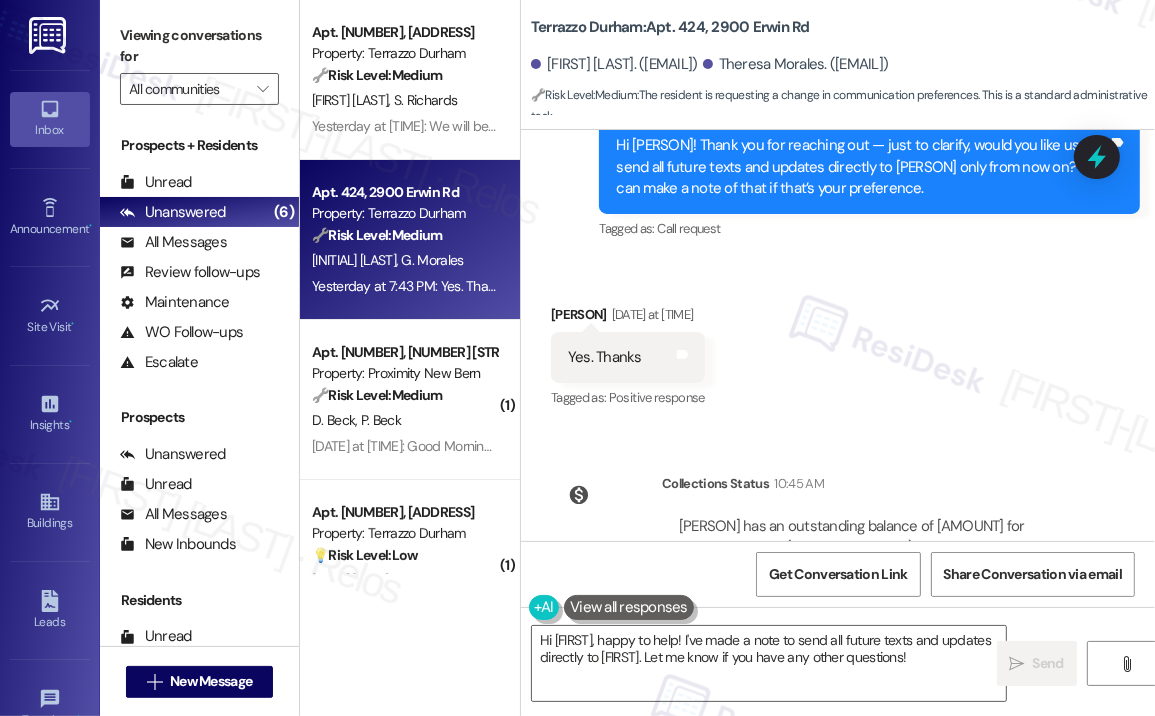 scroll, scrollTop: 3302, scrollLeft: 0, axis: vertical 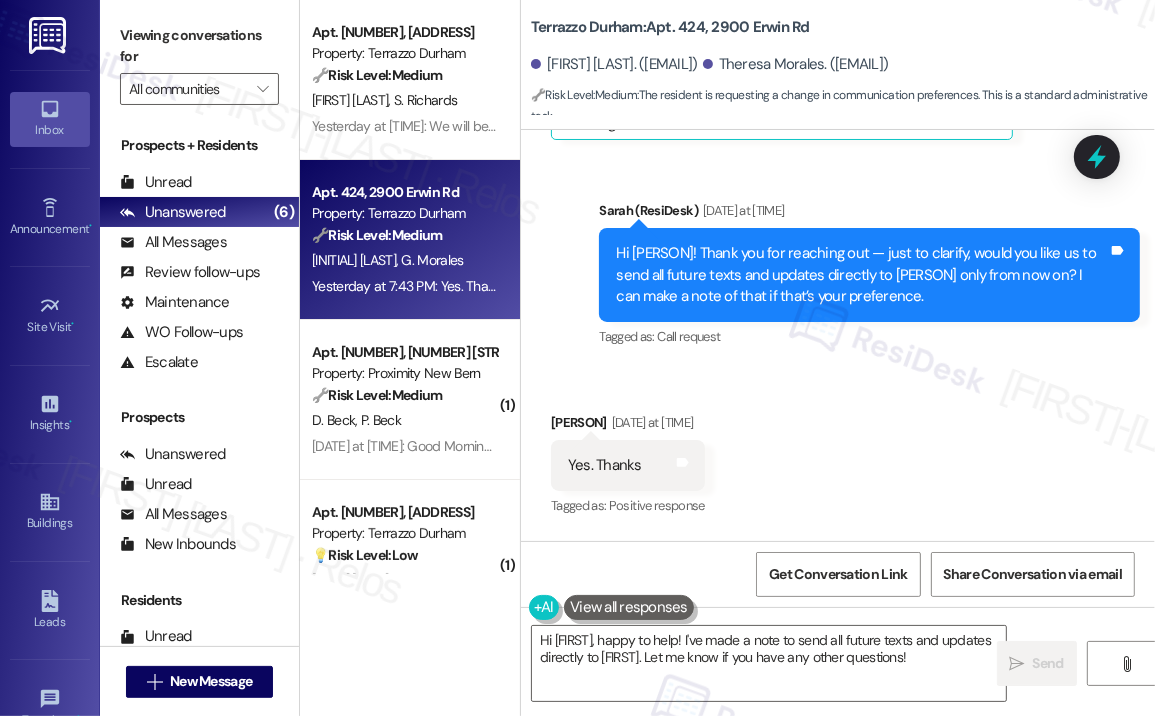 click on "Sent via SMS {{PERSON}}   (ResiDesk) Yesterday at [TIME]: Hi {{PERSON}}! Thank you for reaching out — just to clarify, would you like us to send all future texts and updates directly to {{PERSON}} only from now on? I can make a note of that if that’s your preference. Tags and notes Tagged as:   Call request Click to highlight conversations about Call request" at bounding box center [838, 261] 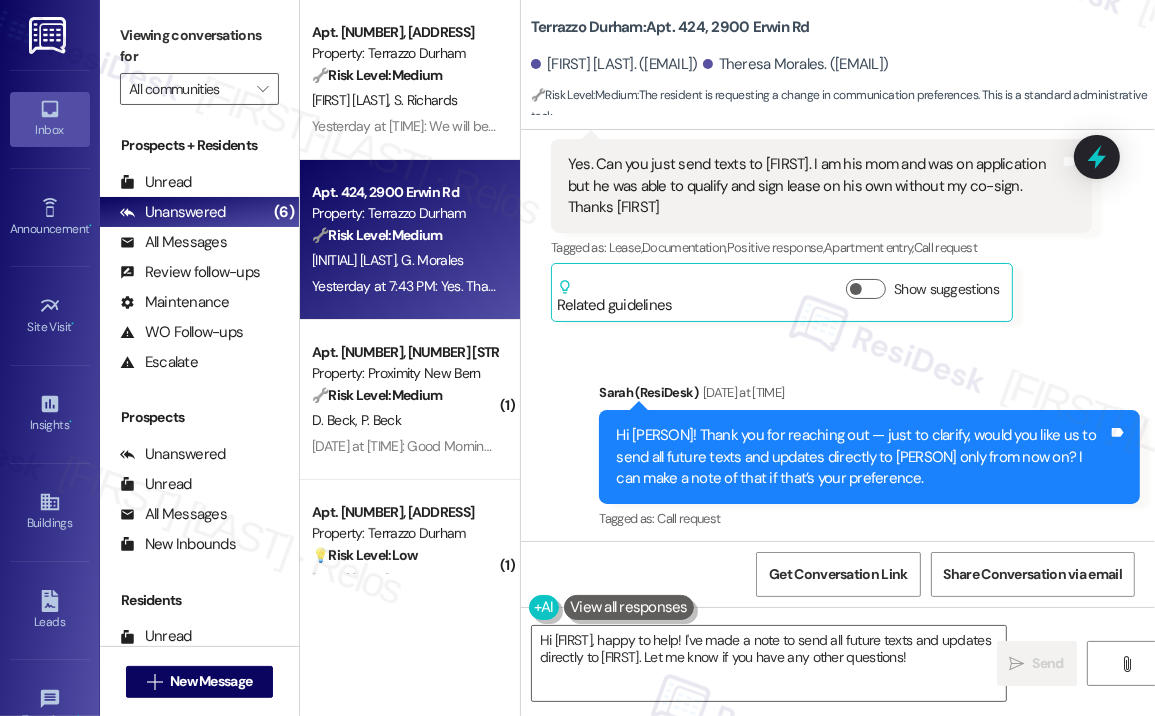 scroll, scrollTop: 3102, scrollLeft: 0, axis: vertical 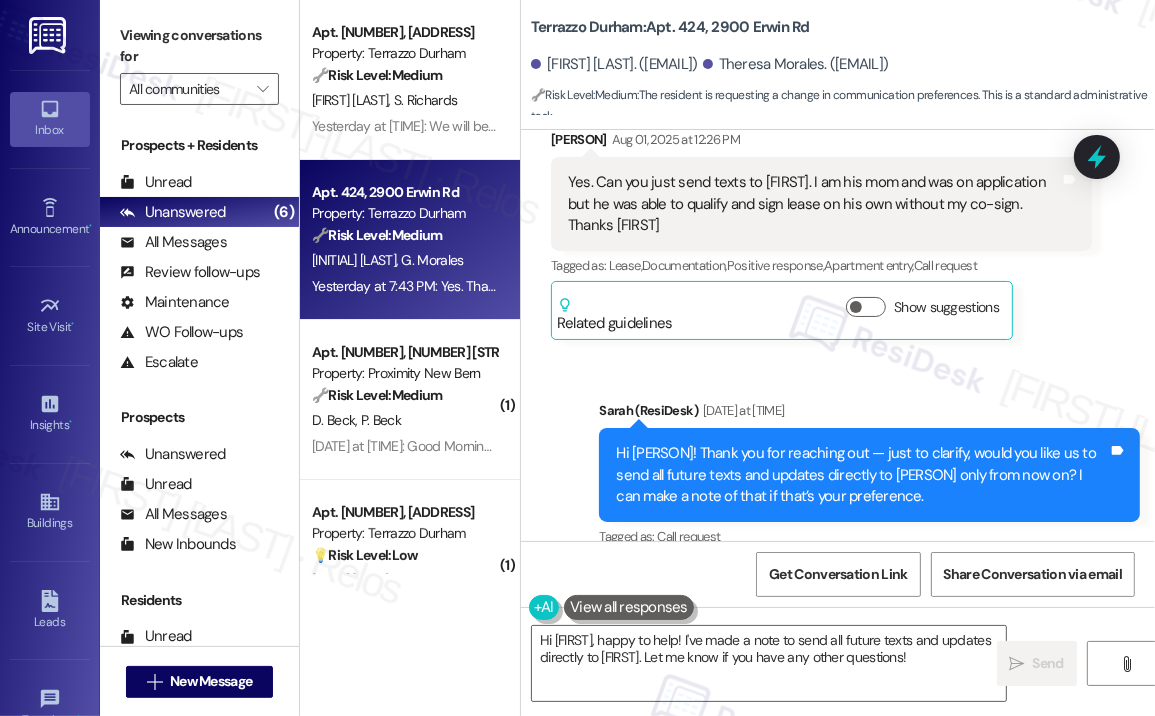 click on "Sent via SMS {{PERSON}}   (ResiDesk) Yesterday at [TIME]: Hi {{PERSON}}! Thank you for reaching out — just to clarify, would you like us to send all future texts and updates directly to {{PERSON}} only from now on? I can make a note of that if that’s your preference. Tags and notes Tagged as:   Call request Click to highlight conversations about Call request" at bounding box center (838, 461) 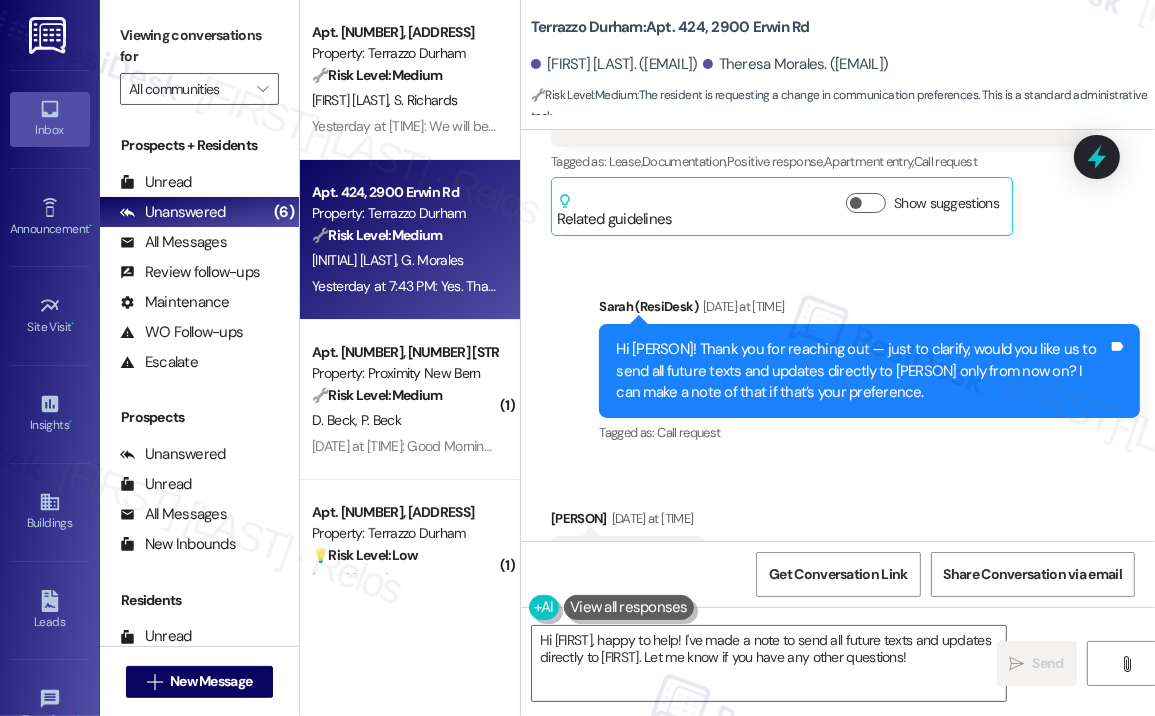 scroll, scrollTop: 3502, scrollLeft: 0, axis: vertical 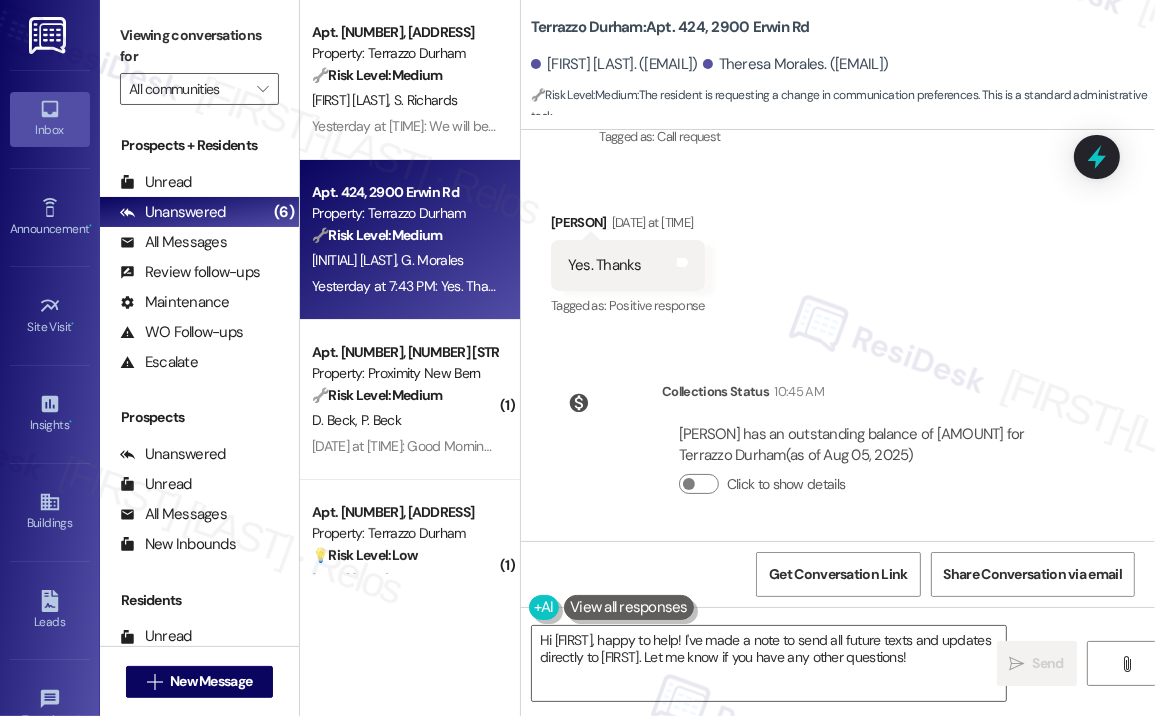 click on "Received via SMS [FIRST] [LAST] Yesterday at [TIME] Yes. Thanks Tags and notes Tagged as:   Positive response Click to highlight conversations about Positive response" at bounding box center (838, 251) 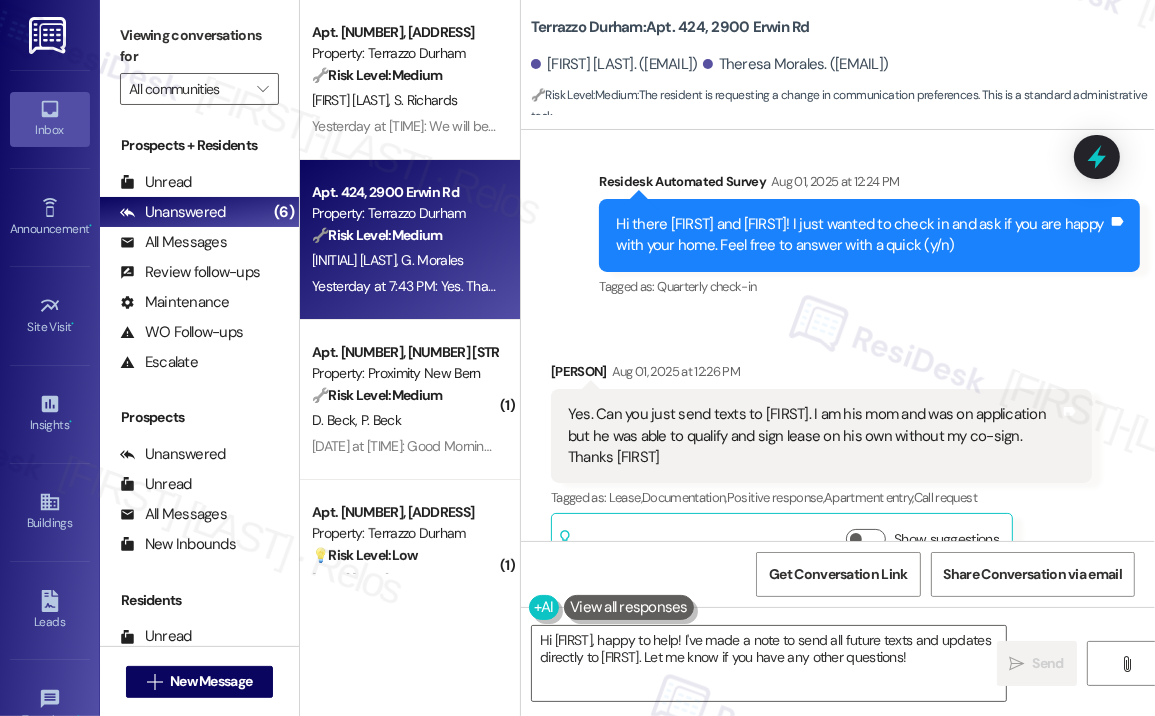 scroll, scrollTop: 3002, scrollLeft: 0, axis: vertical 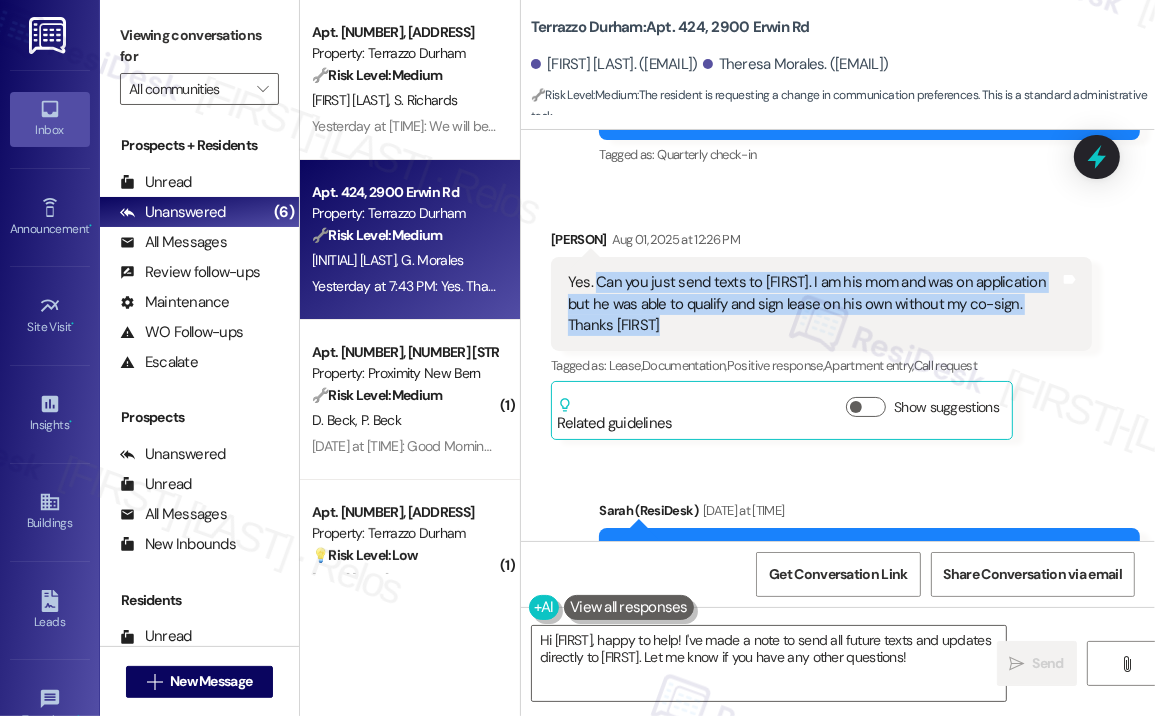 drag, startPoint x: 719, startPoint y: 325, endPoint x: 595, endPoint y: 288, distance: 129.40247 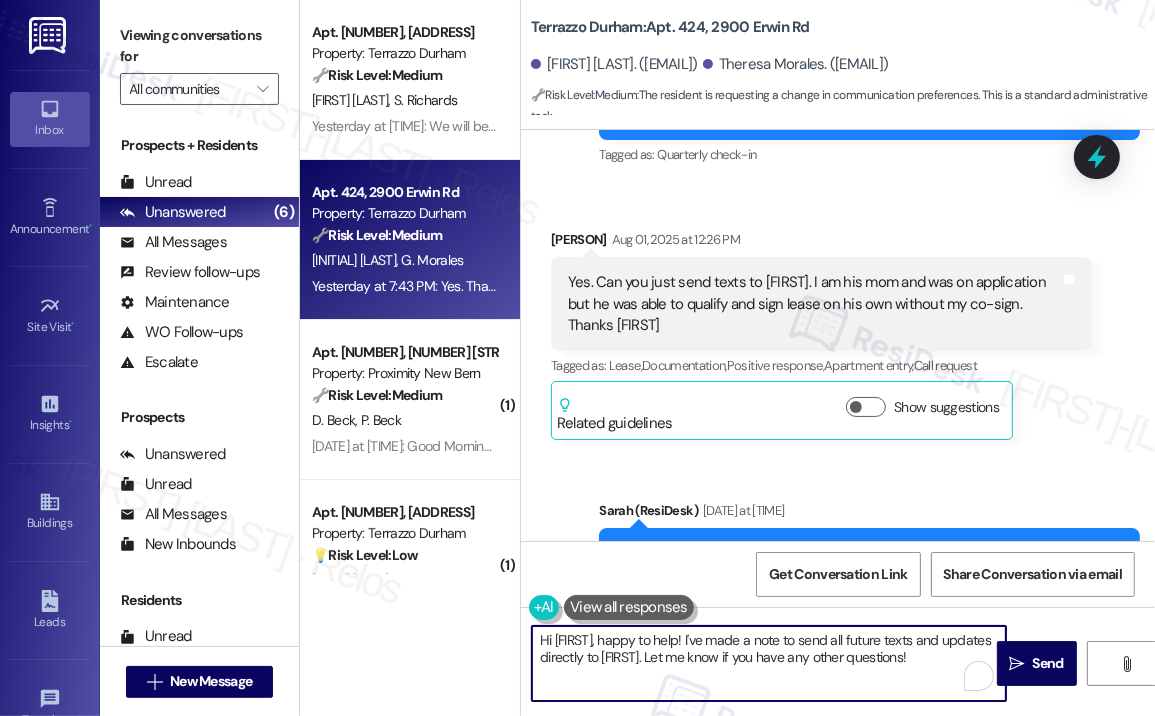 drag, startPoint x: 917, startPoint y: 658, endPoint x: 601, endPoint y: 642, distance: 316.40482 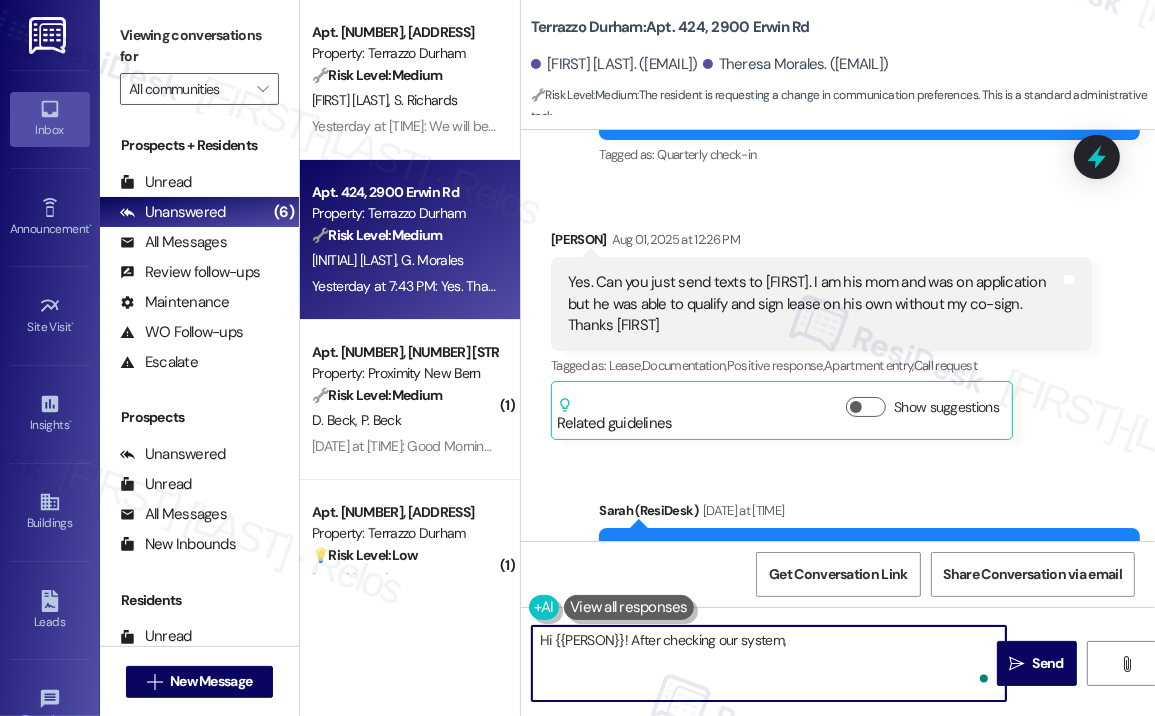 paste on "In order to send texts to [FIRST] only, I’ll need to remove you from this thread. Is that okay with you? Just let me know, and I’ll go ahead and make that change." 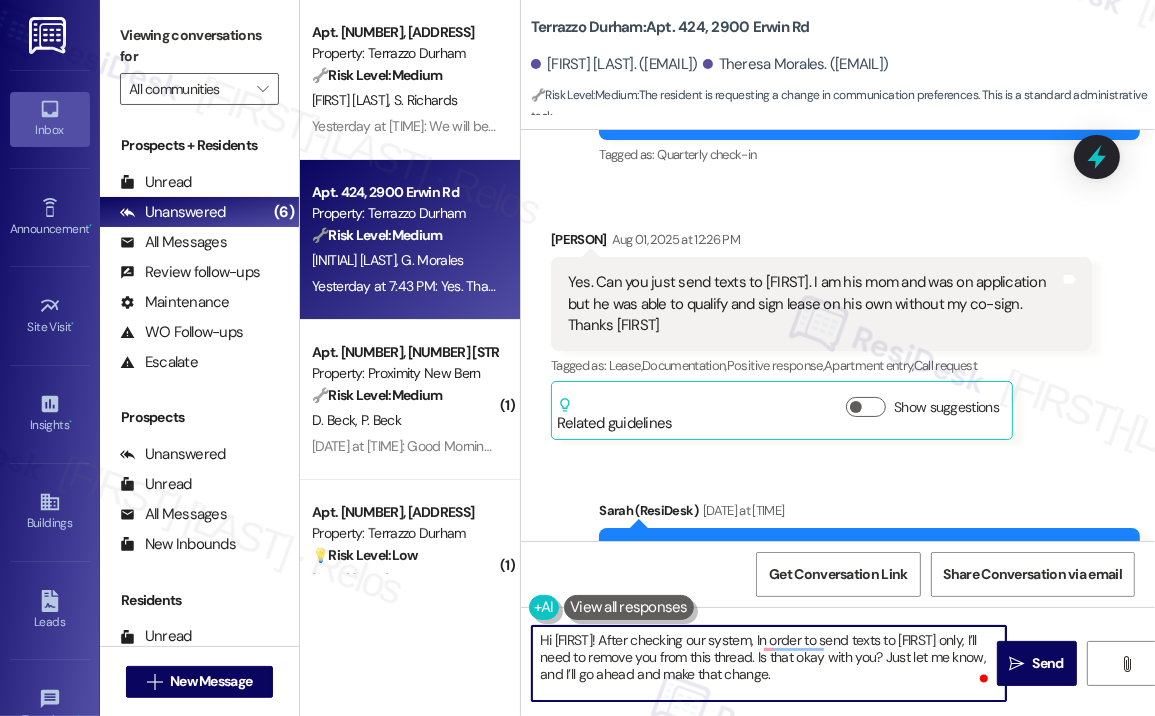 click on "Hi [FIRST]! After checking our system, In order to send texts to [FIRST] only, I’ll need to remove you from this thread. Is that okay with you? Just let me know, and I’ll go ahead and make that change." at bounding box center [769, 663] 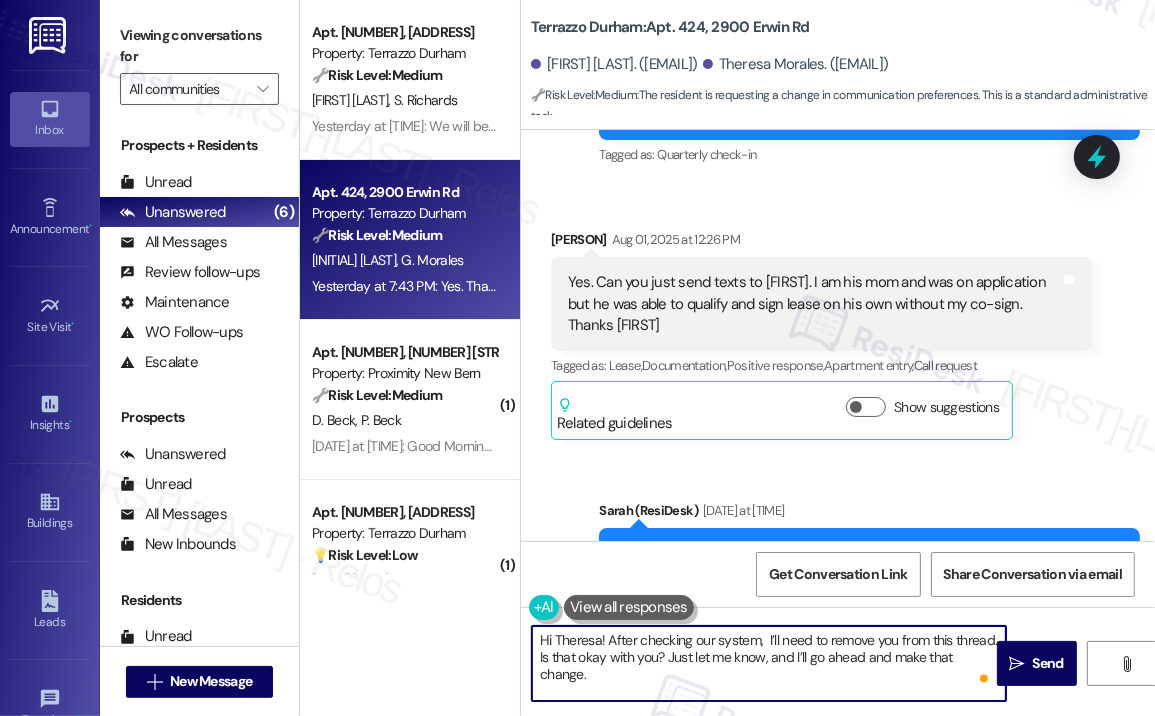 click on "Hi Theresa! After checking our system,  I’ll need to remove you from this thread. Is that okay with you? Just let me know, and I’ll go ahead and make that change." at bounding box center [769, 663] 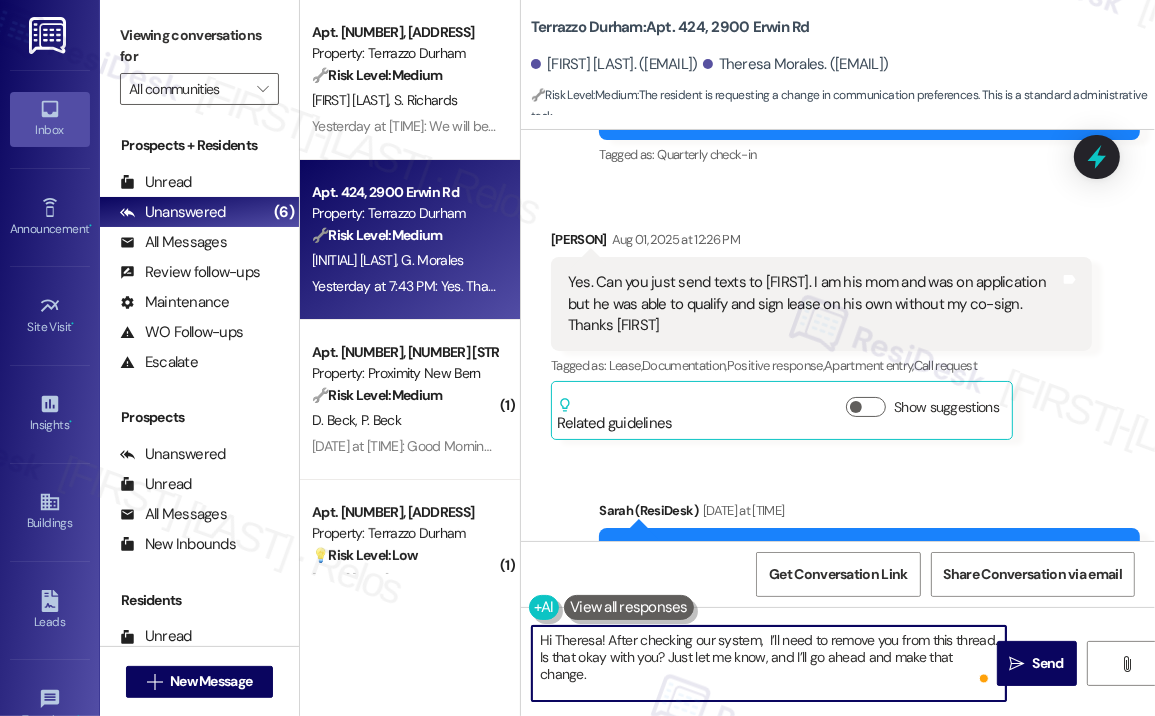 click on "Hi Theresa! After checking our system,  I’ll need to remove you from this thread. Is that okay with you? Just let me know, and I’ll go ahead and make that change." at bounding box center [769, 663] 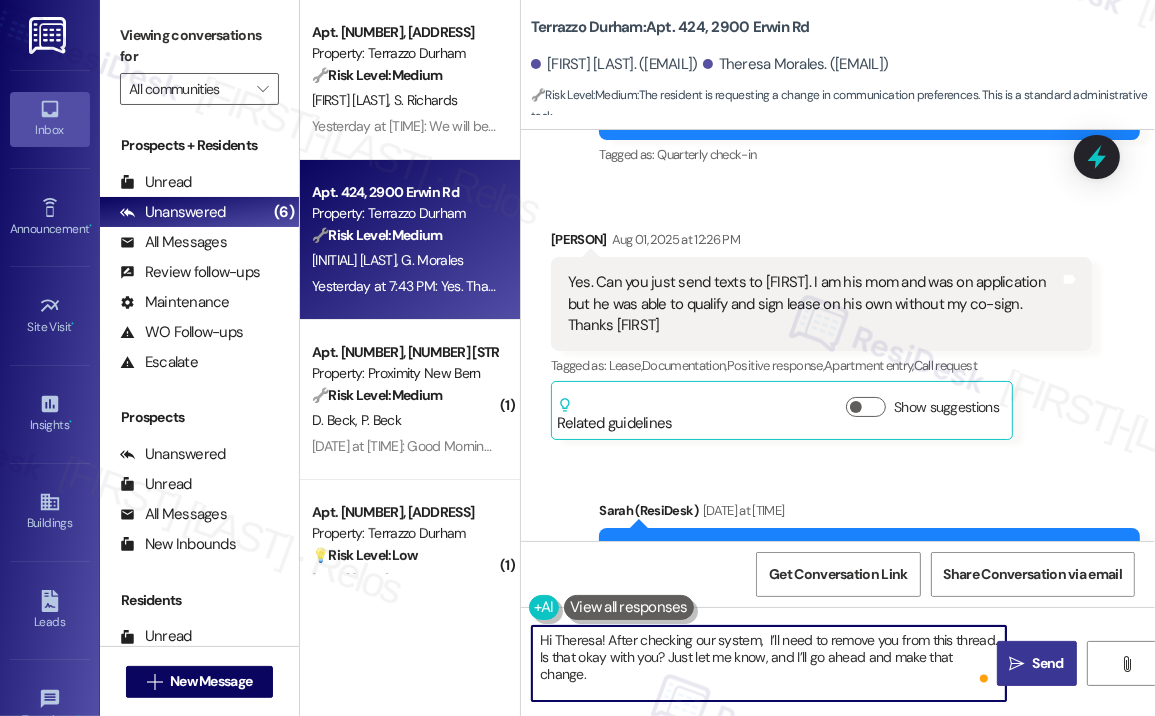 type on "Hi Theresa! After checking our system,  I’ll need to remove you from this thread. Is that okay with you? Just let me know, and I’ll go ahead and make that change." 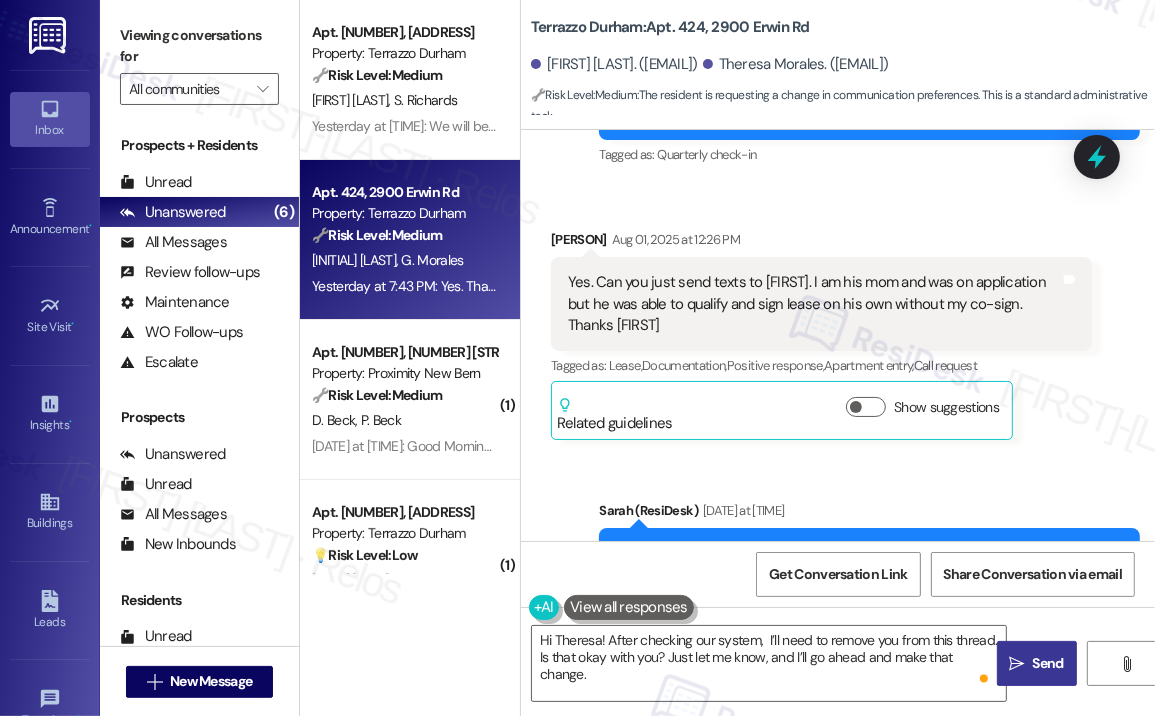 click on "Send" at bounding box center [1048, 663] 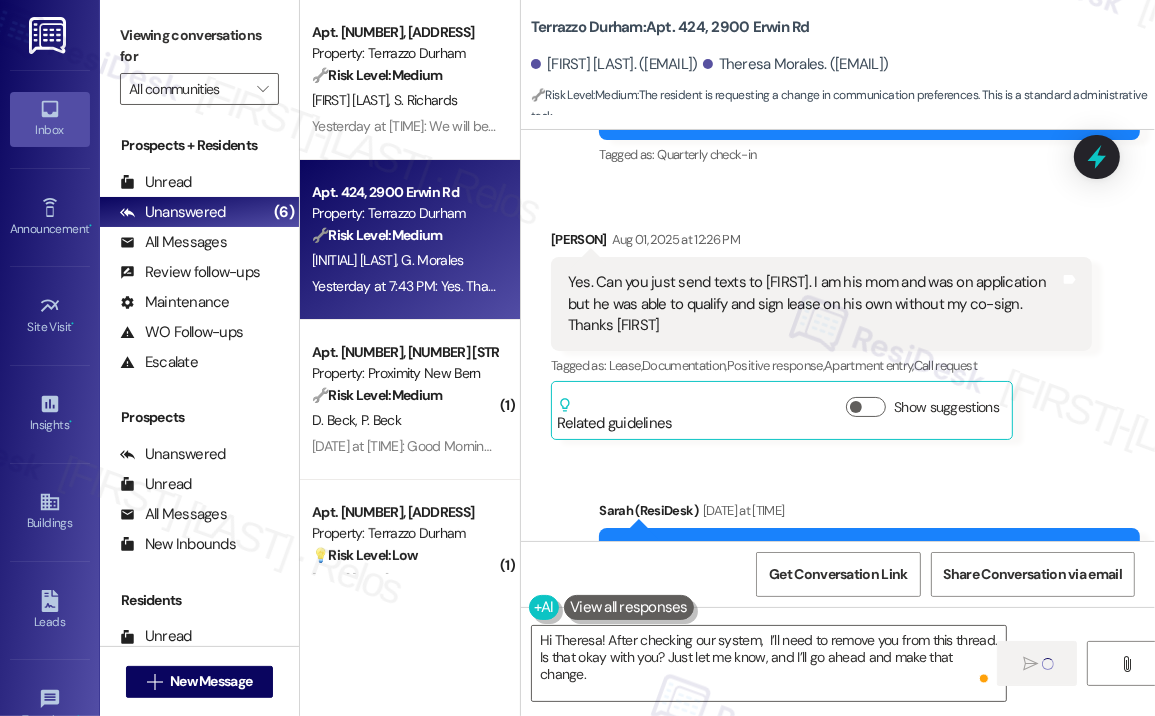 type 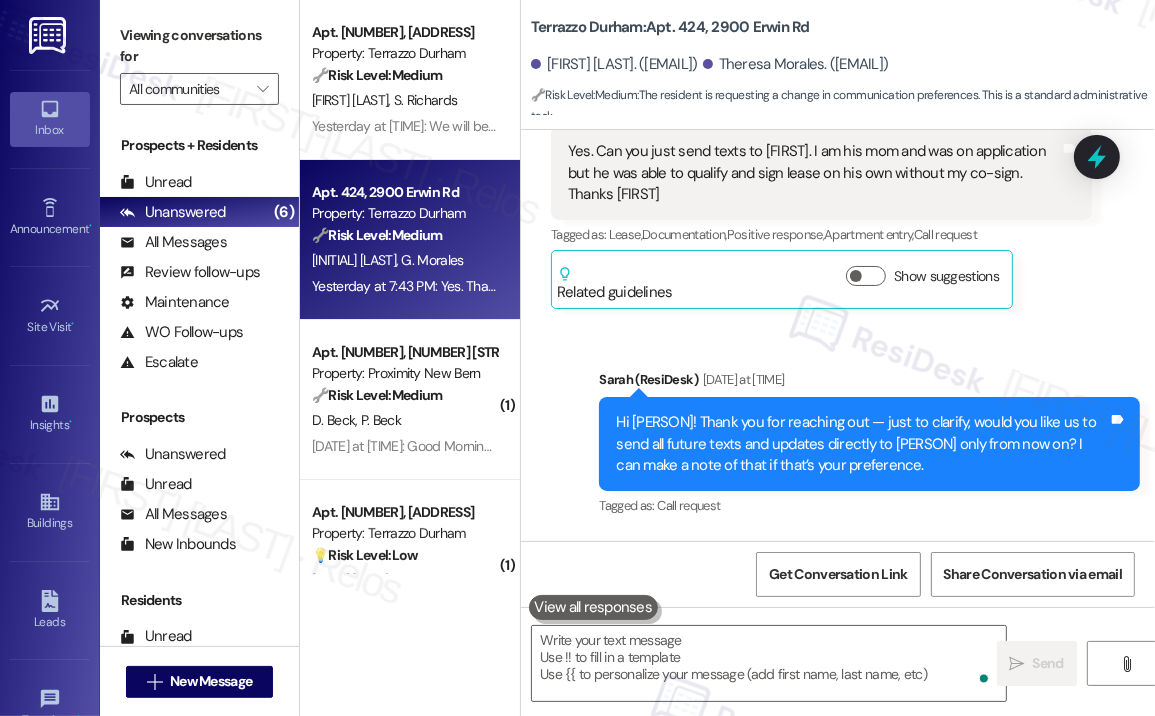 scroll, scrollTop: 3280, scrollLeft: 0, axis: vertical 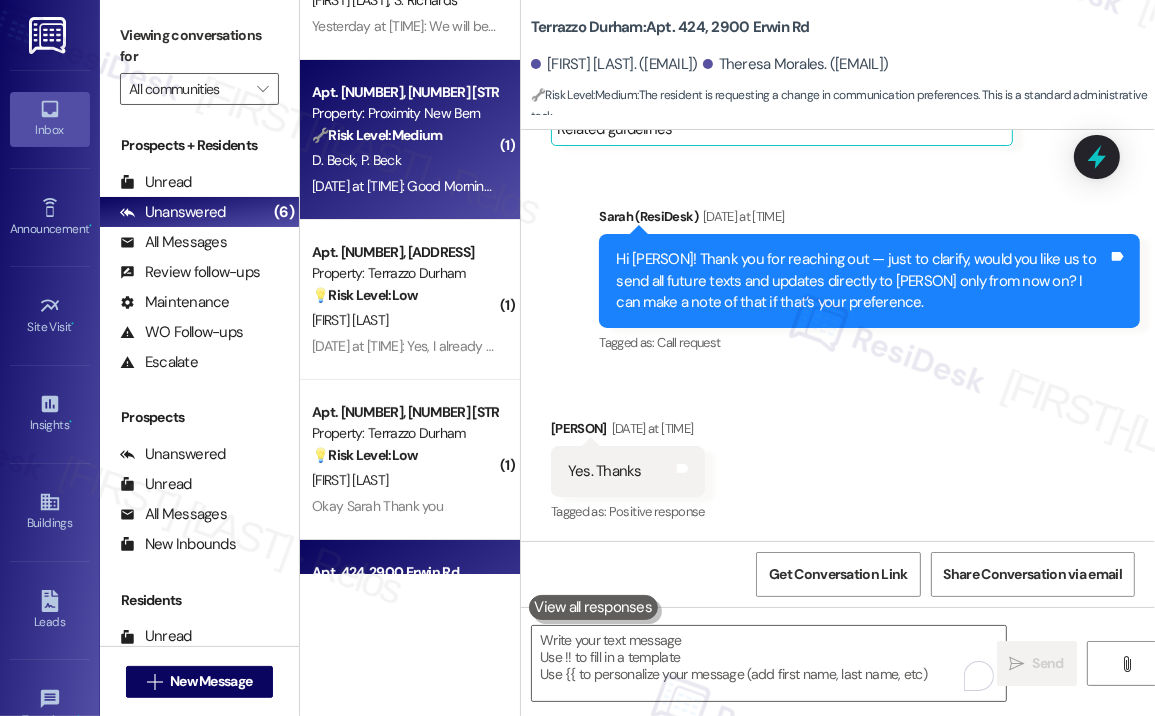 click on "[TIME]: Good Morning! We completed the updated renewal of our lease last Tuesday adding our daughter & we haven't heard anything since. Can you please let us know the status? Thank you. [TIME]: Good Morning! We completed the updated renewal of our lease last Tuesday adding our daughter & we haven't heard anything since. Can you please let us know the status? Thank you." at bounding box center (896, 186) 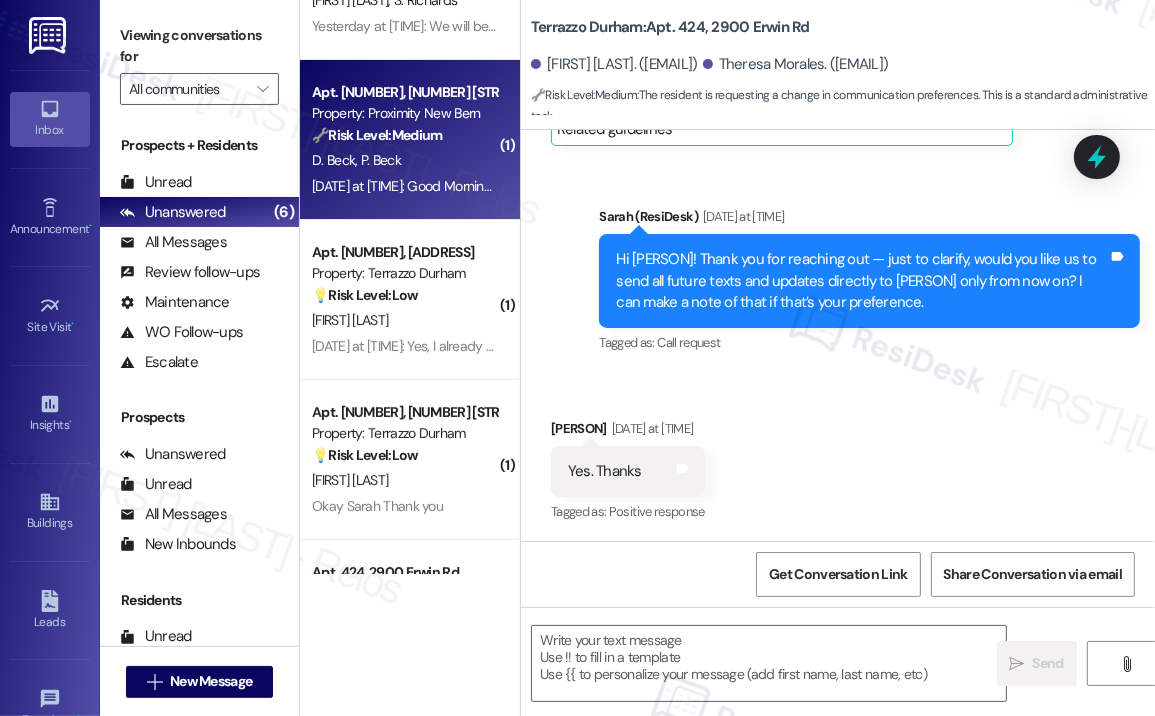 type on "Fetching suggested responses. Please feel free to read through the conversation in the meantime." 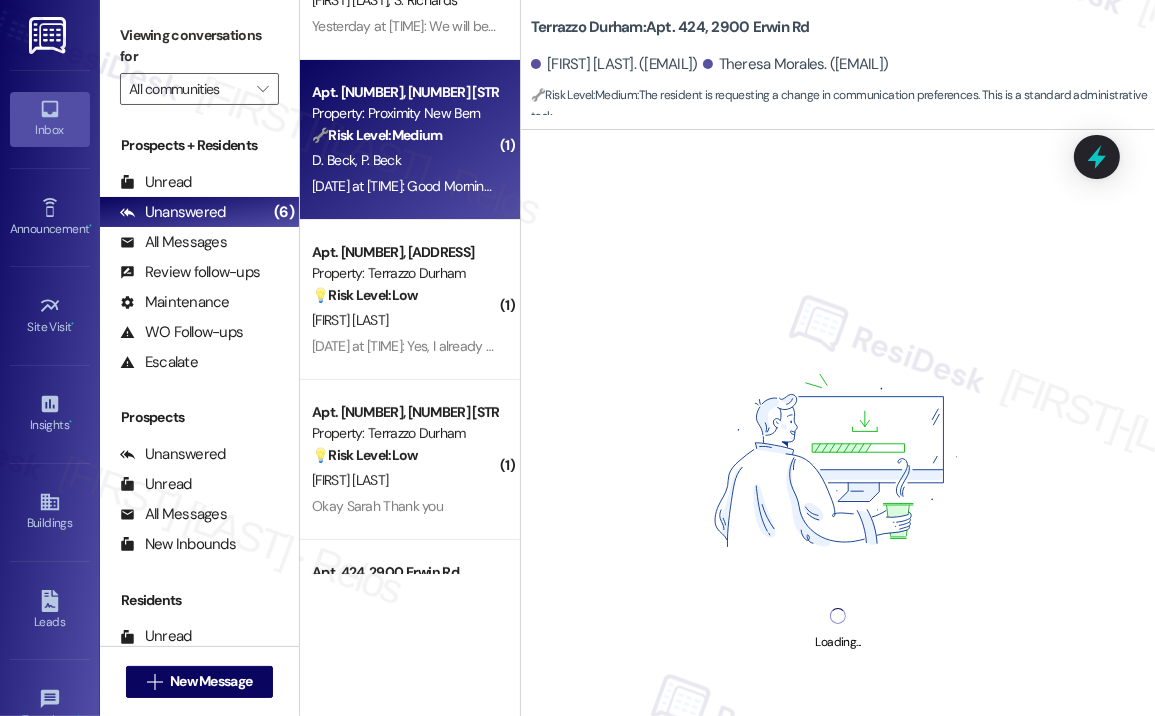 scroll, scrollTop: 31, scrollLeft: 0, axis: vertical 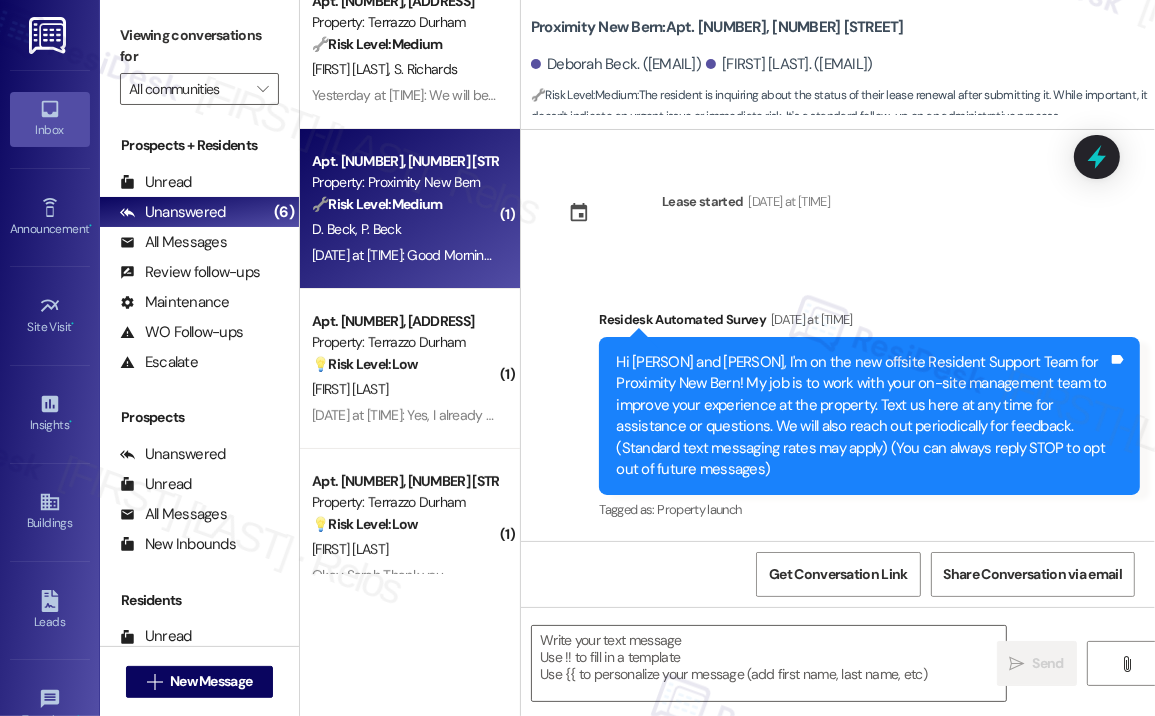 type on "Fetching suggested responses. Please feel free to read through the conversation in the meantime." 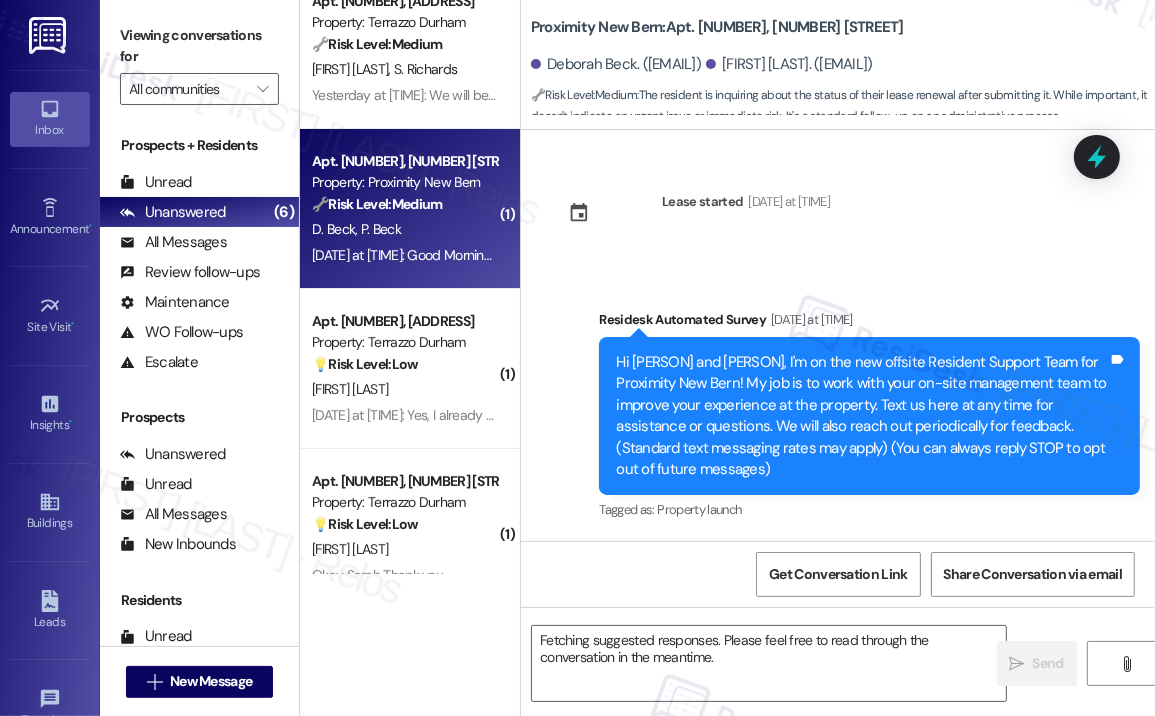 scroll, scrollTop: 0, scrollLeft: 0, axis: both 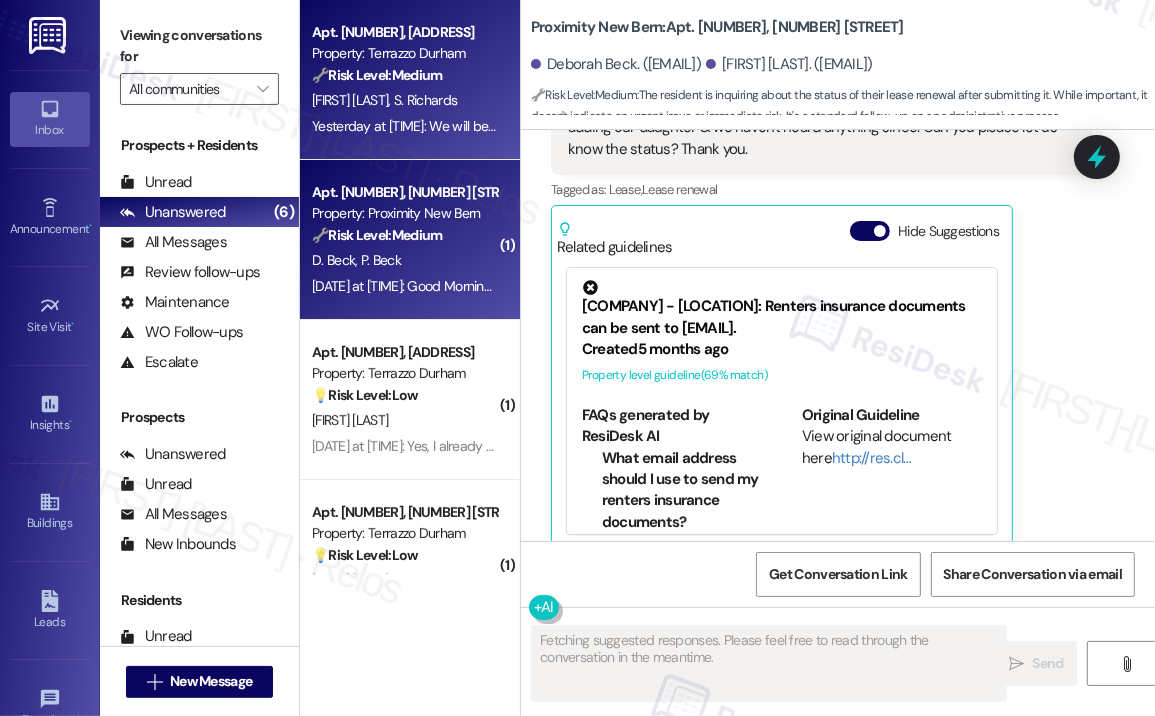click on "Yesterday at [TIME]: We will be out of town this Thursday and Friday. If maintenance can enter during those days it would be great. Thank you! Yesterday at [TIME]: We will be out of town this Thursday and Friday. If maintenance can enter during those days it would be great. Thank you!" at bounding box center (723, 126) 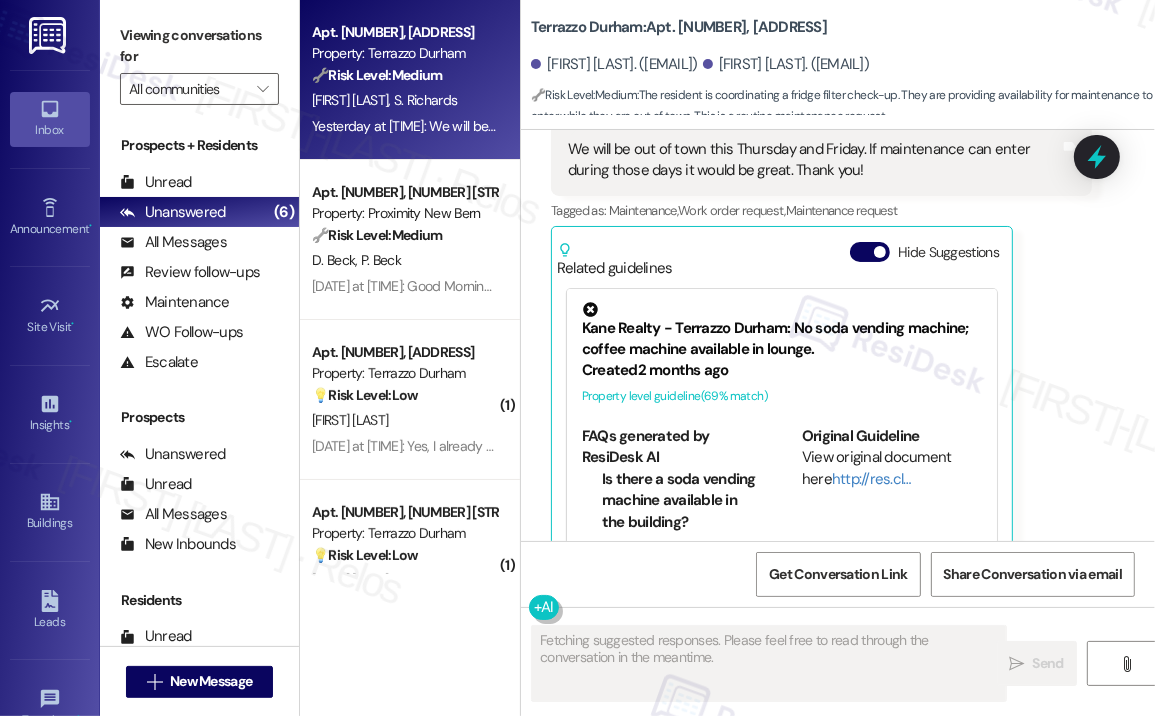 scroll, scrollTop: 7150, scrollLeft: 0, axis: vertical 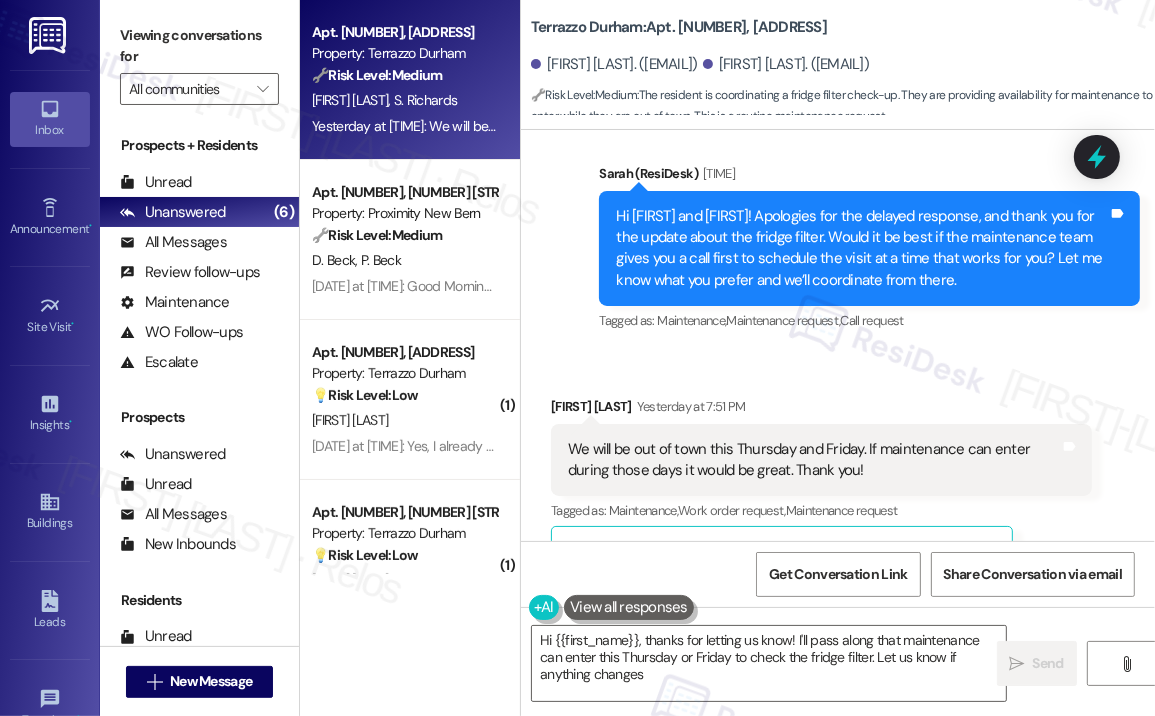 type on "Hi {{first_name}}, thanks for letting us know! I'll pass along that maintenance can enter this Thursday or Friday to check the fridge filter. Let us know if anything changes!" 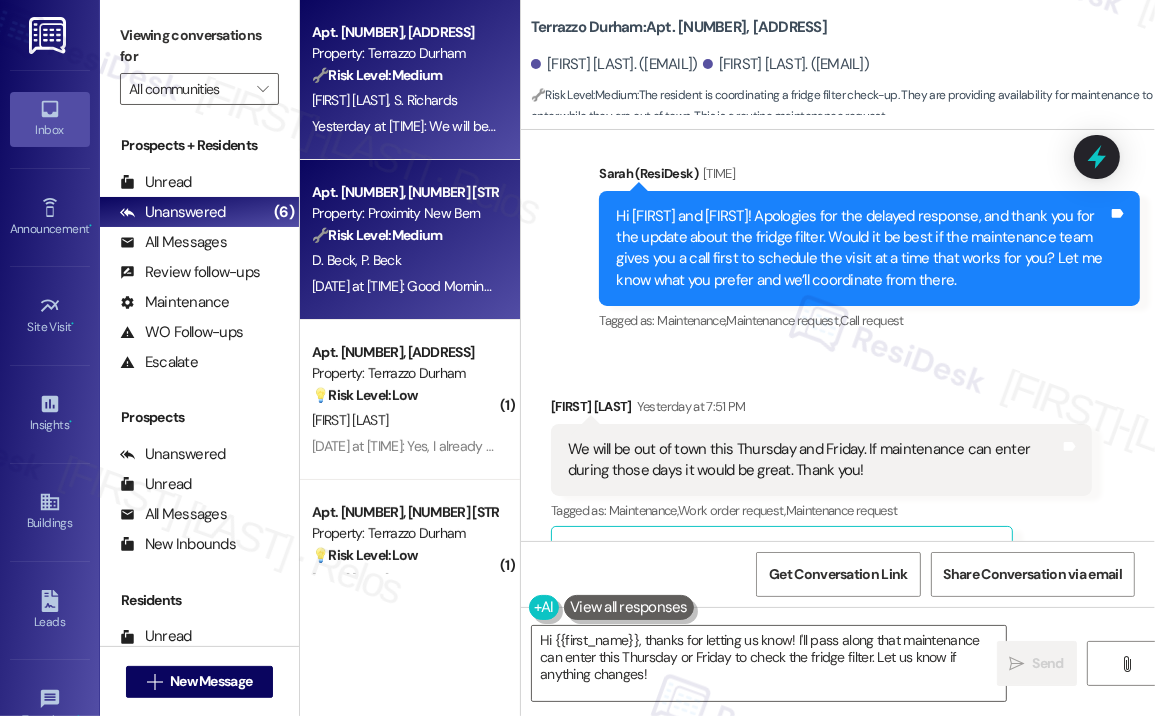 click on "[TIME]: Good Morning! We completed the updated renewal of our lease last Tuesday adding our daughter & we haven't heard anything since. Can you please let us know the status? Thank you. [TIME]: Good Morning! We completed the updated renewal of our lease last Tuesday adding our daughter & we haven't heard anything since. Can you please let us know the status? Thank you." at bounding box center (896, 286) 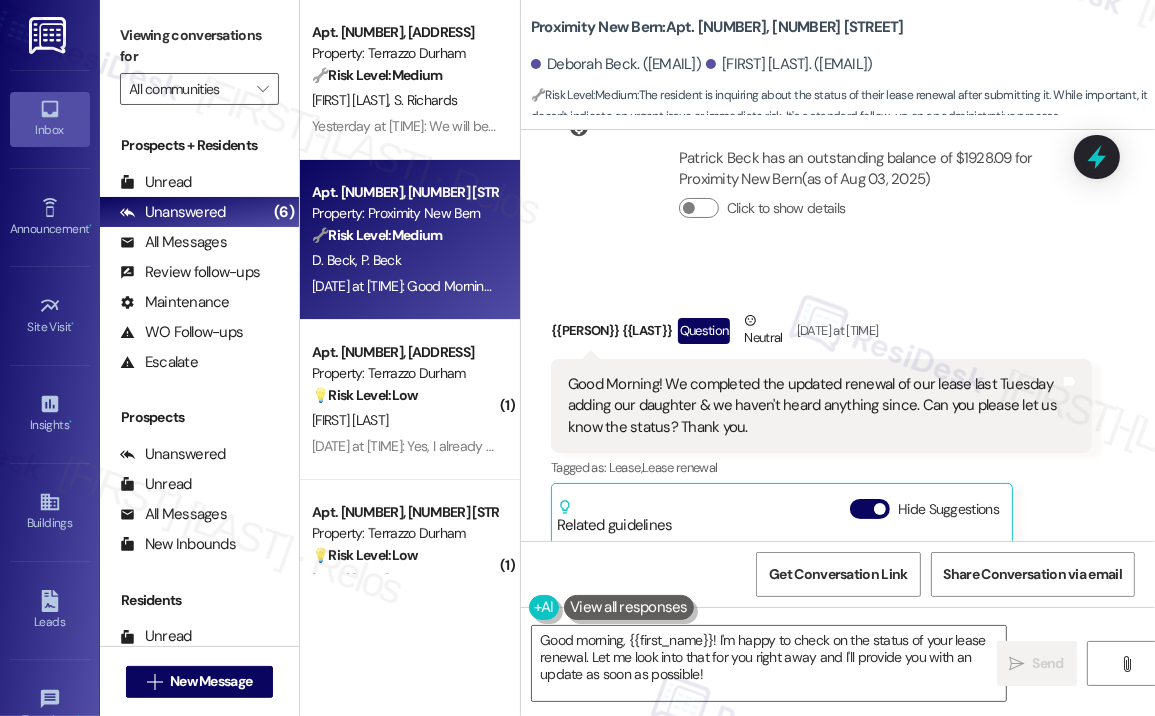 scroll, scrollTop: 4292, scrollLeft: 0, axis: vertical 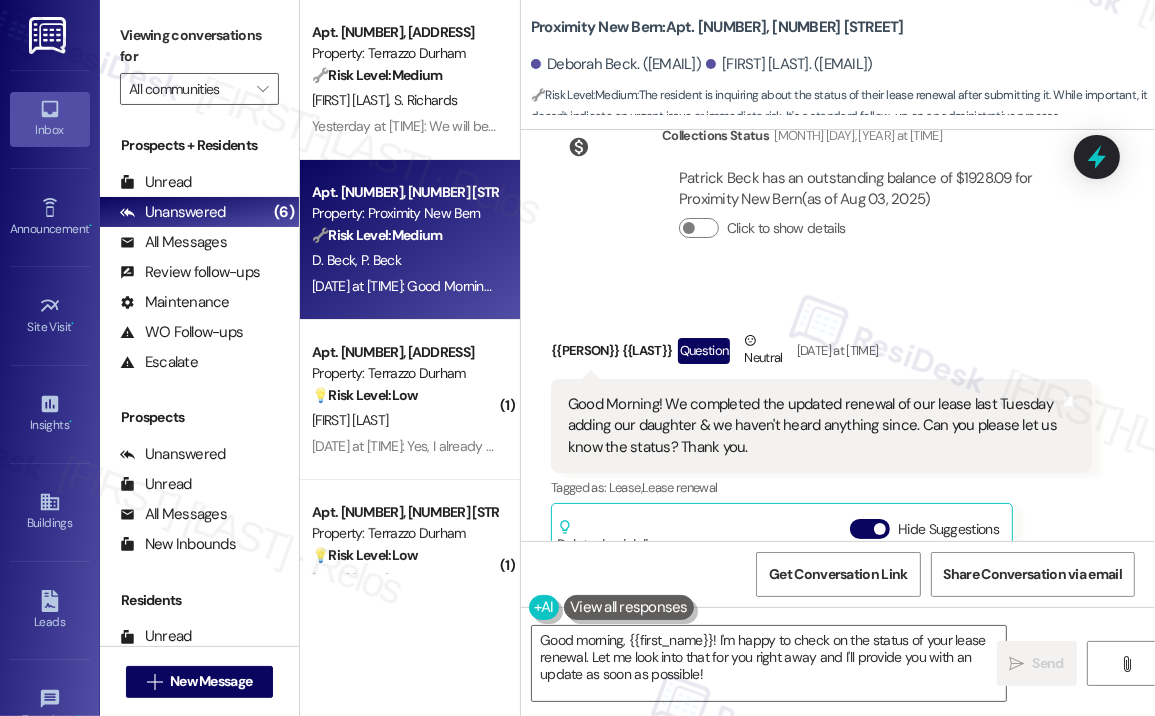 click on "Collections Status [DATE] at [TIME] [PERSON] has an outstanding balance of [AMOUNT] for Proximity New Bern (as of [DATE]) Click to show details" at bounding box center (821, 197) 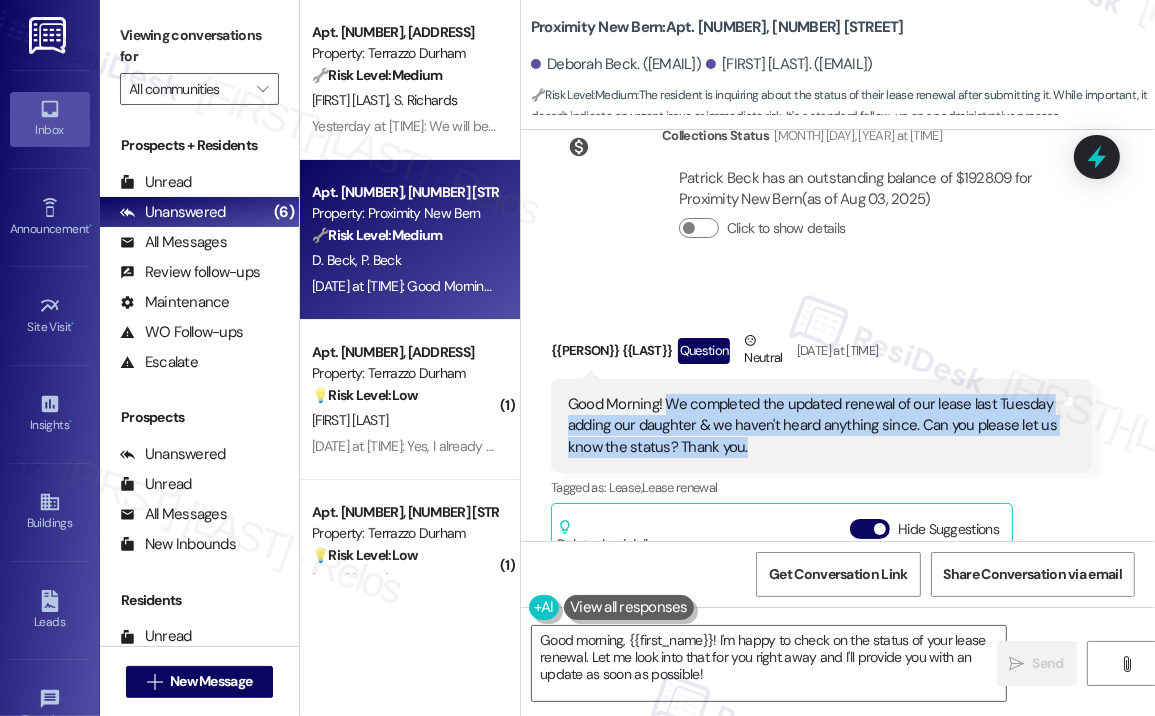 drag, startPoint x: 748, startPoint y: 425, endPoint x: 670, endPoint y: 380, distance: 90.04999 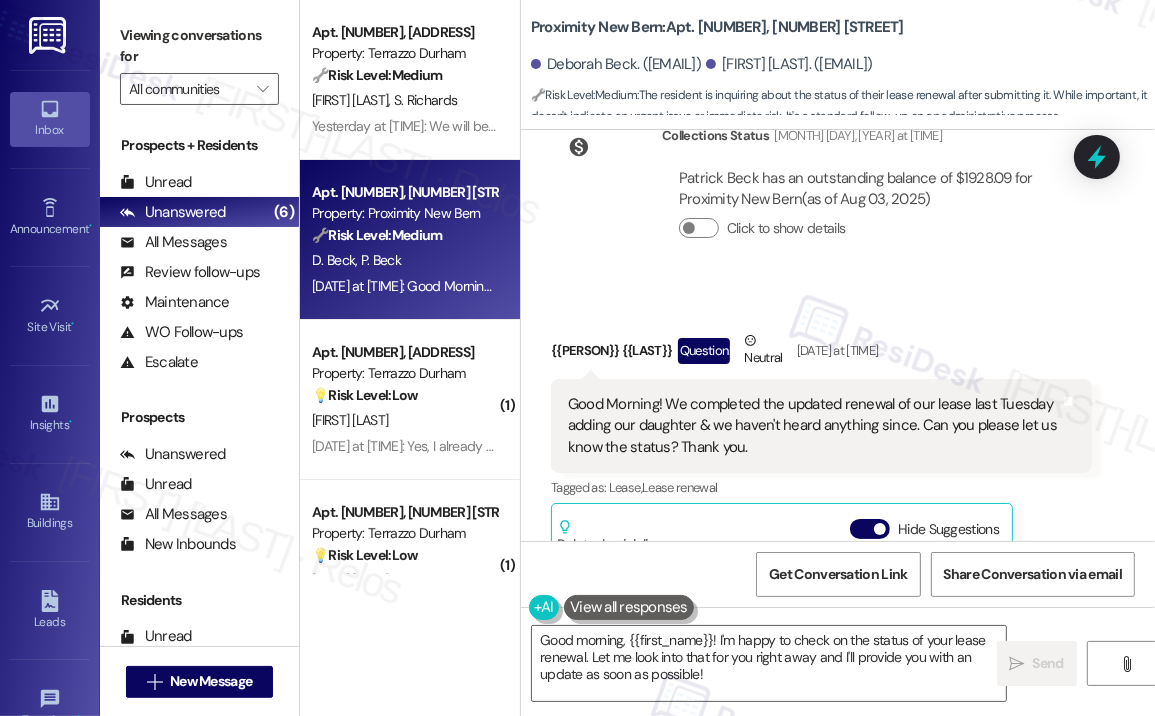 click on "Received via SMS [PERSON] Question Neutral [DATE] at [TIME] Good Morning! We completed the updated renewal of our lease last Tuesday adding our daughter & we haven't heard anything since. Can you please let us know the status? Thank you. Tags and notes Tagged as: Lease , Click to highlight conversations about Lease Lease renewal Click to highlight conversations about Lease renewal Related guidelines Hide Suggestions Kane Realty - Proximity New Bern: Renters insurance documents can be sent to [EMAIL]. Created 5 months ago Property level guideline ( 69 % match) FAQs generated by ResiDesk AI What email address should I use to send my renters insurance documents? You can send your renters insurance documents to [EMAIL]. Is there a specific format I should use when sending my renters insurance documents? Do I need to include any specific information when emailing my renters insurance documents? What types of renters insurance documents are required? (" at bounding box center [838, 574] 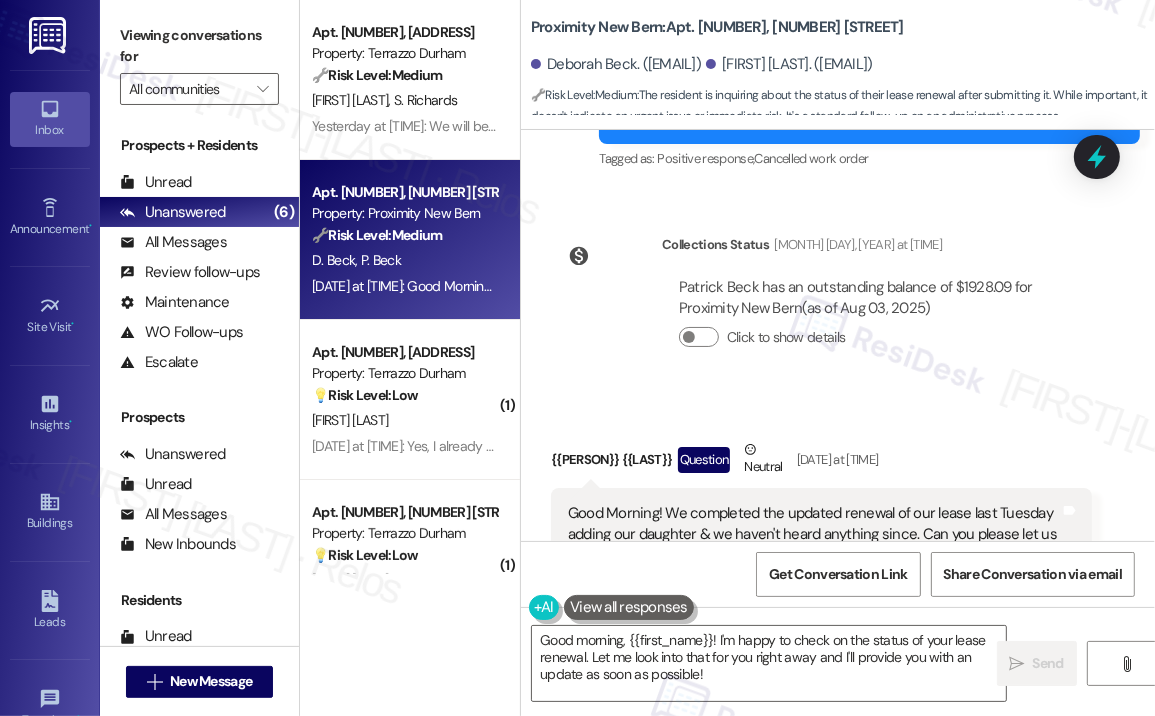 scroll, scrollTop: 4192, scrollLeft: 0, axis: vertical 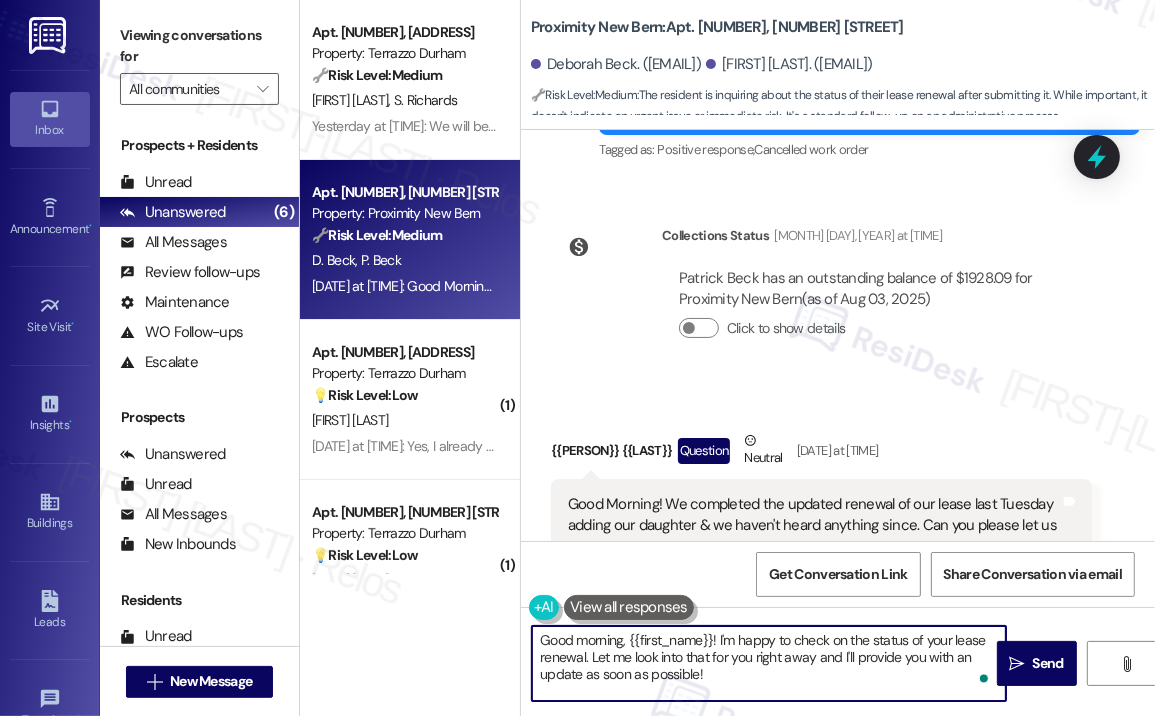 drag, startPoint x: 787, startPoint y: 683, endPoint x: 541, endPoint y: 635, distance: 250.63918 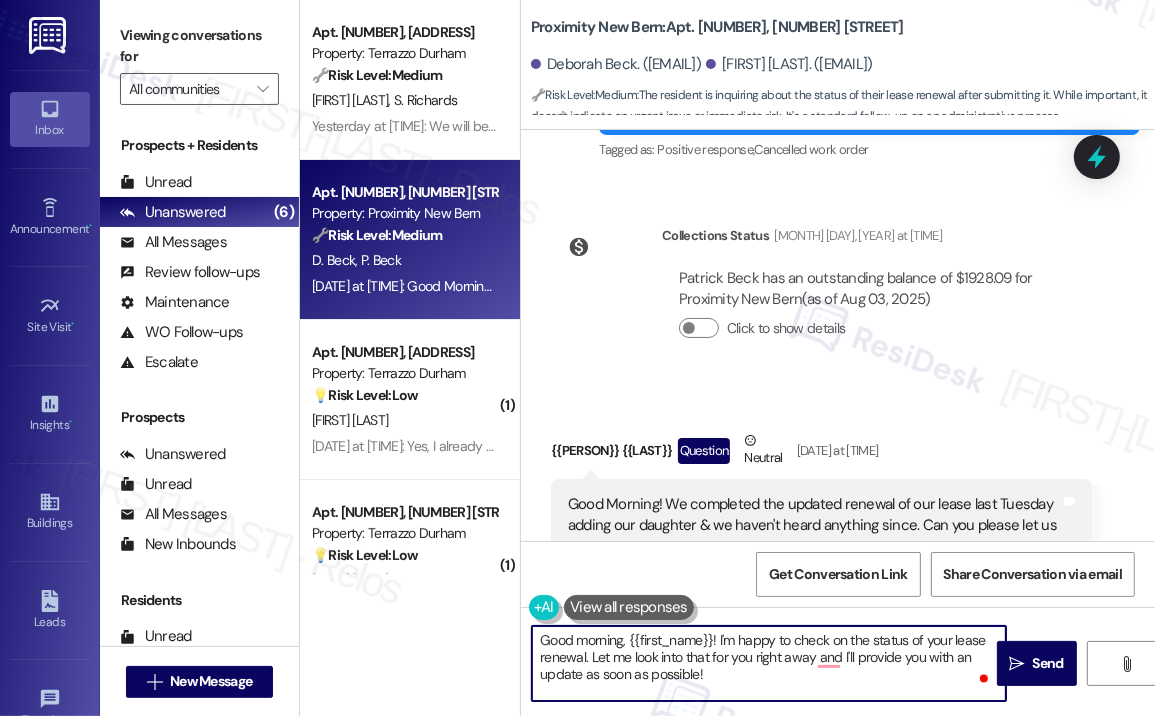 paste on "Thank you for reaching out — and I appreciate your patience. Just to help us follow up properly, did you receive any confirmation when you submitted the updated renewal adding your daughter, or has it been completely quiet since then? I’ll check in with the team and get you an update as soon as possible." 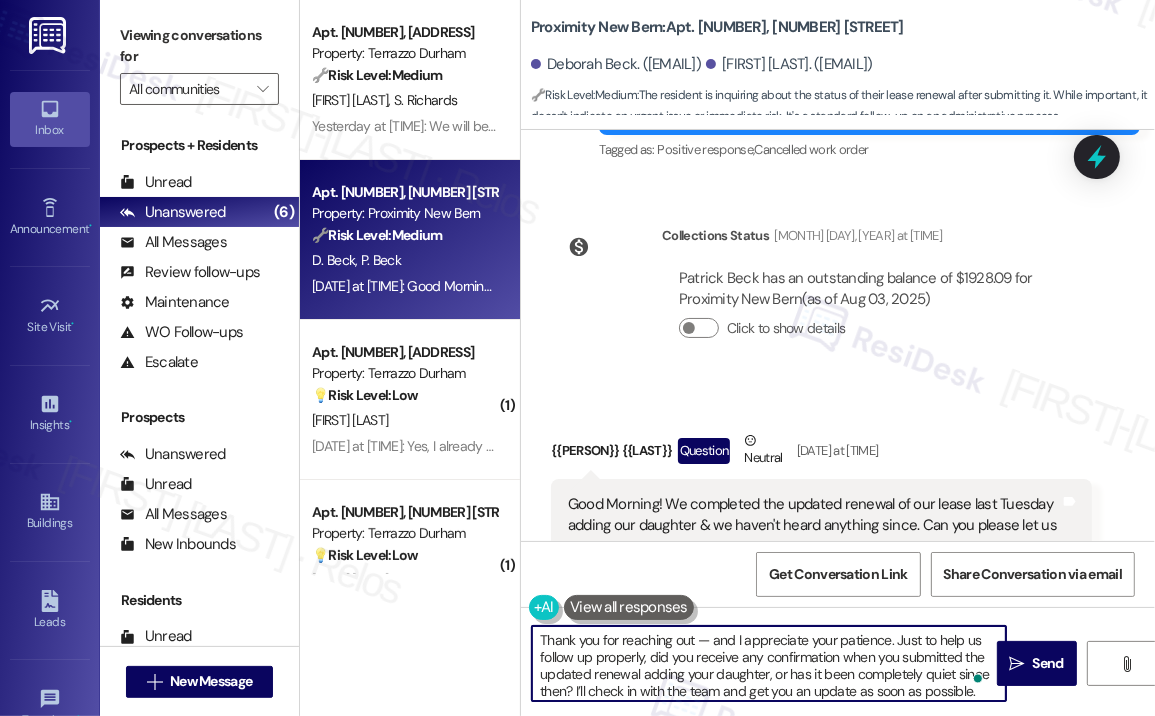 click on "Thank you for reaching out — and I appreciate your patience. Just to help us follow up properly, did you receive any confirmation when you submitted the updated renewal adding your daughter, or has it been completely quiet since then? I’ll check in with the team and get you an update as soon as possible." at bounding box center (769, 663) 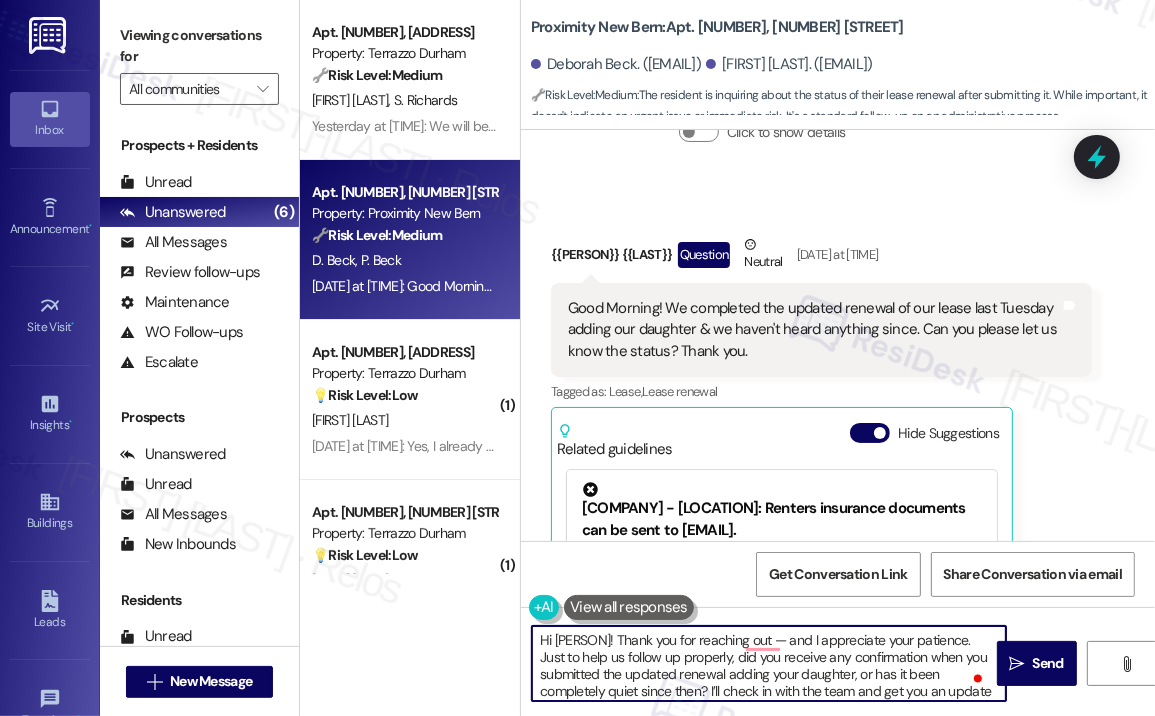 scroll, scrollTop: 4292, scrollLeft: 0, axis: vertical 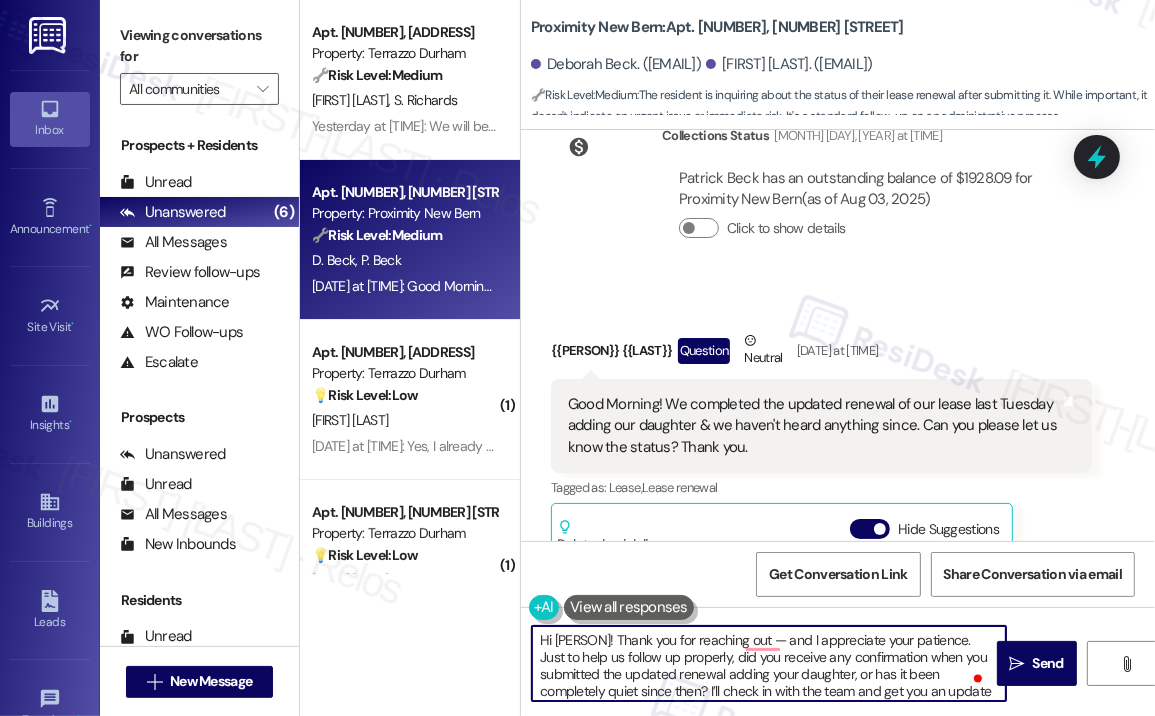 click on "[FIRST] [LAST] Question Neutral [DATE] at [TIME]" at bounding box center [821, 354] 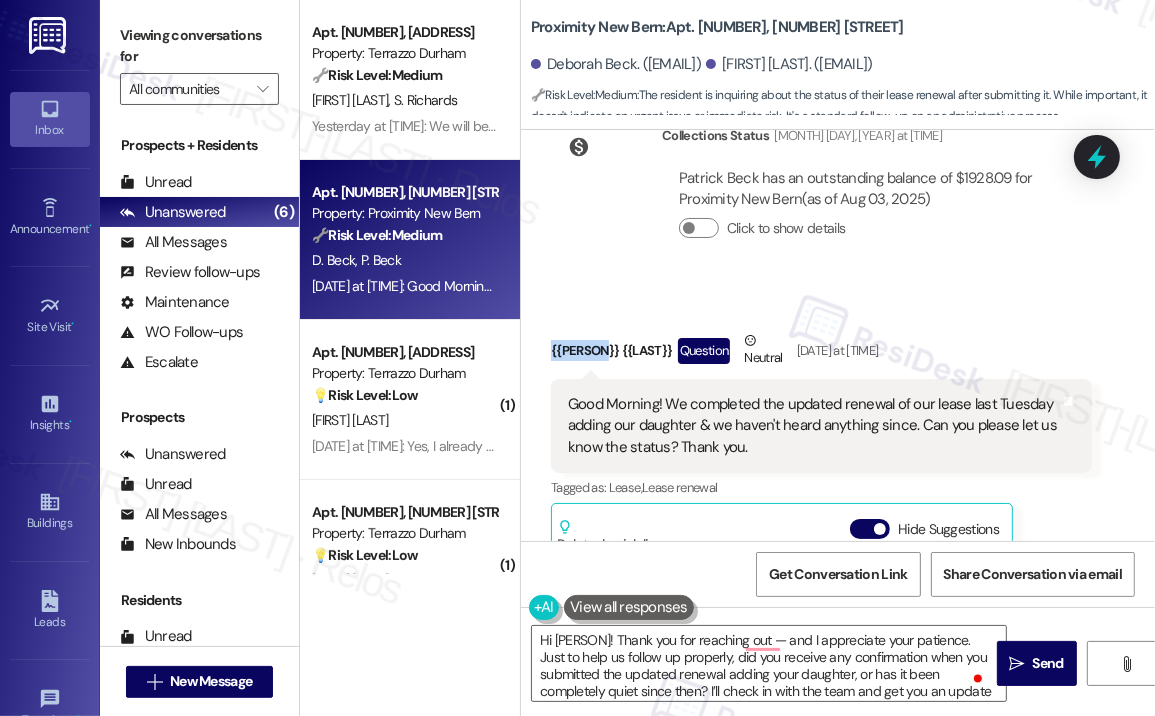 click on "[FIRST] [LAST] Question Neutral [DATE] at [TIME]" at bounding box center [821, 354] 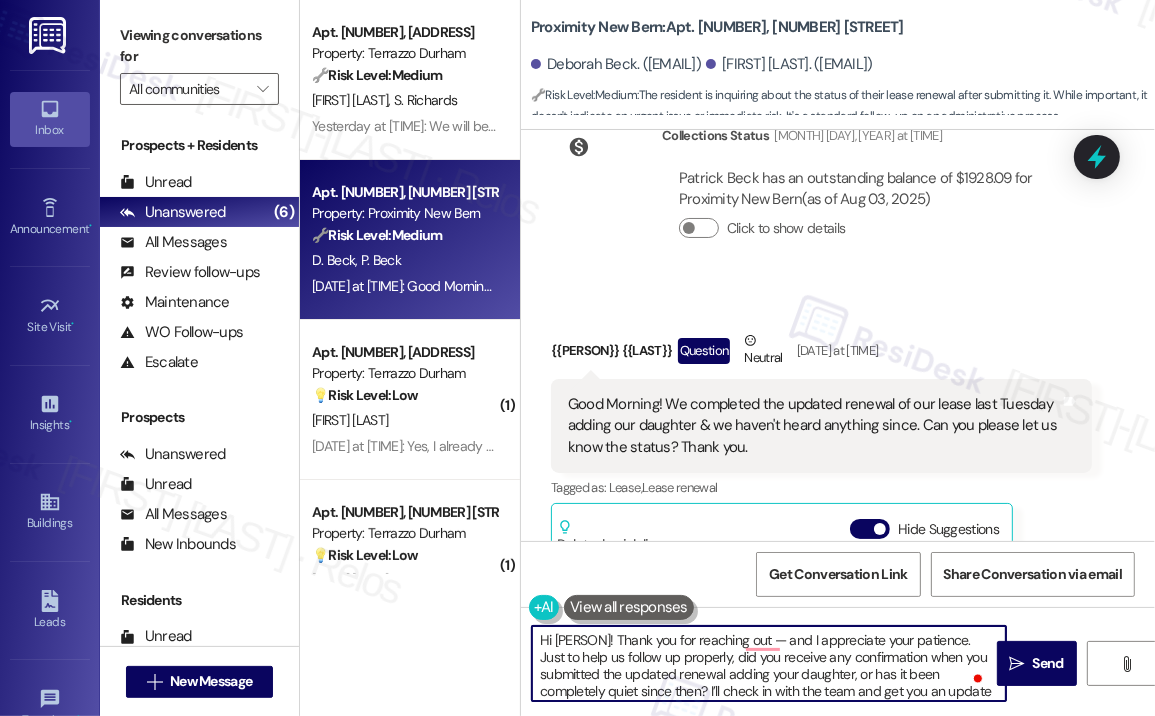 click on "Hi [PERSON]! Thank you for reaching out — and I appreciate your patience. Just to help us follow up properly, did you receive any confirmation when you submitted the updated renewal adding your daughter, or has it been completely quiet since then? I’ll check in with the team and get you an update as soon as possible." at bounding box center (769, 663) 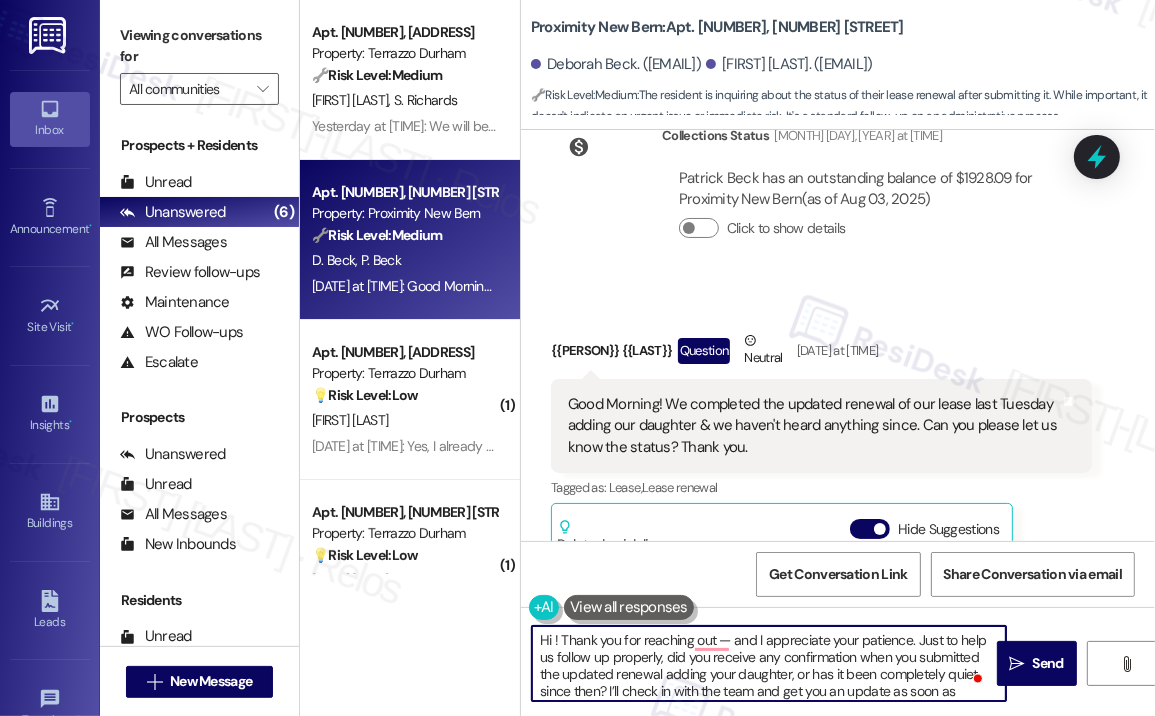 paste on "[FIRST]" 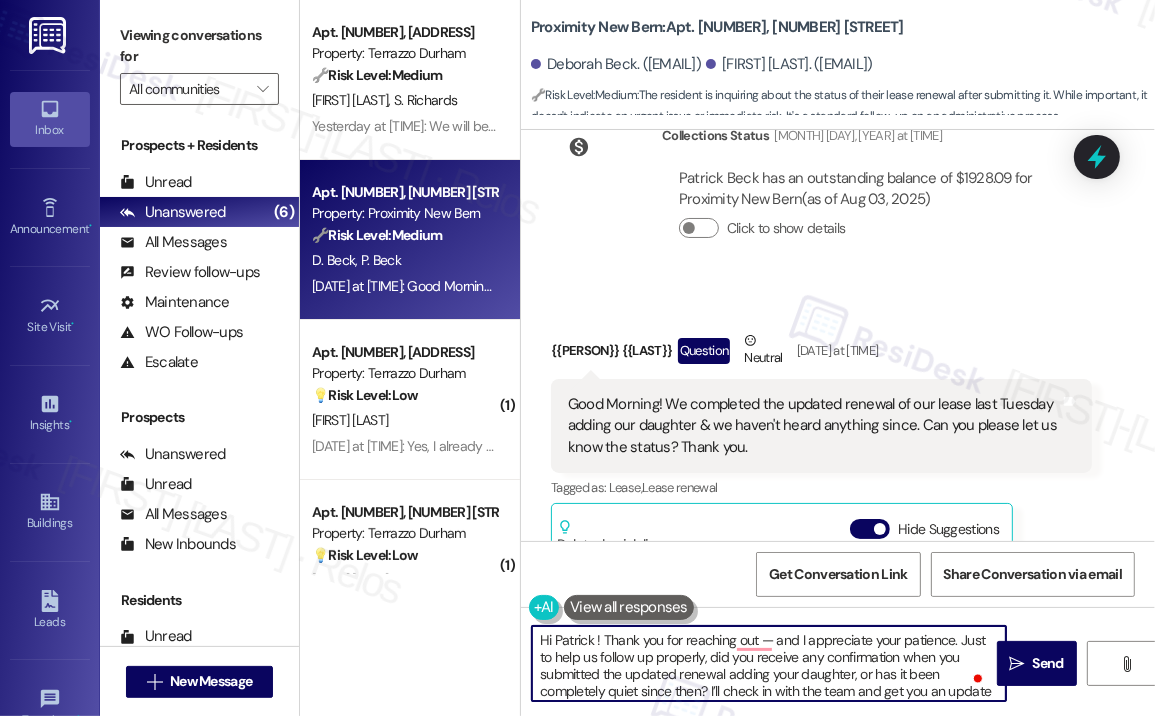 type on "Hi [PERSON]! Thank you for reaching out — and I appreciate your patience. Just to help us follow up properly, did you receive any confirmation when you submitted the updated renewal adding your daughter, or has it been completely quiet since then? I’ll check in with the team and get you an update as soon as possible." 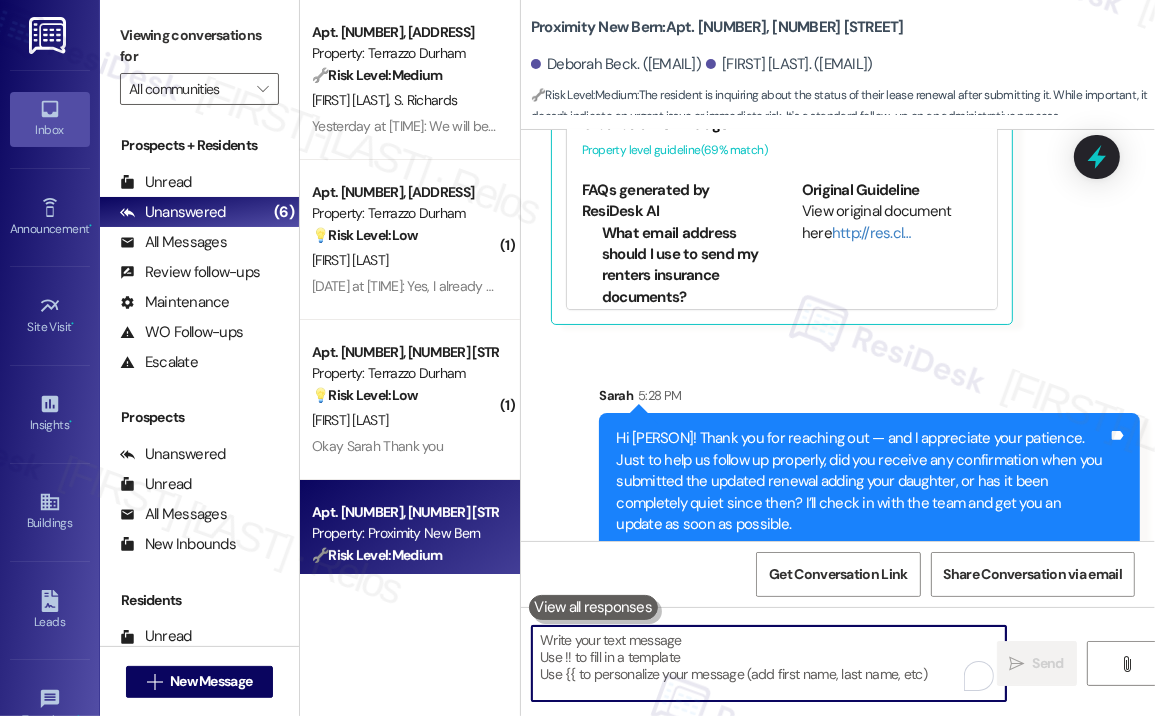 scroll, scrollTop: 4816, scrollLeft: 0, axis: vertical 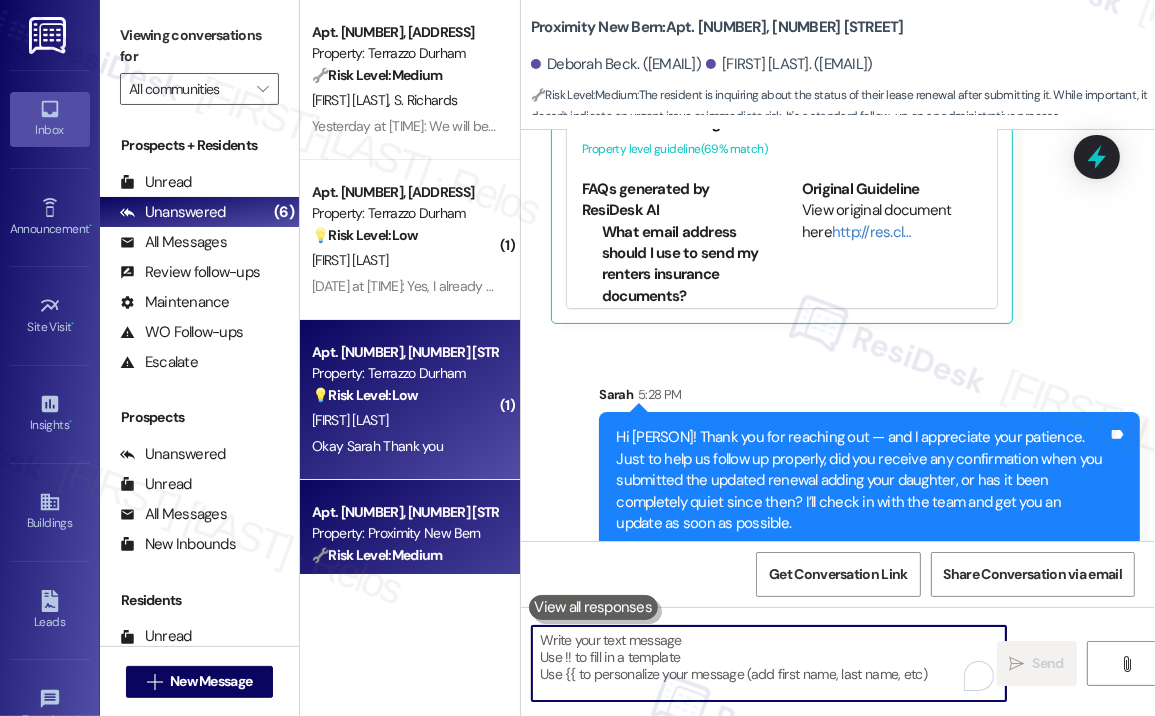 type 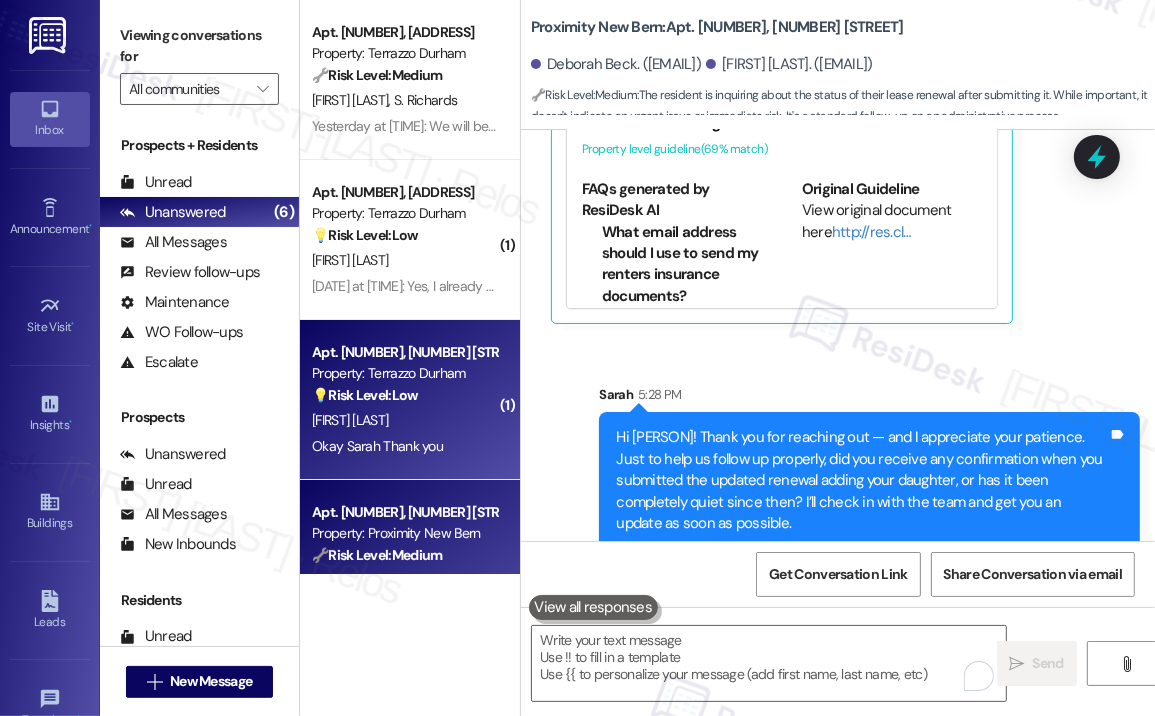 click on "[FIRST] [LAST]" at bounding box center [404, 420] 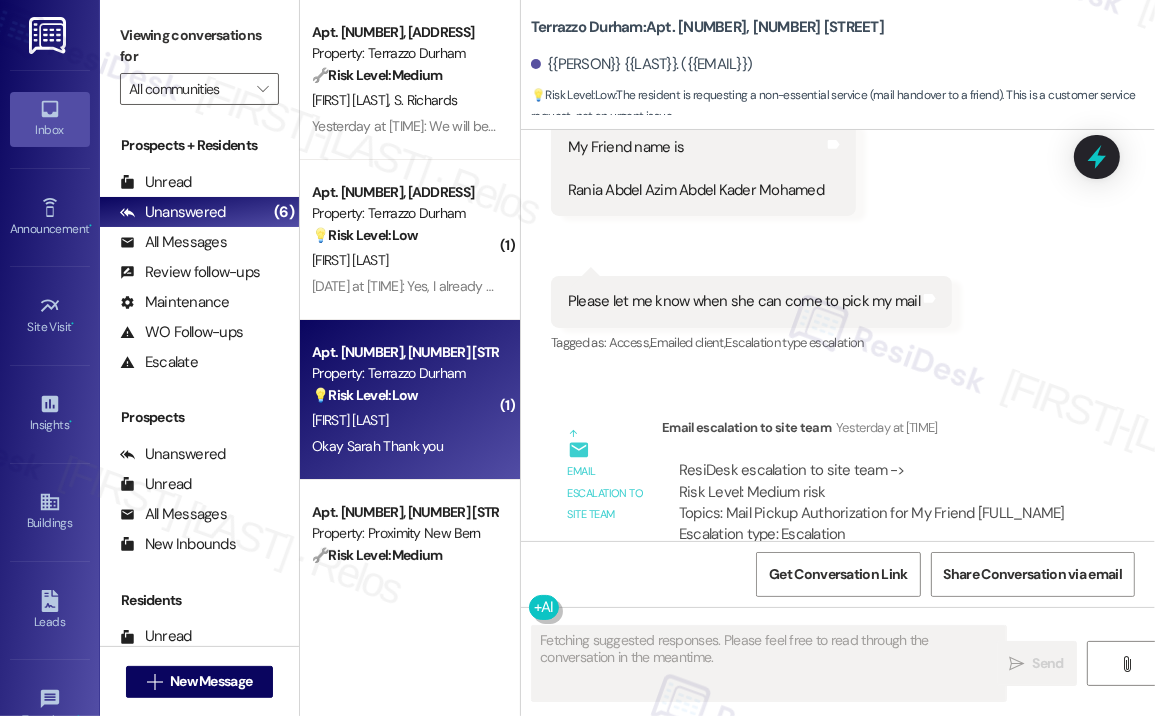 scroll, scrollTop: 5309, scrollLeft: 0, axis: vertical 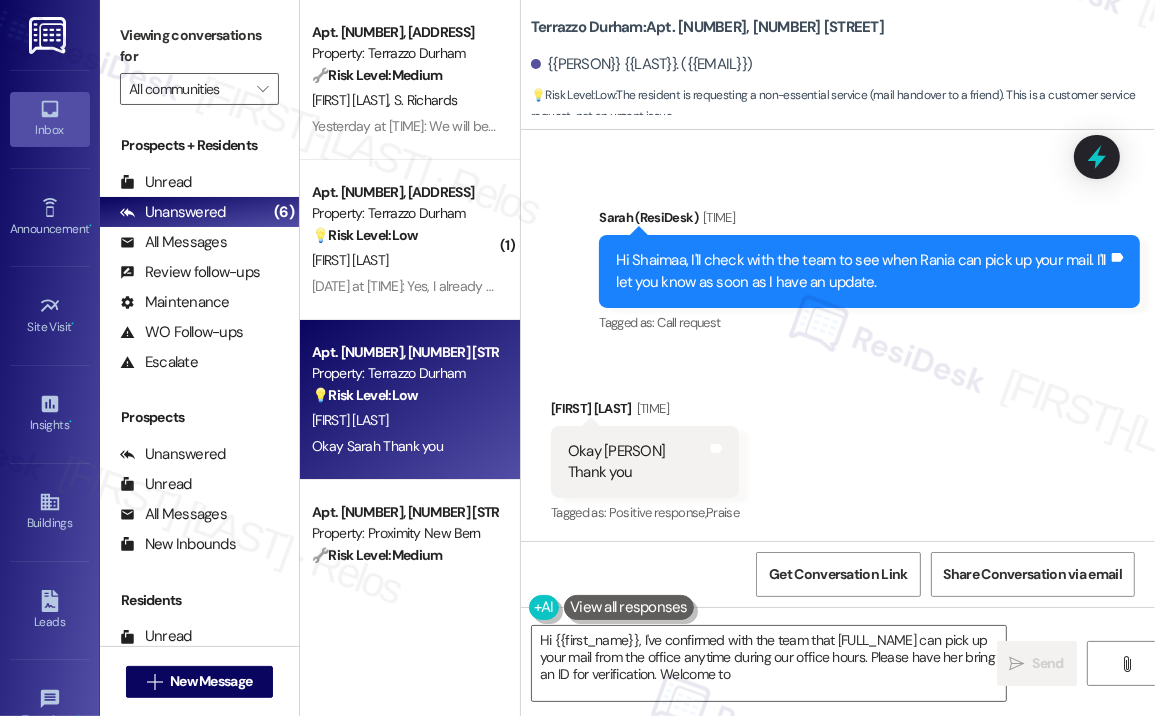 type on "Hi {{first_name}}, I've confirmed with the team that {{PERSON}} can pick up your mail from the office anytime during our office hours. Please have her bring an ID for verification. Welcome to Terrazzo!" 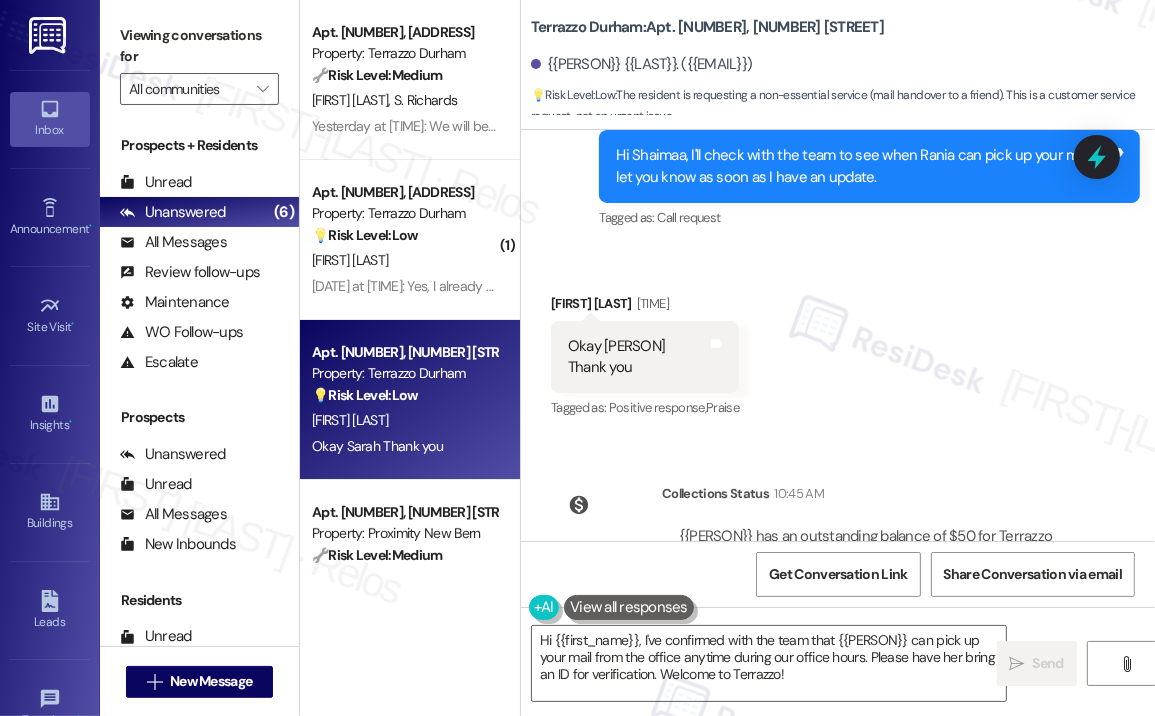 scroll, scrollTop: 5516, scrollLeft: 0, axis: vertical 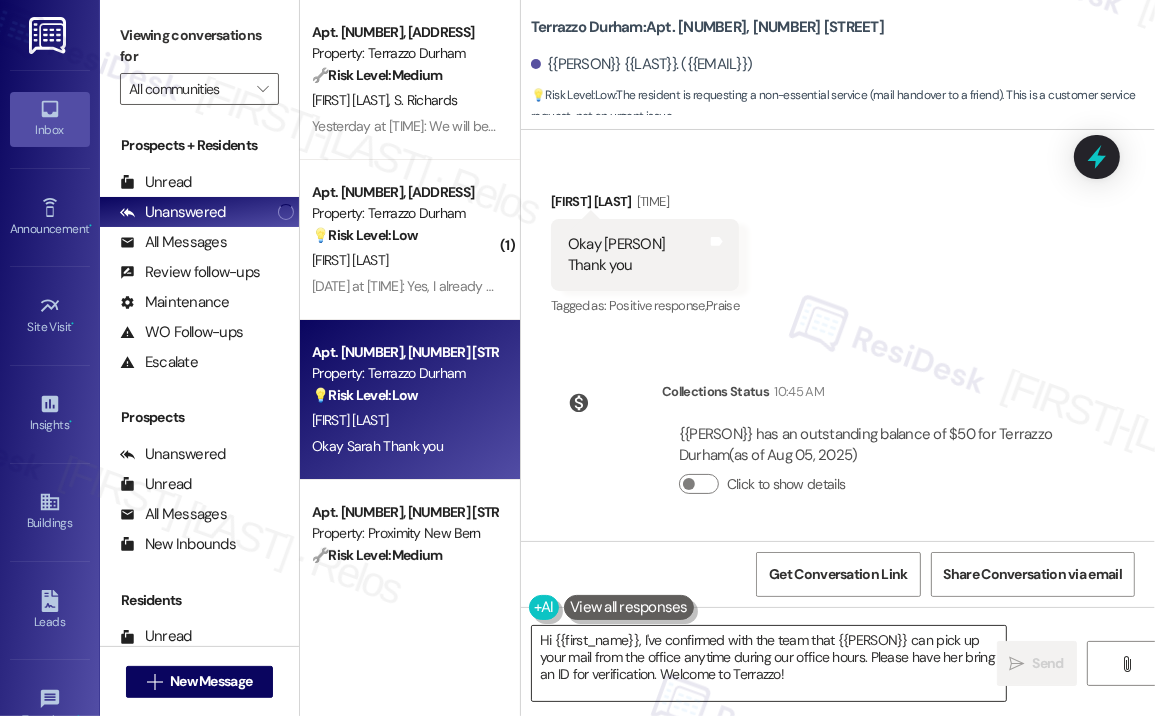 click on "Hi {{first_name}}, I've confirmed with the team that {{PERSON}} can pick up your mail from the office anytime during our office hours. Please have her bring an ID for verification. Welcome to Terrazzo!" at bounding box center (769, 663) 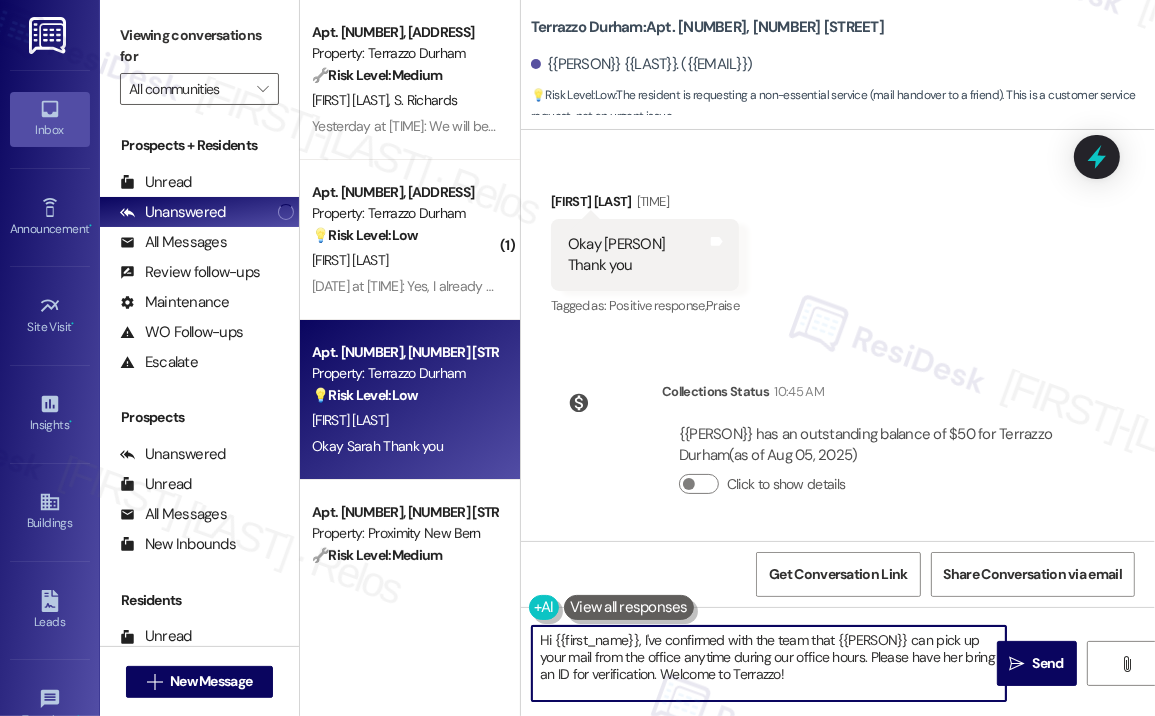 click on "Hi {{first_name}}, I've confirmed with the team that {{PERSON}} can pick up your mail from the office anytime during our office hours. Please have her bring an ID for verification. Welcome to Terrazzo!" at bounding box center [769, 663] 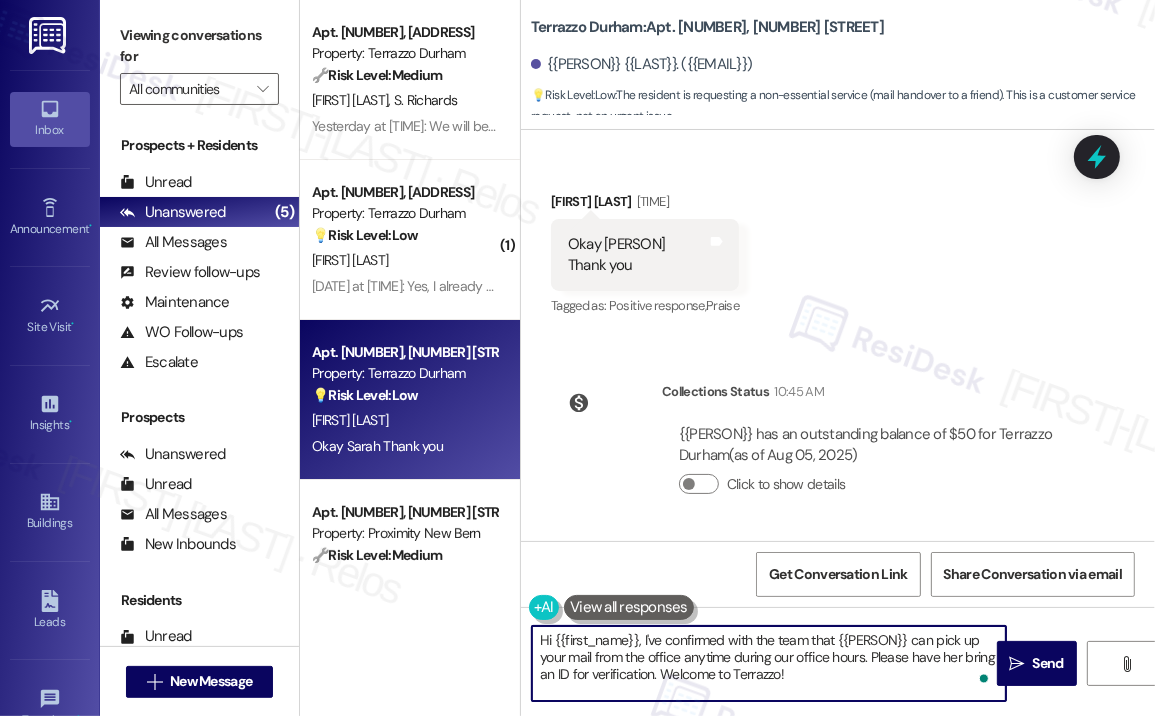 click on "Hi {{first_name}}, I've confirmed with the team that {{PERSON}} can pick up your mail from the office anytime during our office hours. Please have her bring an ID for verification. Welcome to Terrazzo!" at bounding box center [769, 663] 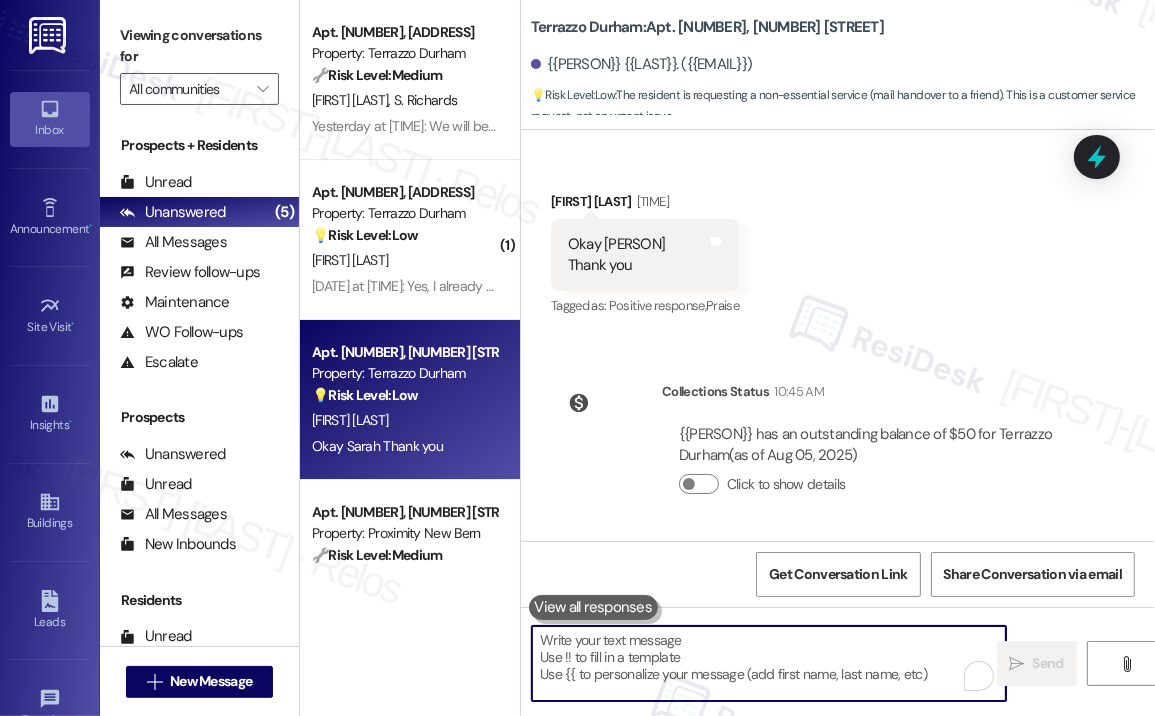 type on "Y" 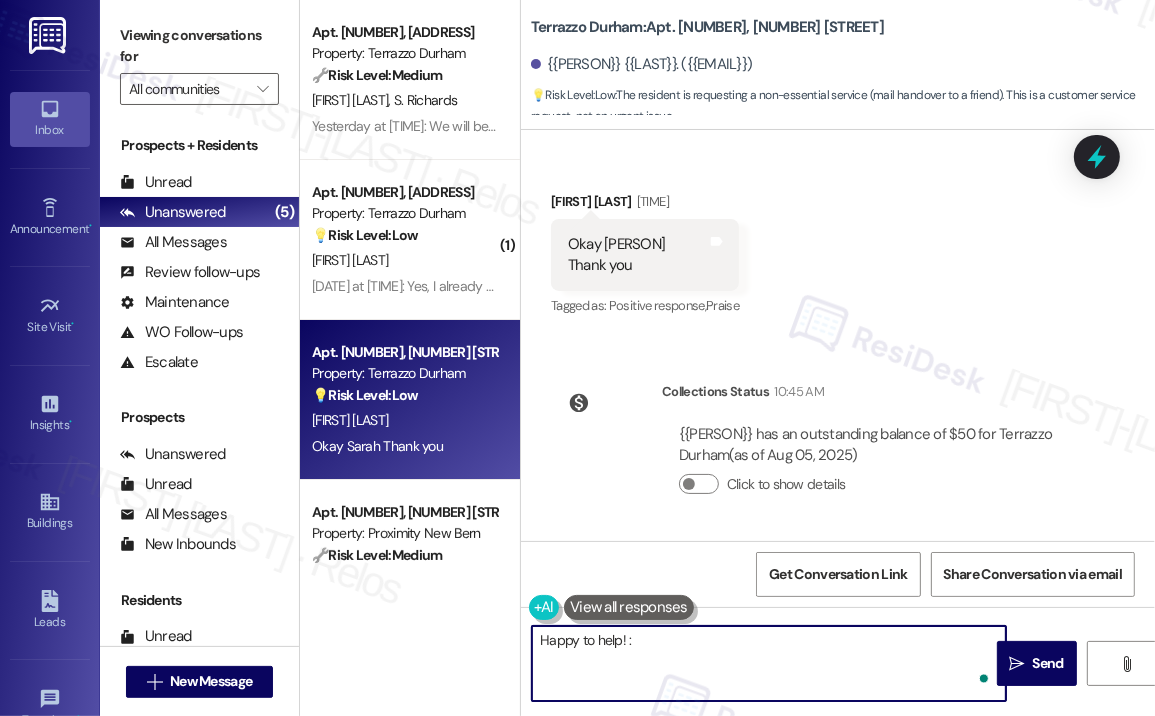 type on "Happy to help! :)" 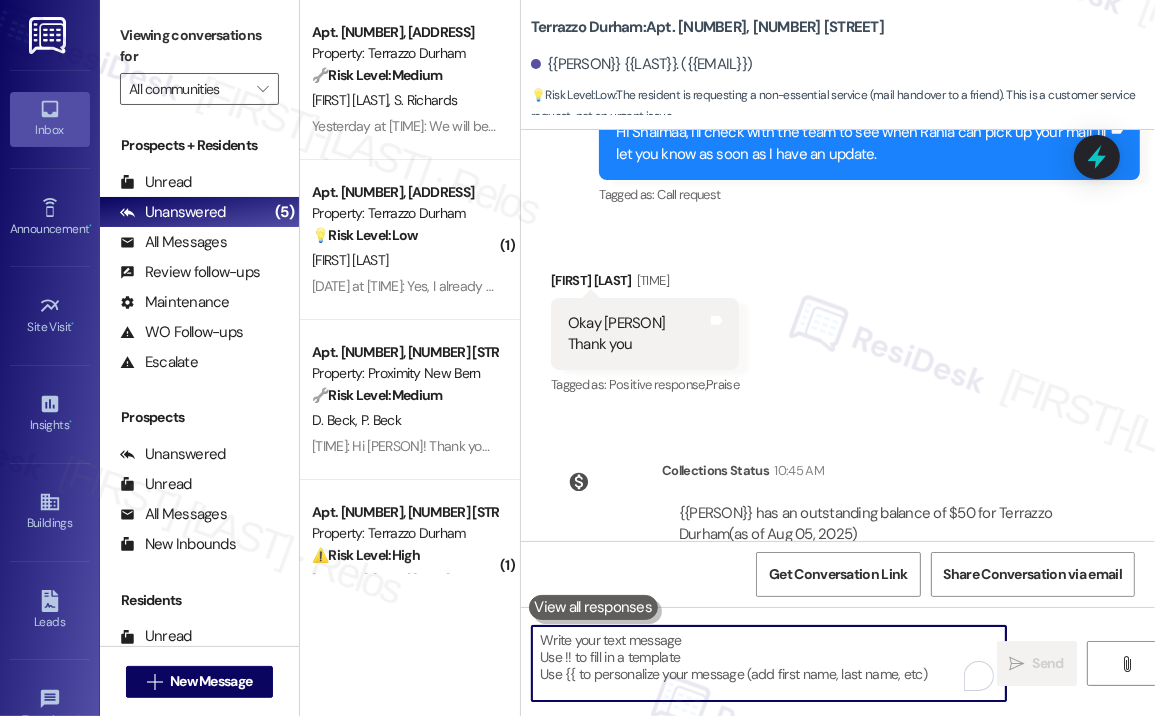 scroll, scrollTop: 5655, scrollLeft: 0, axis: vertical 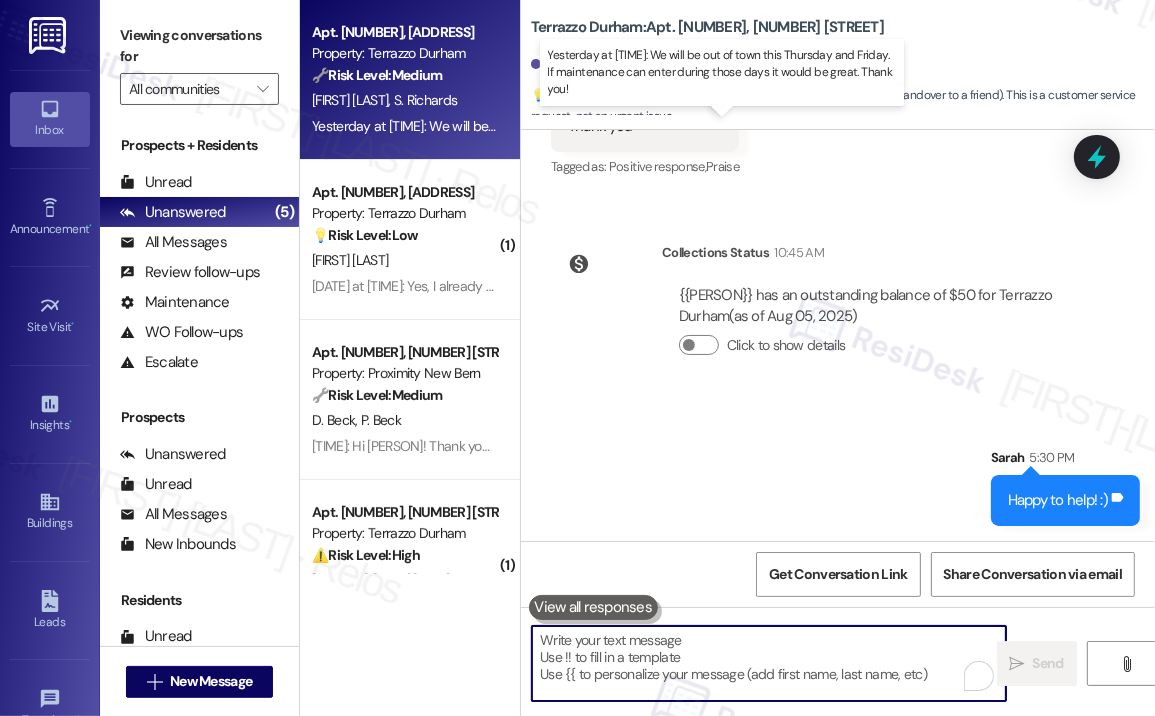 type 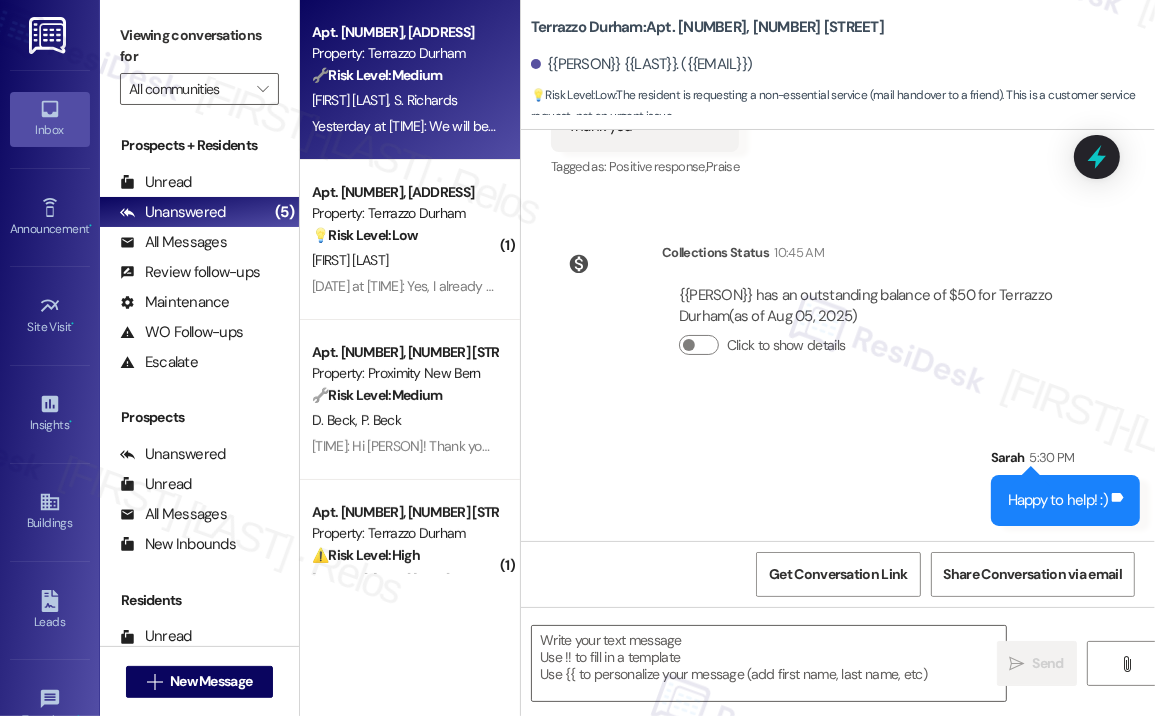 type on "Fetching suggested responses. Please feel free to read through the conversation in the meantime." 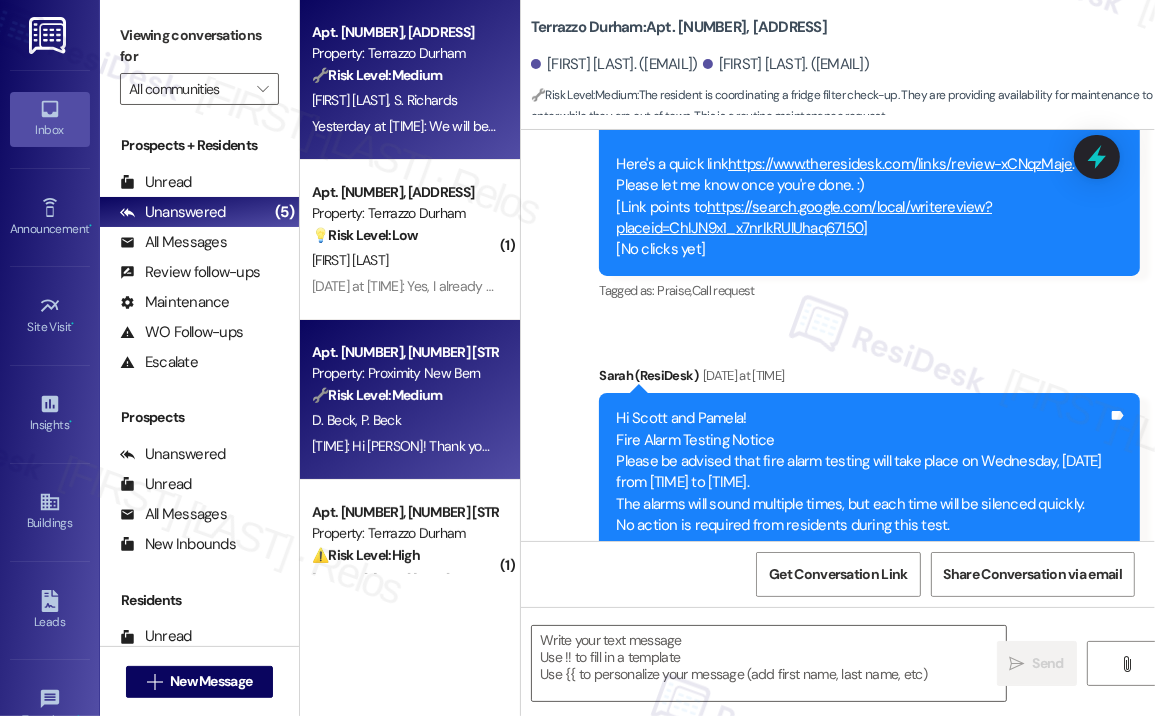 type on "Fetching suggested responses. Please feel free to read through the conversation in the meantime." 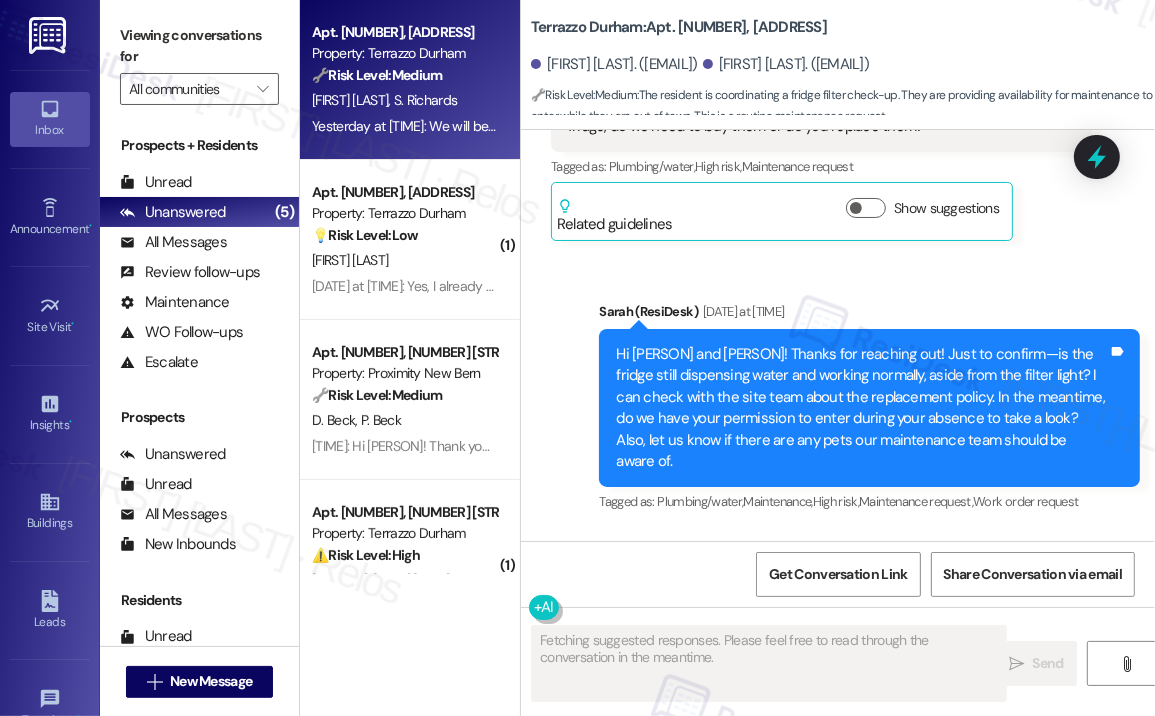 scroll, scrollTop: 5960, scrollLeft: 0, axis: vertical 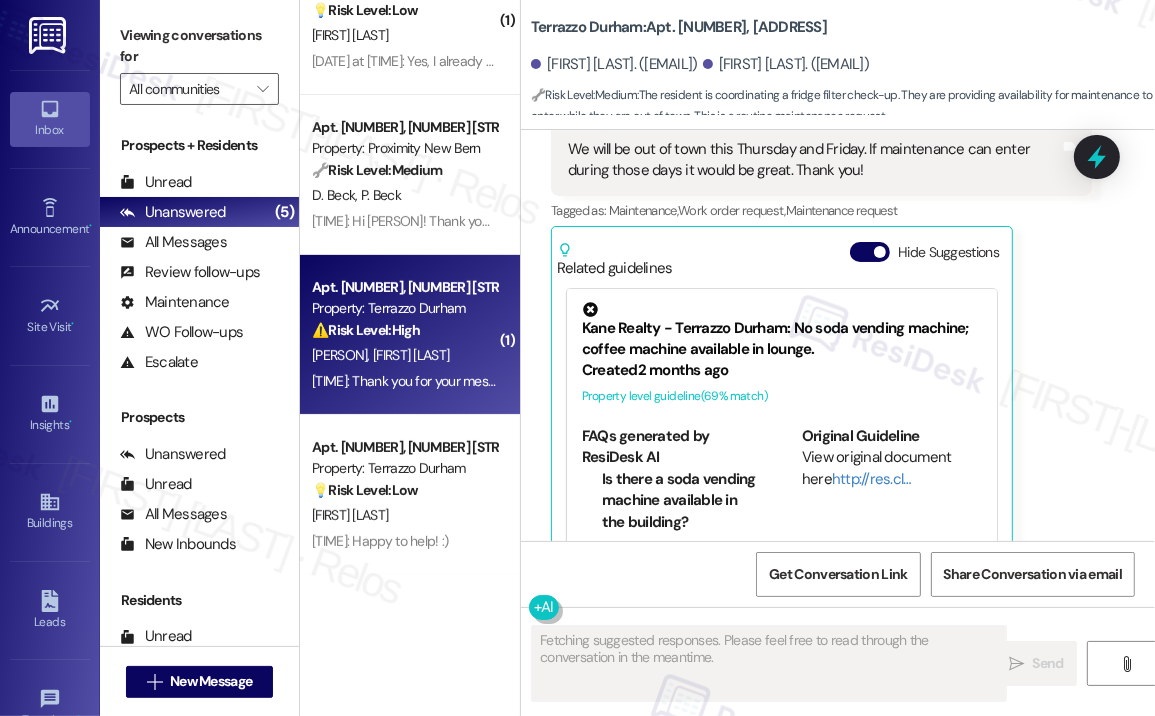 click on "[TIME]: Thank you for your message. Our offices are currently closed, but we will contact you when we resume operations. For emergencies, please contact your emergency number ([PHONE]). [TIME]: Thank you for your message. Our offices are currently closed, but we will contact you when we resume operations. For emergencies, please contact your emergency number ([PHONE])." at bounding box center [862, 381] 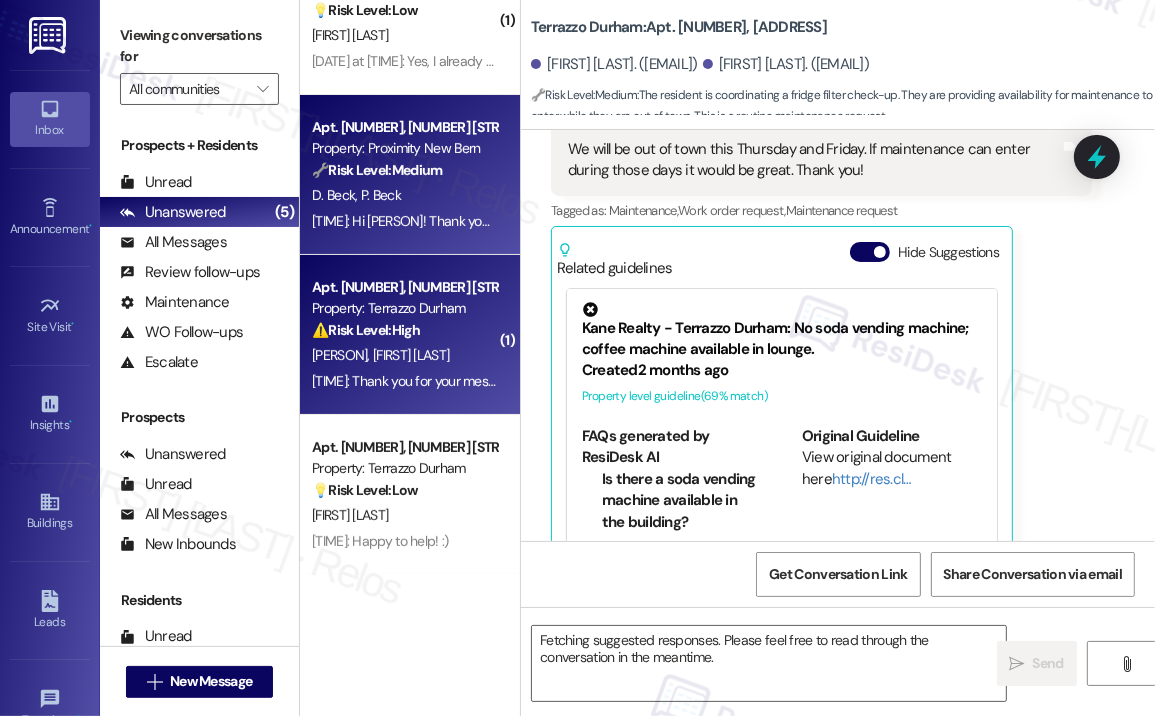 click on "P. Beck" at bounding box center (381, 195) 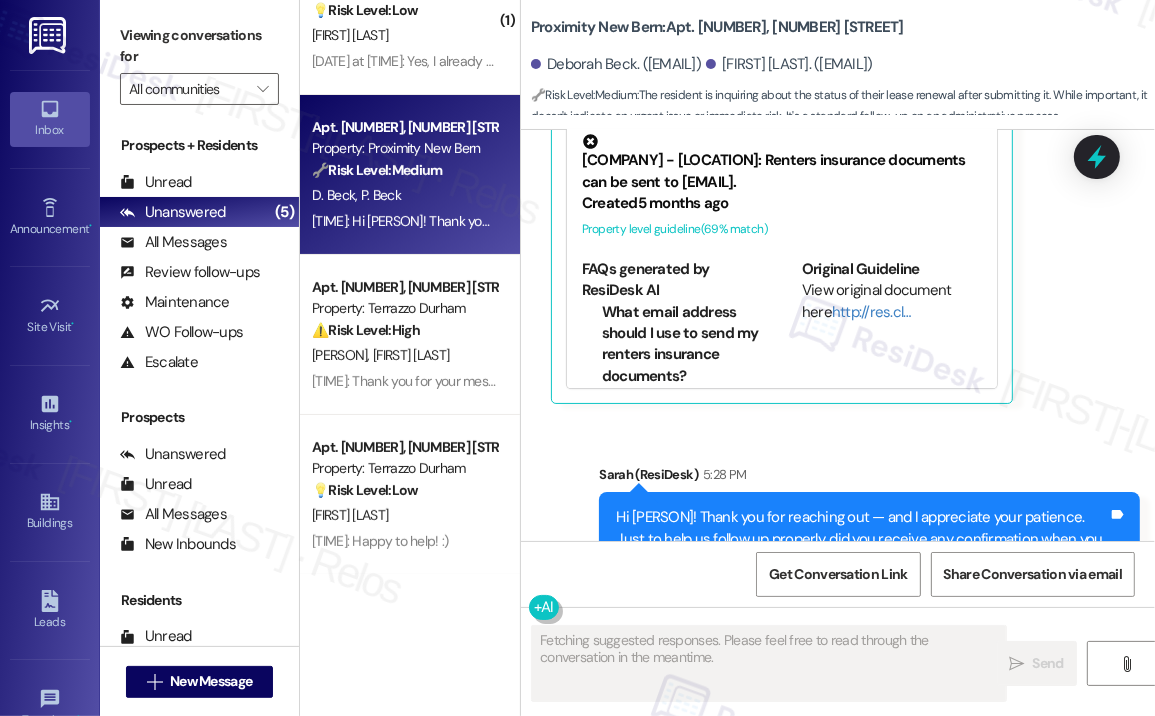scroll, scrollTop: 4845, scrollLeft: 0, axis: vertical 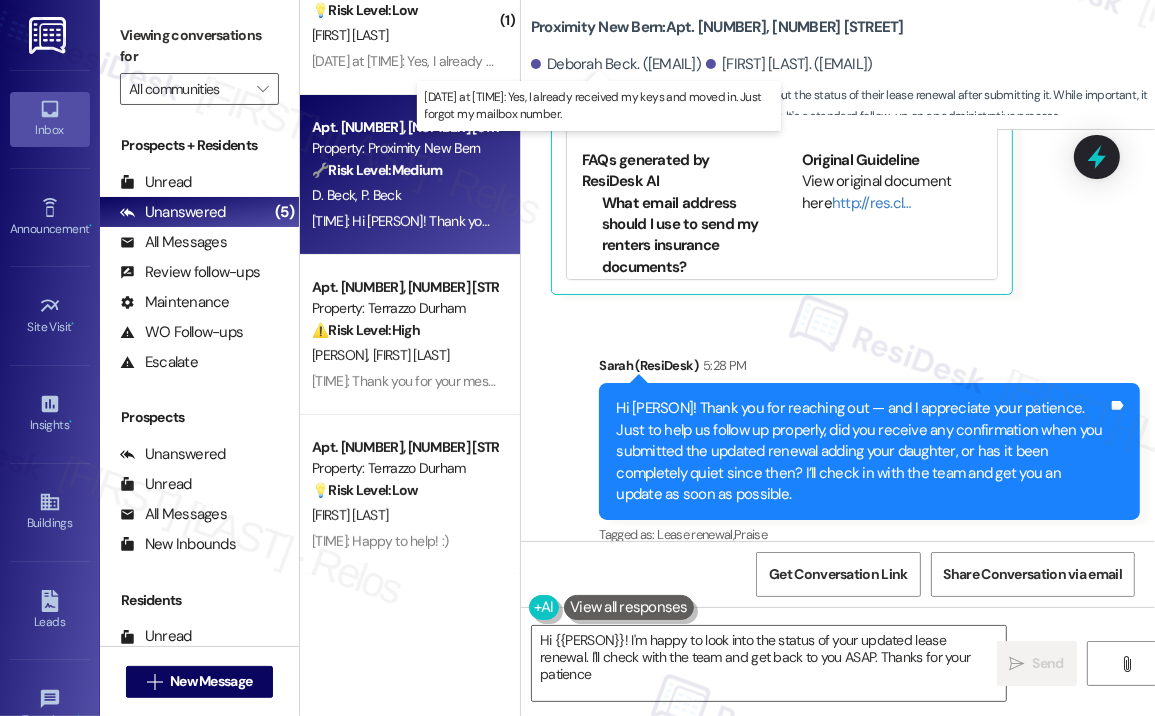 type on "Hi [FIRST]! I'm happy to look into the status of your updated lease renewal. I'll check with the team and get back to you ASAP. Thanks for your patience!" 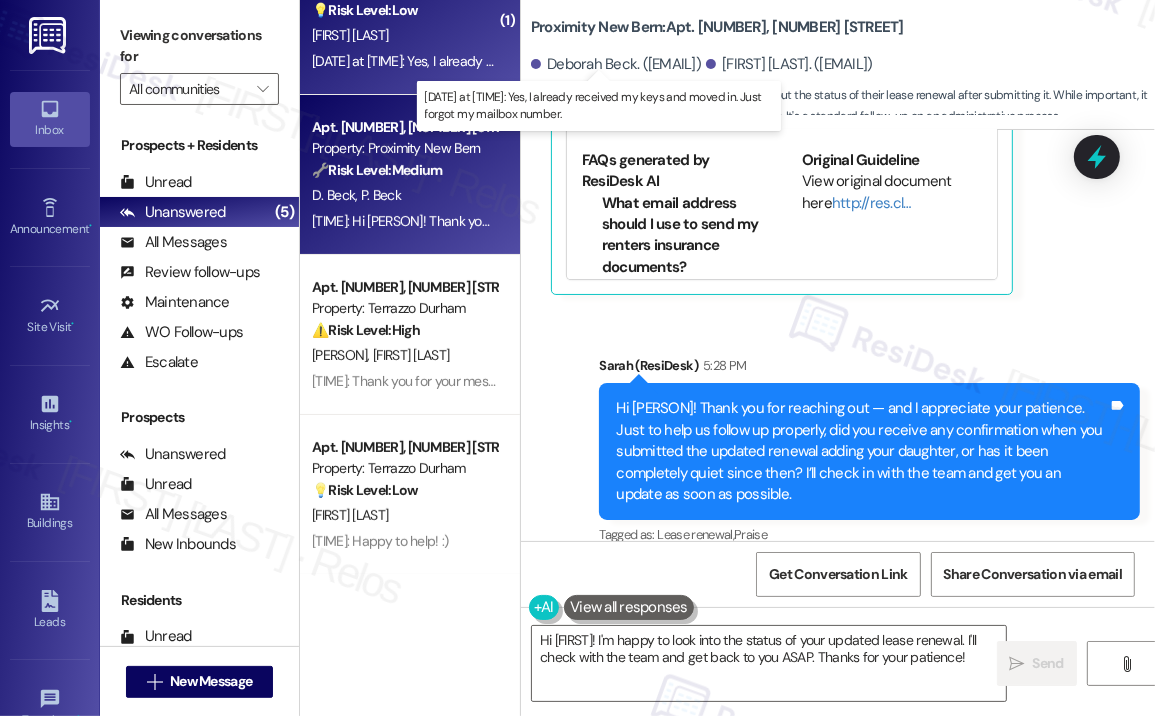 click on "[TIME]: Yes, I already received my keys and moved in. Just forgot my mailbox number. [TIME]: Yes, I already received my keys and moved in. Just forgot my mailbox number." at bounding box center (585, 61) 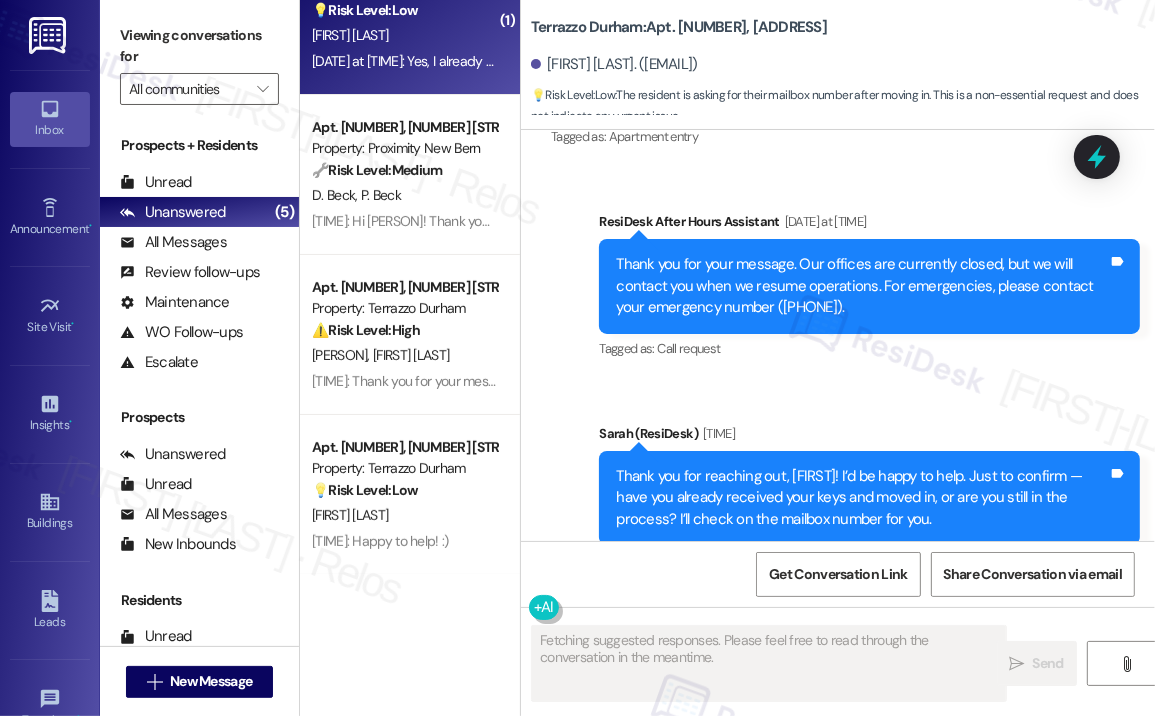 scroll, scrollTop: 1180, scrollLeft: 0, axis: vertical 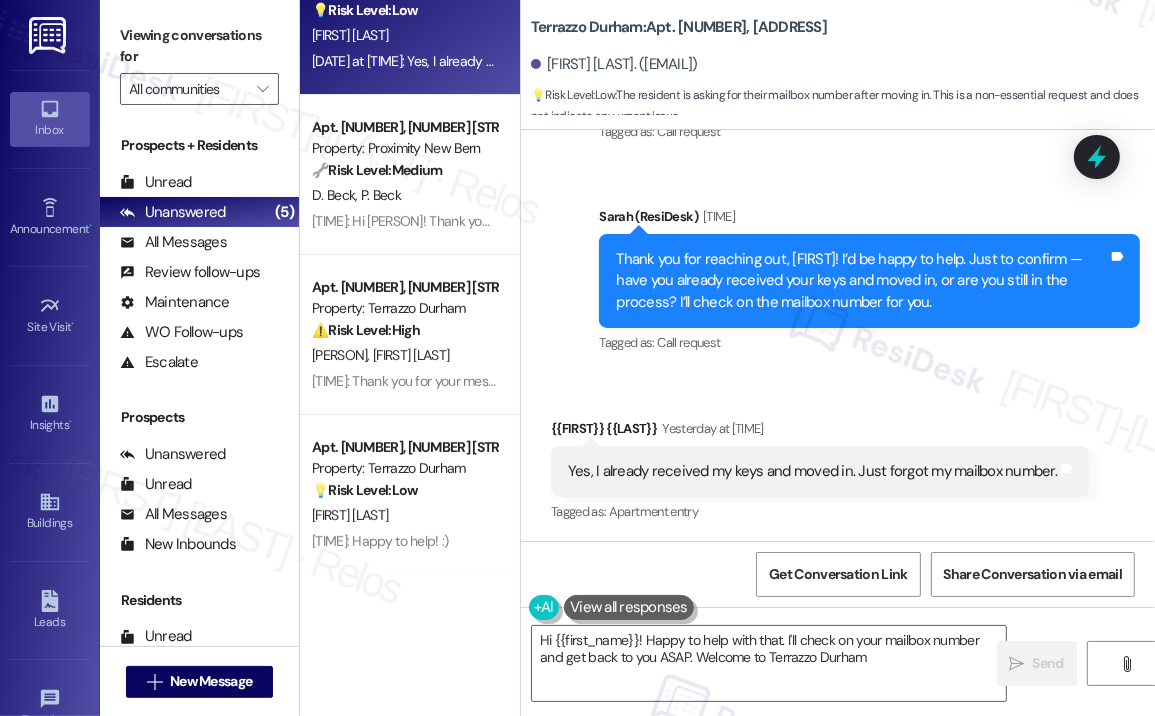 type on "Hi {{first_name}}! Happy to help with that. I'll check on your mailbox number and get back to you ASAP. Welcome to Terrazzo Durham!" 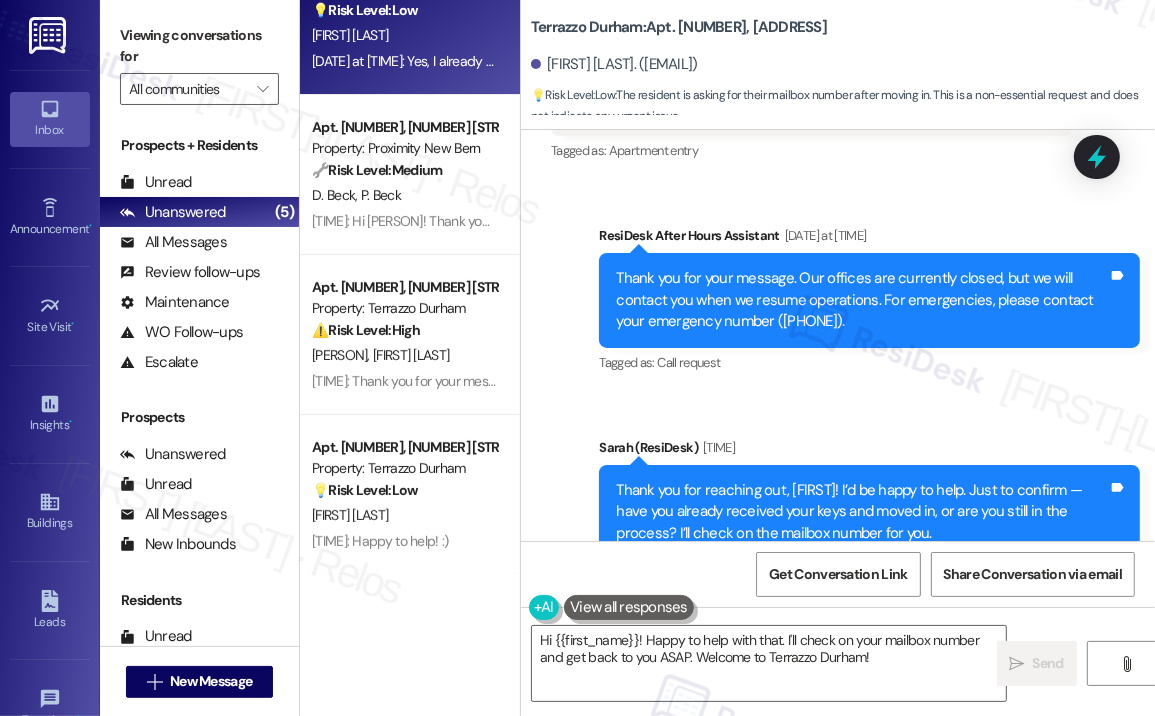 scroll, scrollTop: 880, scrollLeft: 0, axis: vertical 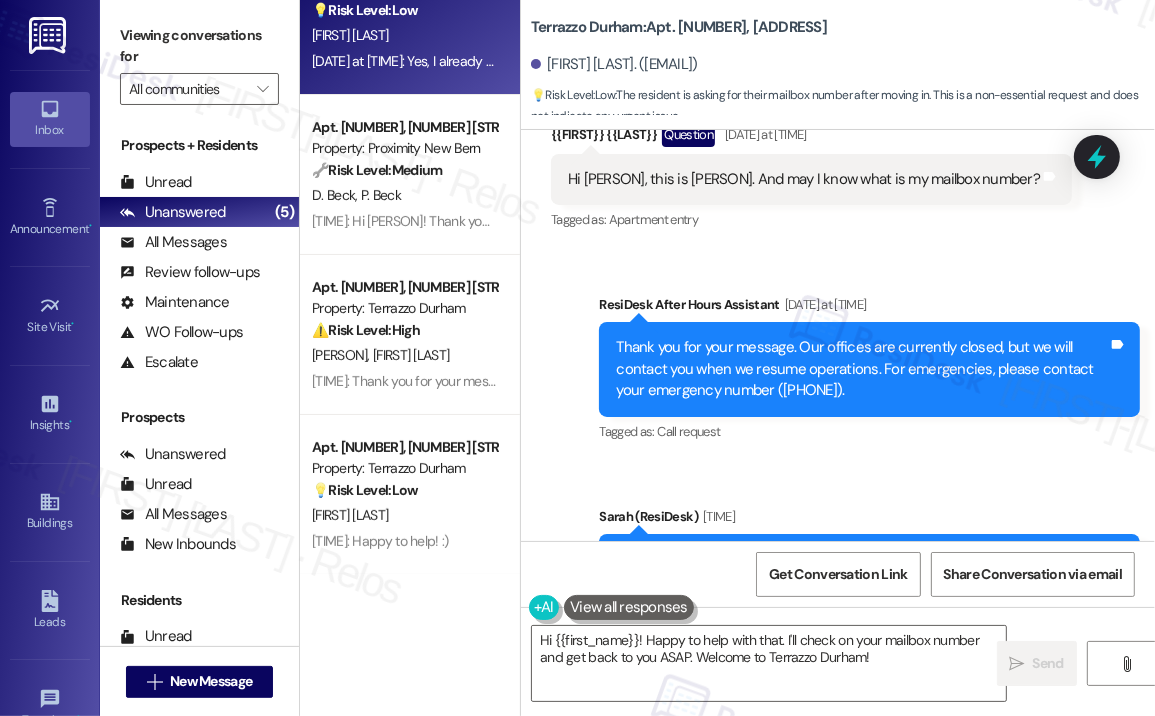 click on "Hi [PERSON], this is [PERSON]. And may I know what is my mailbox number?" at bounding box center (804, 179) 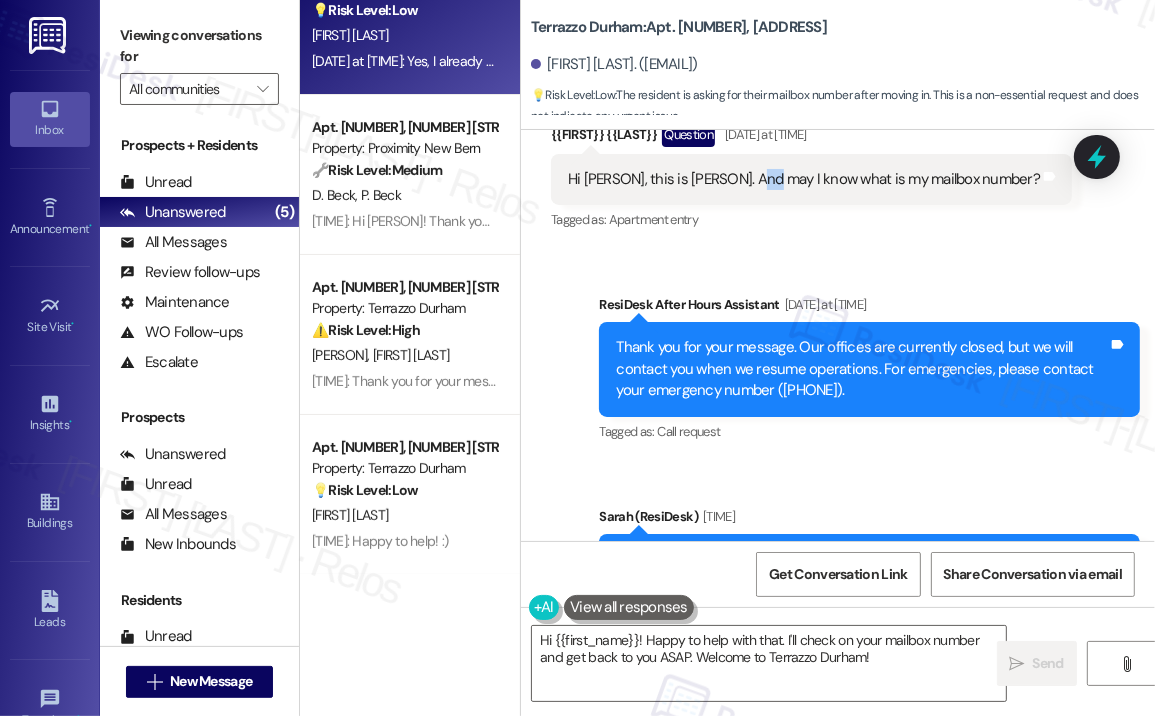 click on "Hi [PERSON], this is [PERSON]. And may I know what is my mailbox number?" at bounding box center (804, 179) 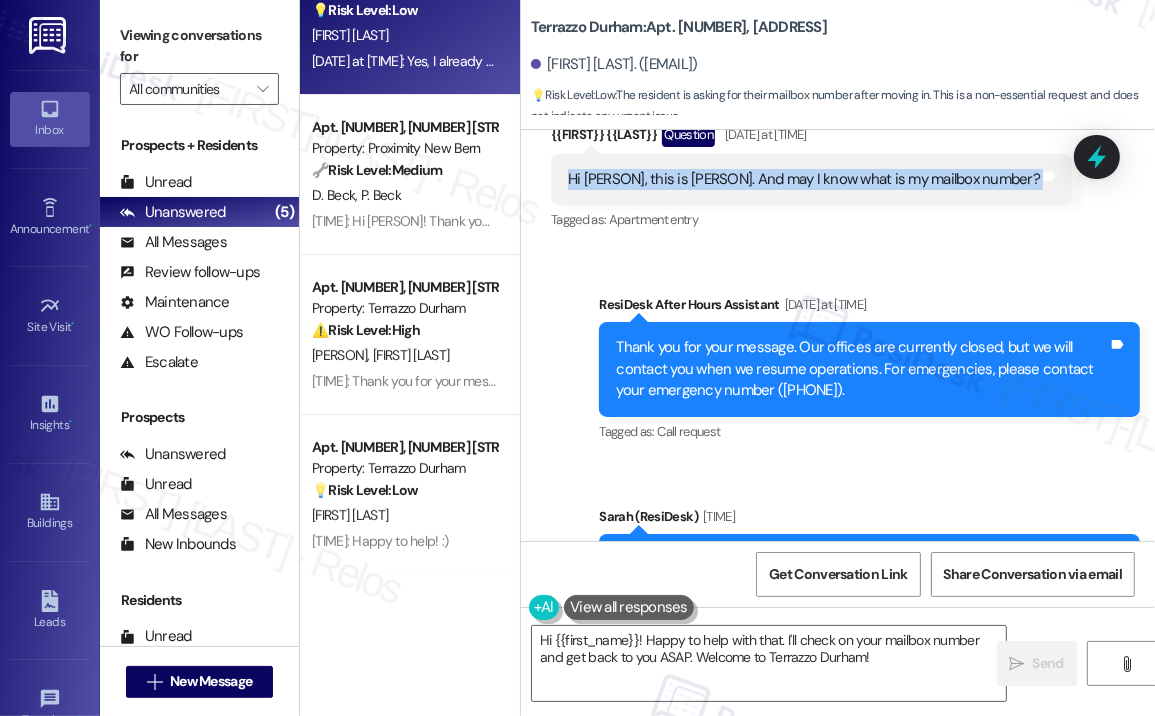 click on "Hi [PERSON], this is [PERSON]. And may I know what is my mailbox number?" at bounding box center [804, 179] 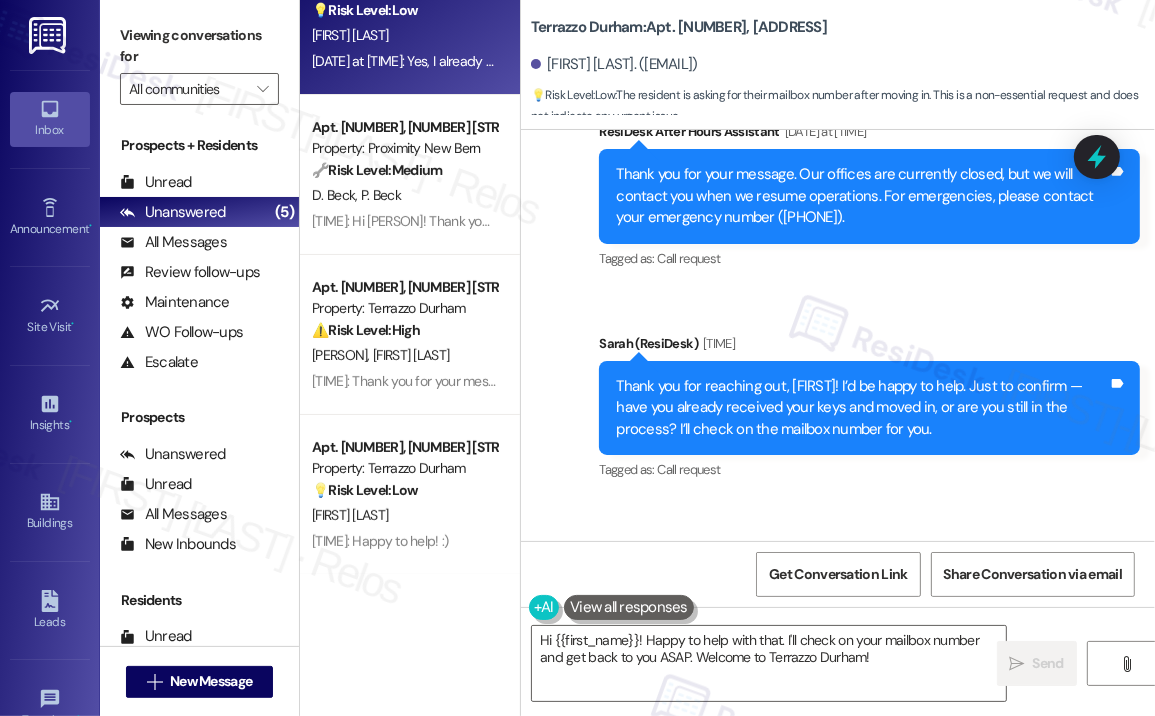 scroll, scrollTop: 1180, scrollLeft: 0, axis: vertical 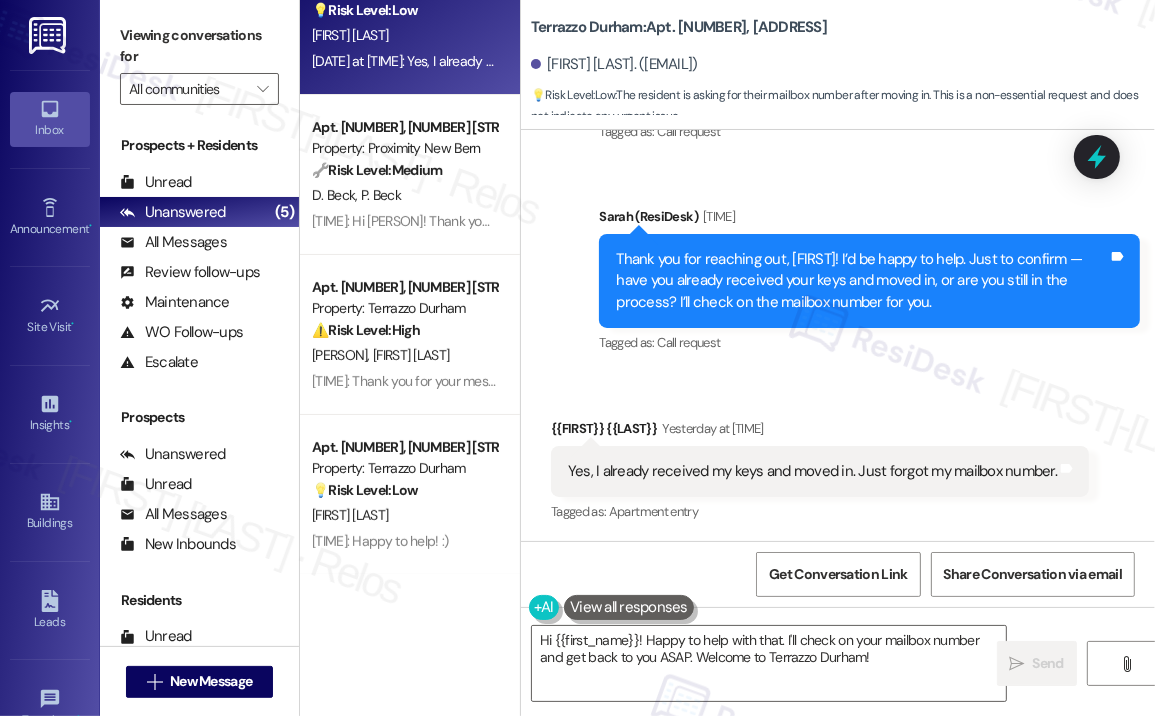 click on "Yes, I already received my keys and moved in. Just forgot my mailbox number." at bounding box center (812, 471) 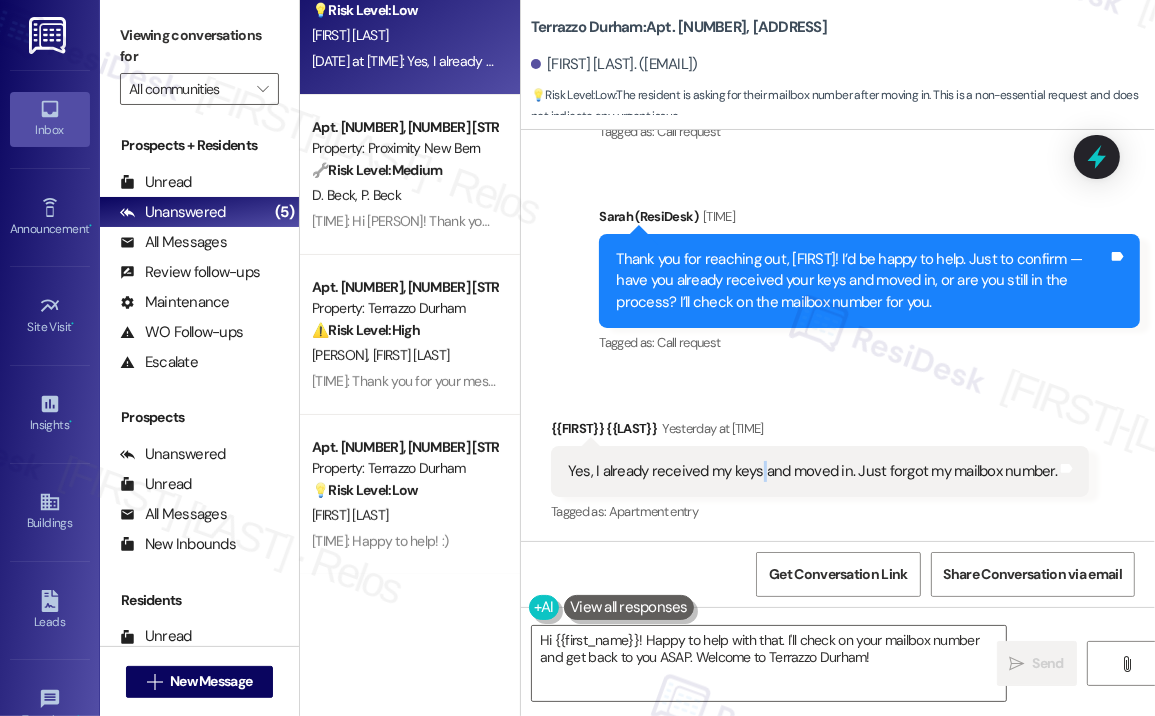 click on "Yes, I already received my keys and moved in. Just forgot my mailbox number." at bounding box center (812, 471) 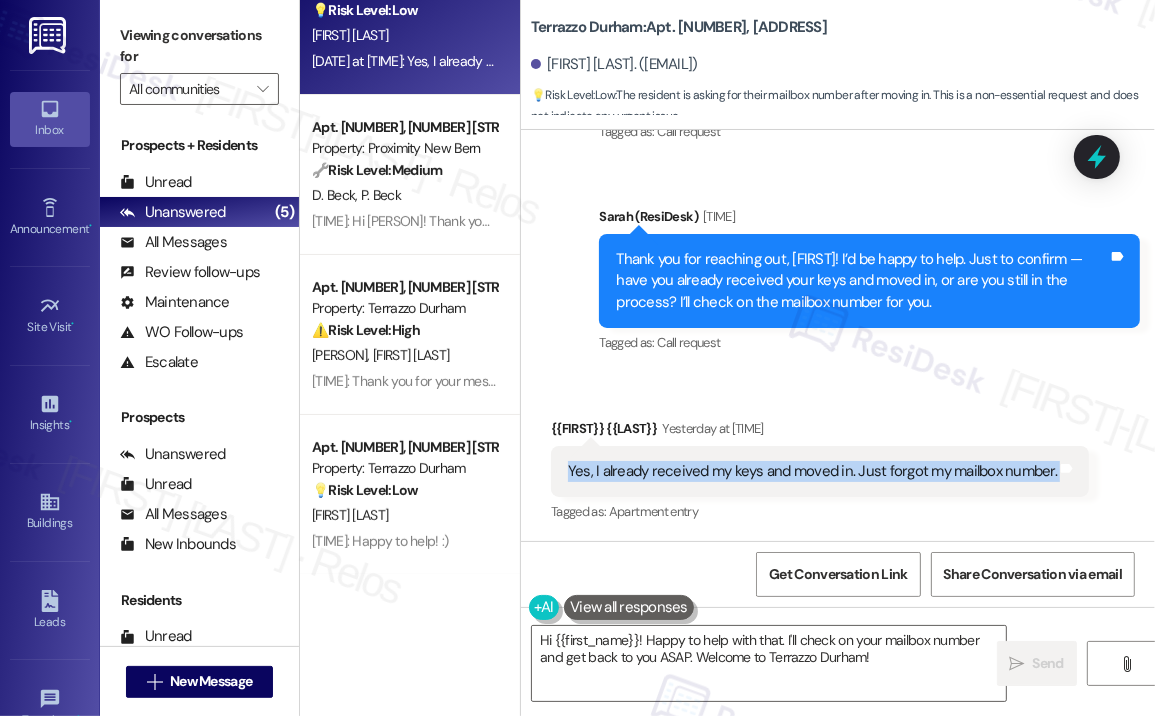 click on "Yes, I already received my keys and moved in. Just forgot my mailbox number." at bounding box center (812, 471) 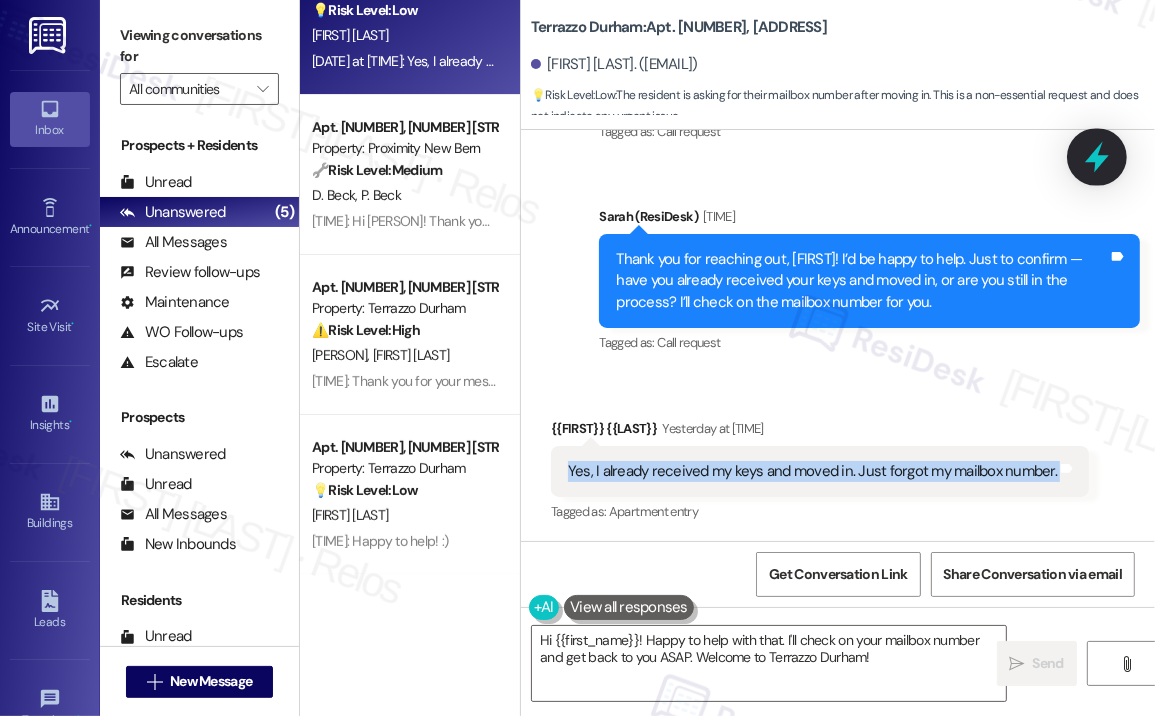 click 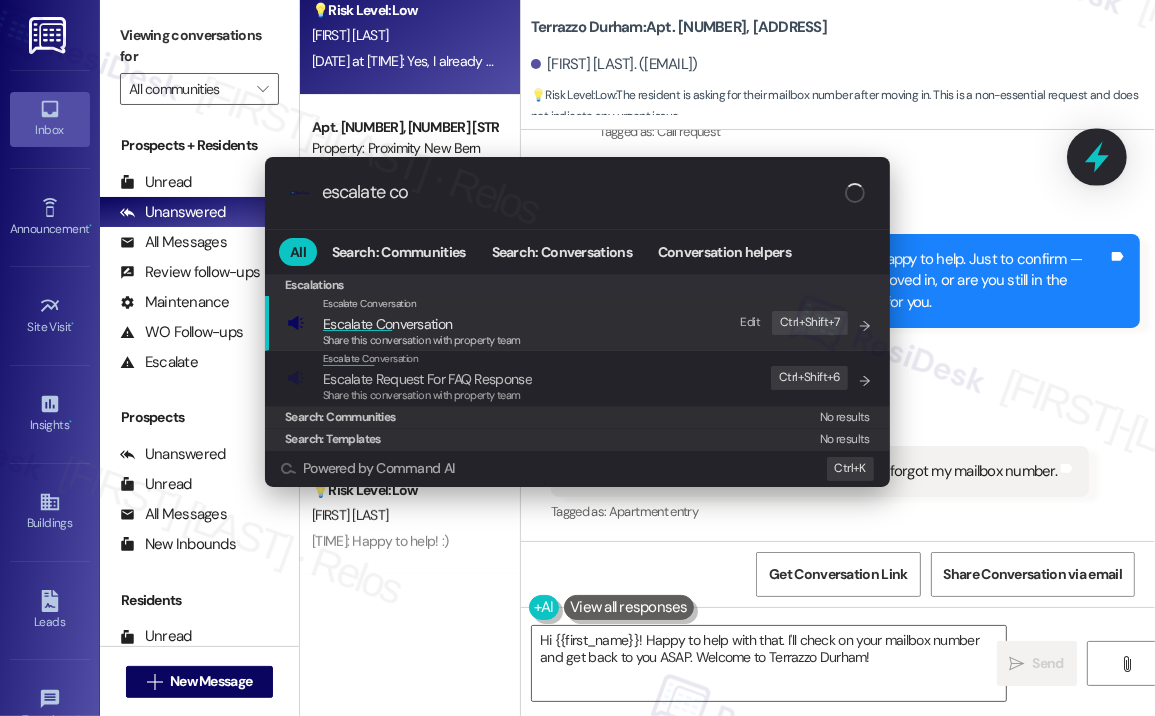 type on "escalate con" 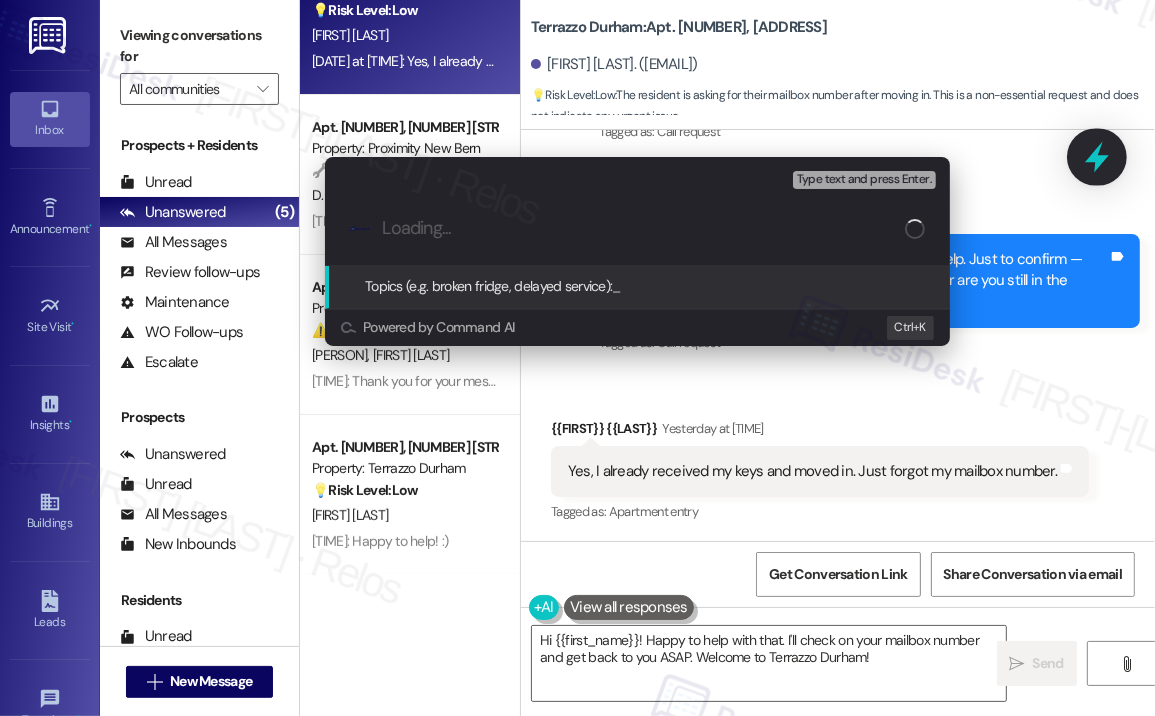 type on "Mailbox Number Request" 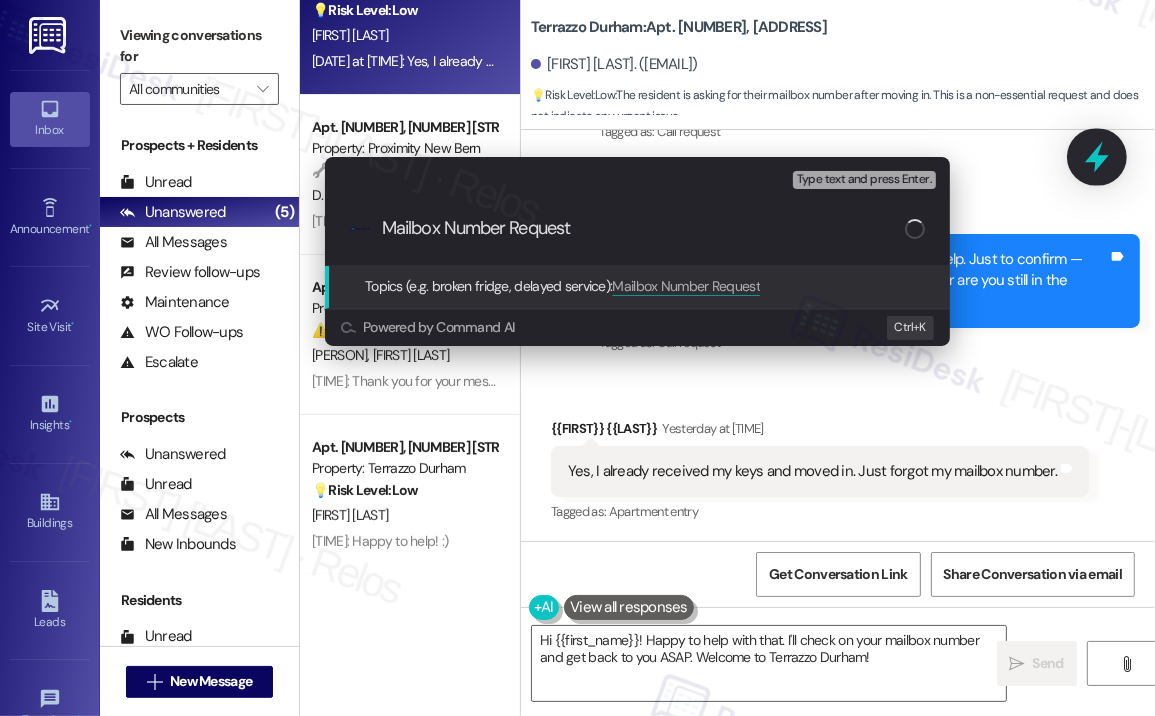 type 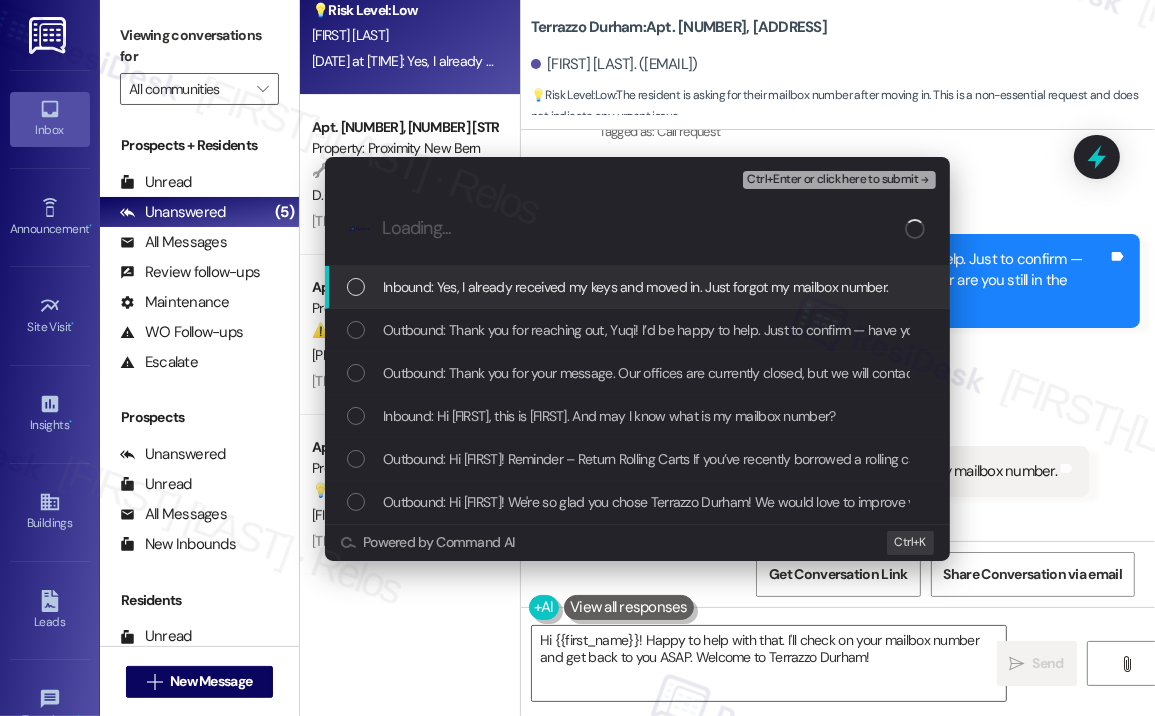 click on "Inbound: Yes, I already received my keys and moved in. Just forgot my mailbox number." at bounding box center (636, 287) 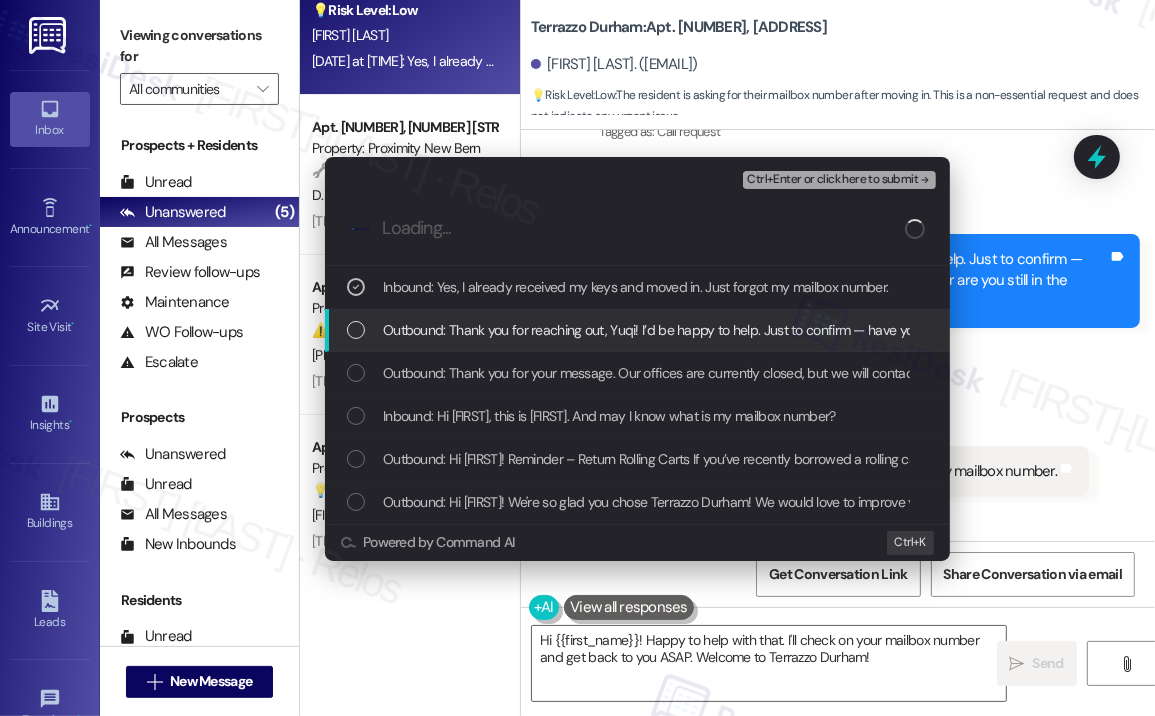 click on "Outbound: Thank you for reaching out, Yuqi! I’d be happy to help. Just to confirm — have you already received your keys and moved in, or are you still in the process? I’ll check on the mailbox number for you." at bounding box center [978, 330] 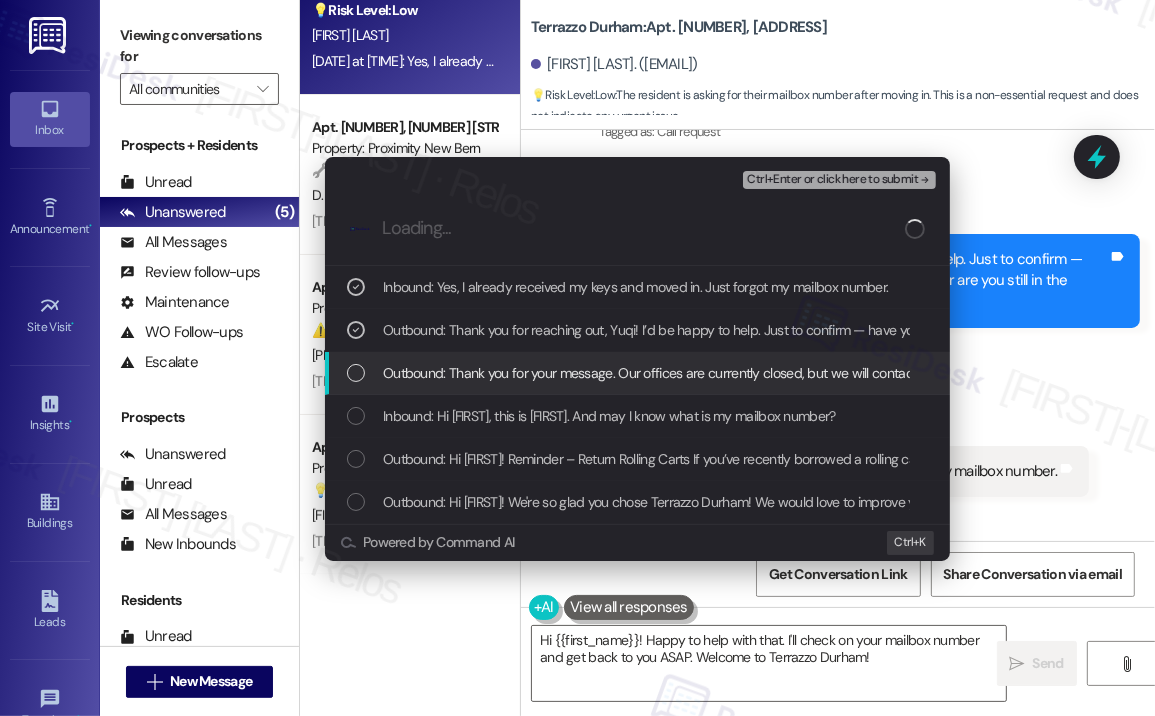 click on "Outbound: Thank you for your message. Our offices are currently closed, but we will contact you when we resume operations. For emergencies, please contact your emergency number ([PHONE])." at bounding box center [950, 373] 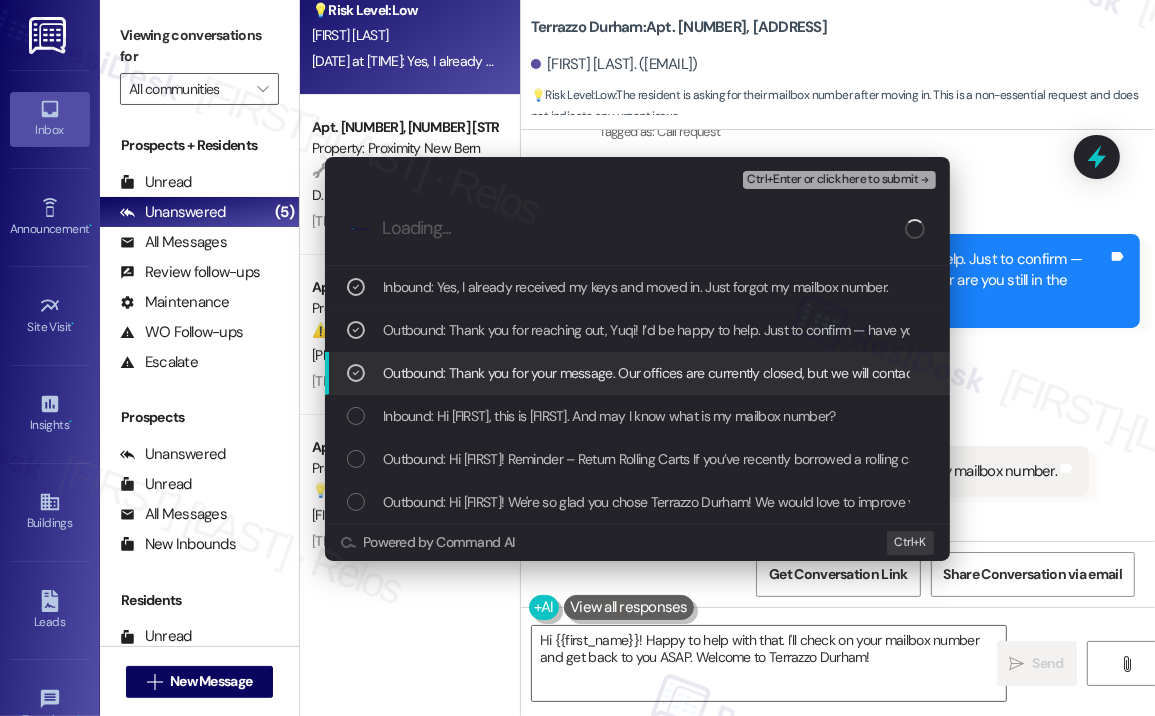 click on "Outbound: Thank you for your message. Our offices are currently closed, but we will contact you when we resume operations. For emergencies, please contact your emergency number ([PHONE])." at bounding box center (950, 373) 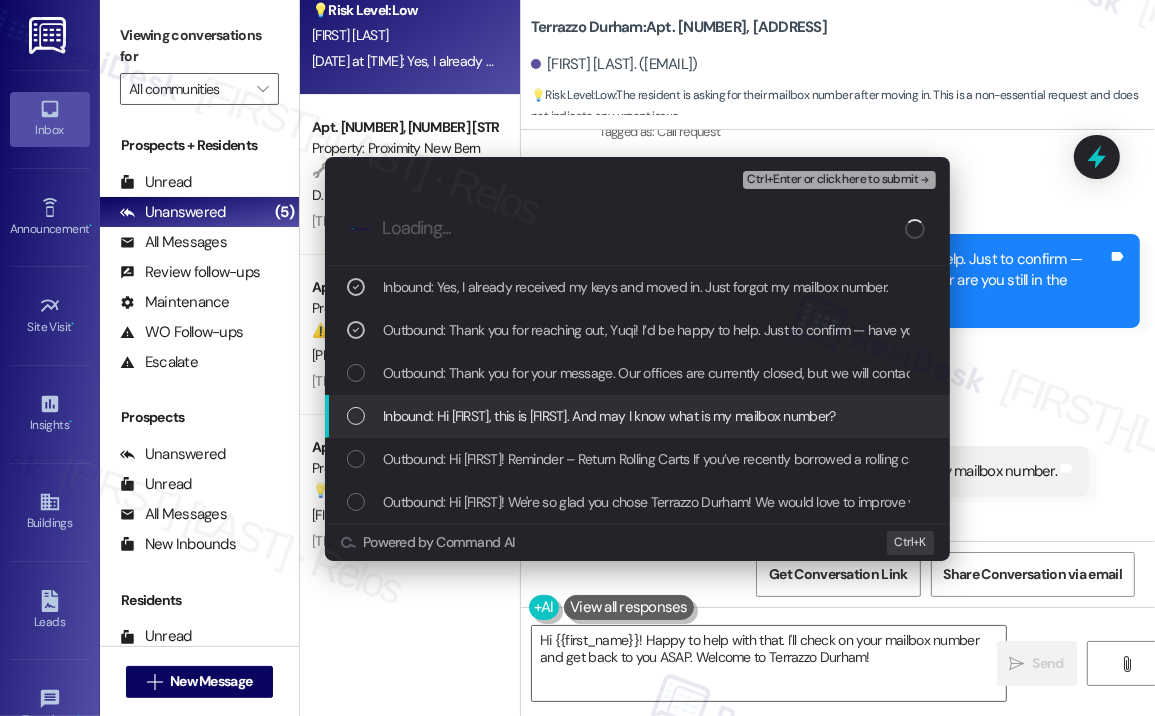click on "Inbound: Hi [FIRST], this is [FIRST]. And may I know what is my mailbox number?" at bounding box center [609, 416] 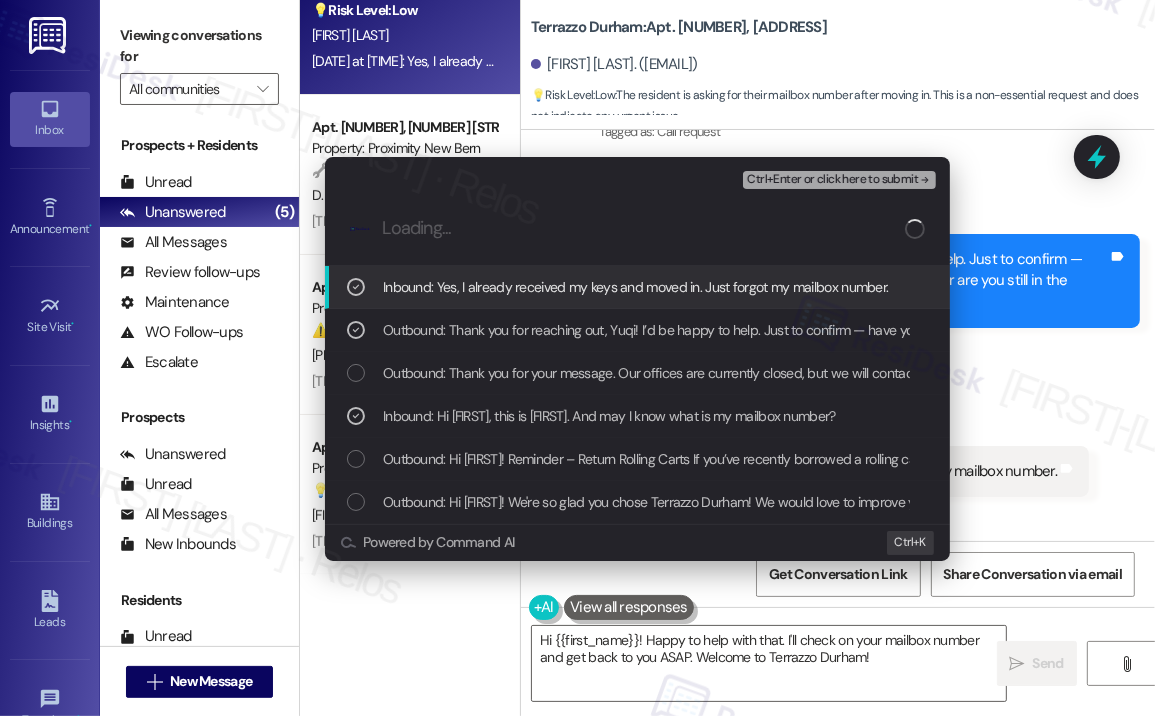 click on "Ctrl+Enter or click here to submit" at bounding box center [832, 180] 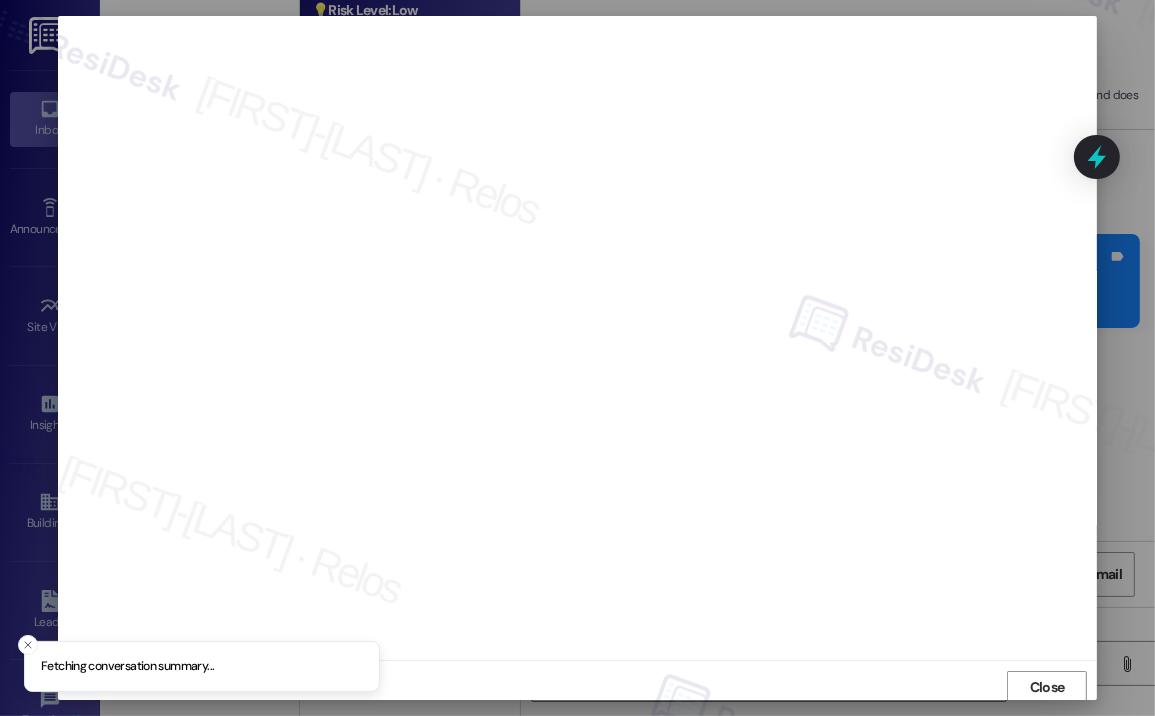 scroll, scrollTop: 3, scrollLeft: 0, axis: vertical 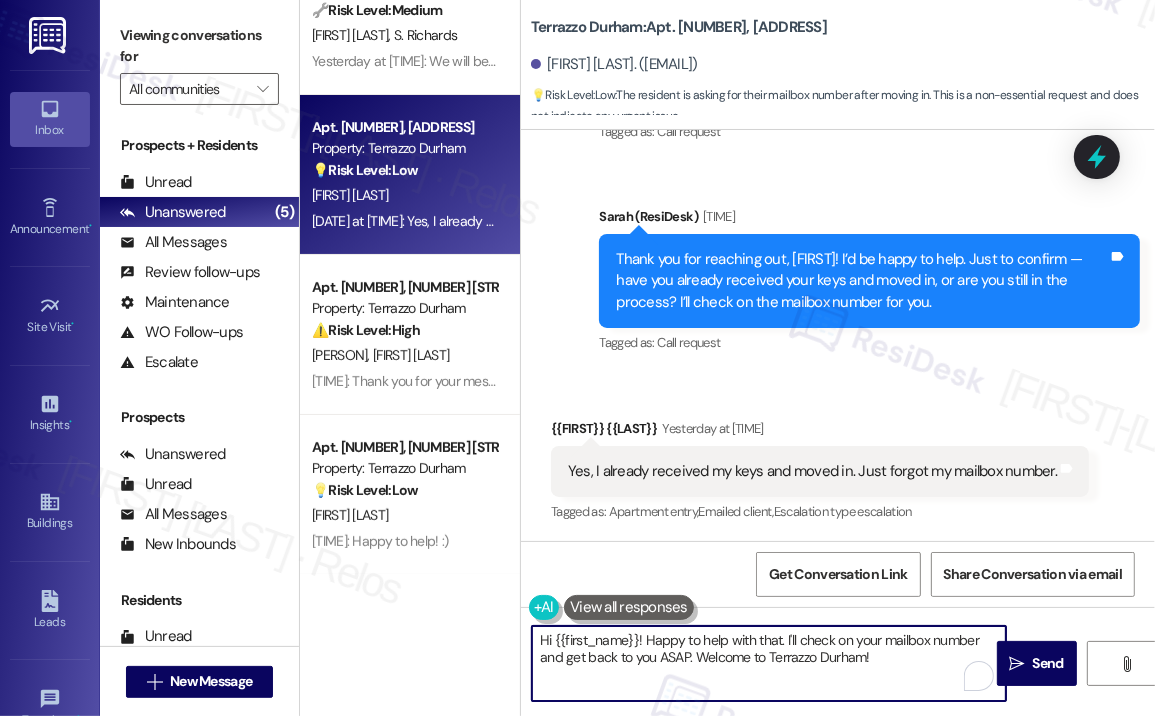 click on "Hi {{first_name}}! Happy to help with that. I'll check on your mailbox number and get back to you ASAP. Welcome to Terrazzo Durham!" at bounding box center [769, 663] 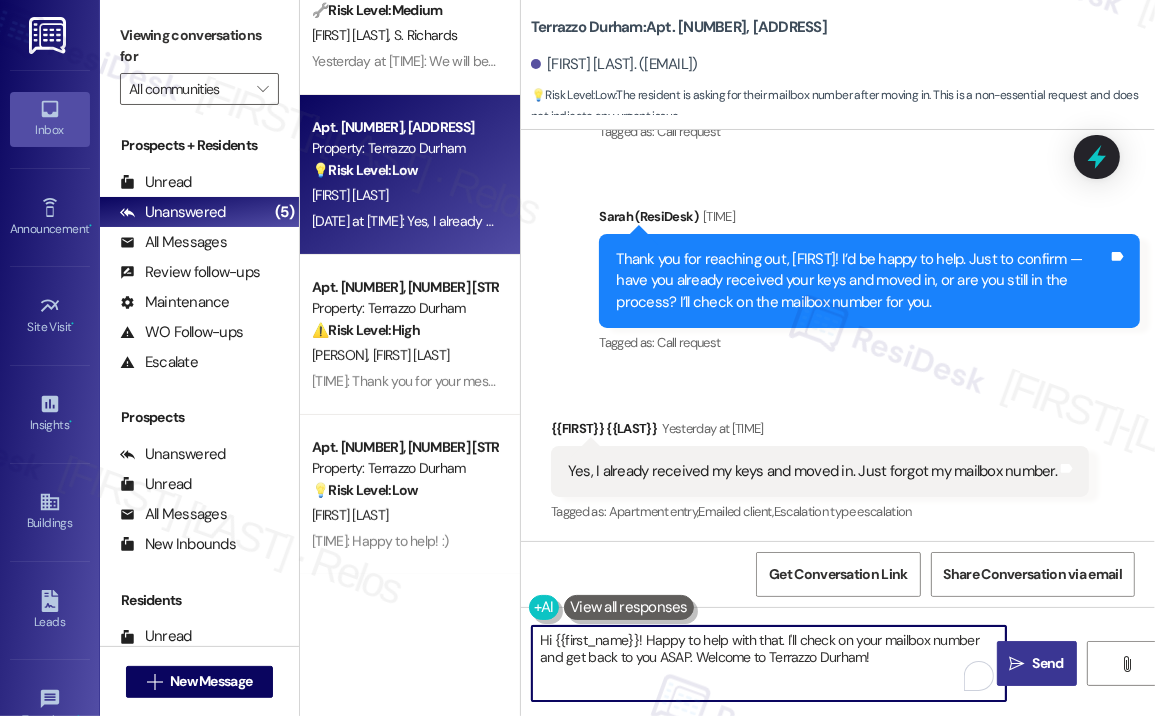 click on "Send" at bounding box center [1048, 663] 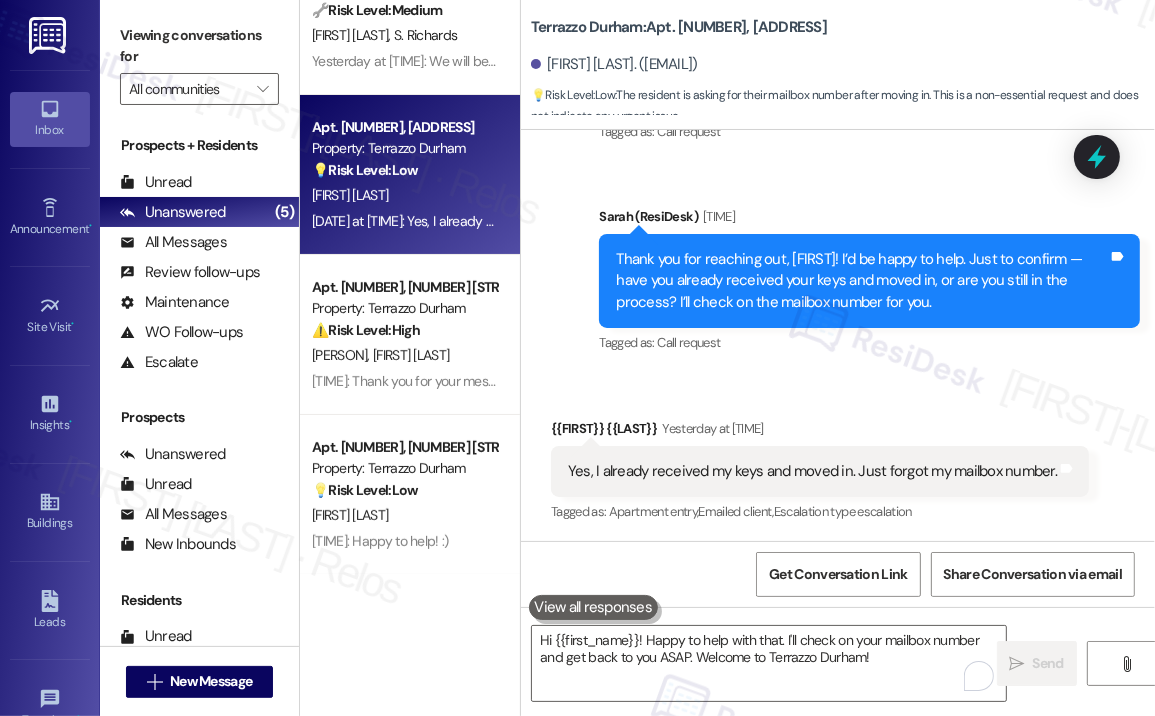 type 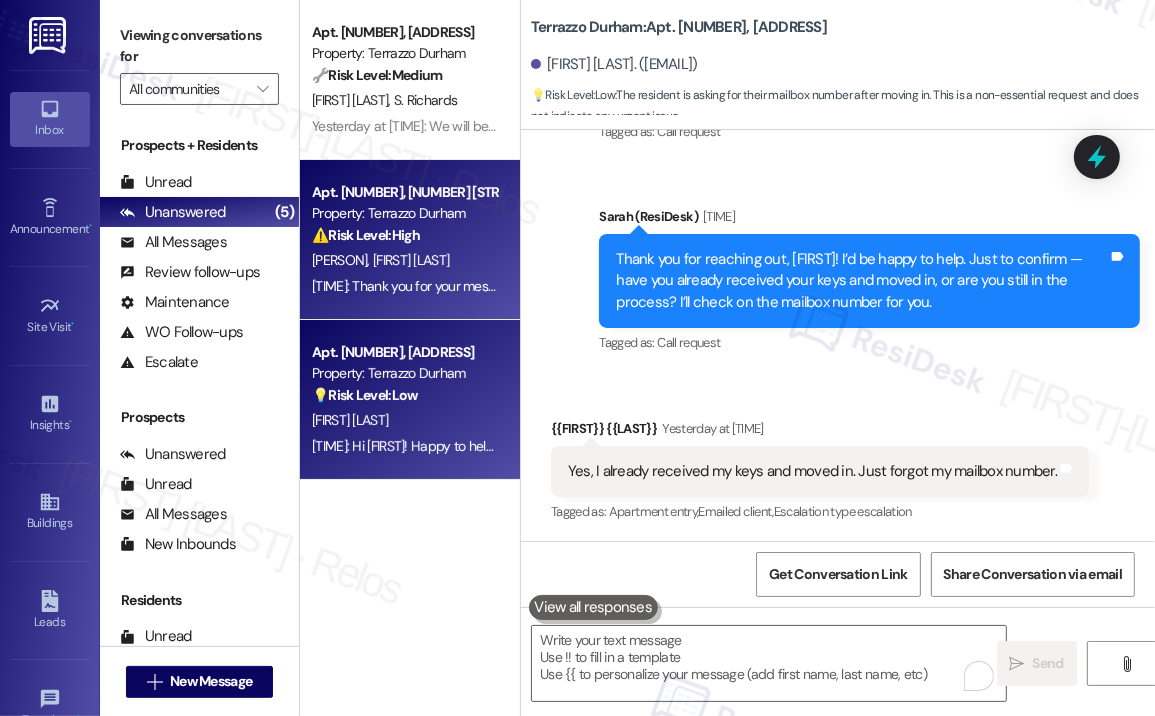 scroll, scrollTop: 0, scrollLeft: 0, axis: both 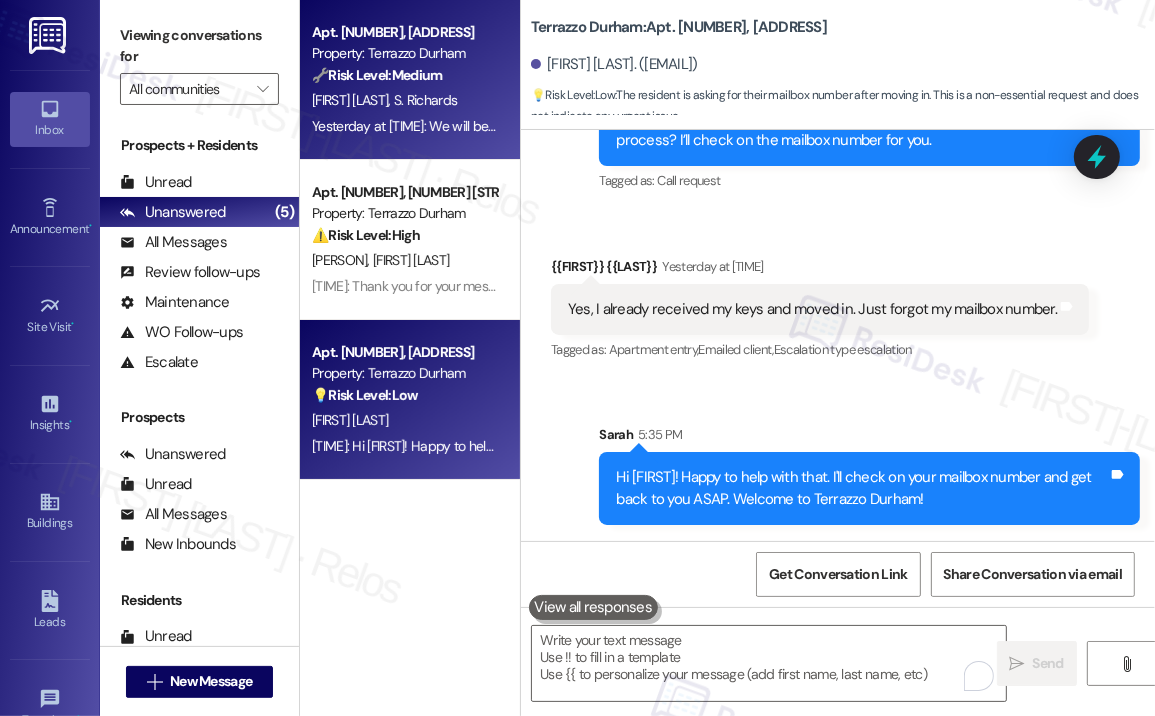 click on "Yesterday at [TIME]: We will be out of town this Thursday and Friday. If maintenance can enter during those days it would be great. Thank you! Yesterday at [TIME]: We will be out of town this Thursday and Friday. If maintenance can enter during those days it would be great. Thank you!" at bounding box center (404, 126) 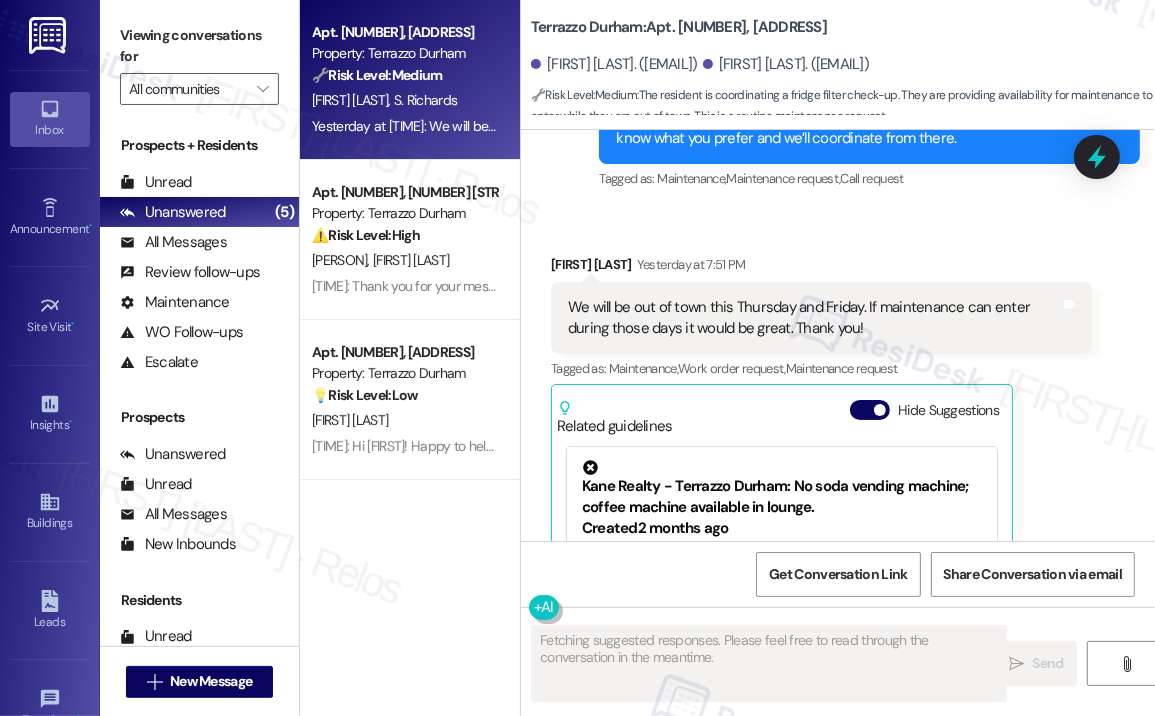 scroll, scrollTop: 7150, scrollLeft: 0, axis: vertical 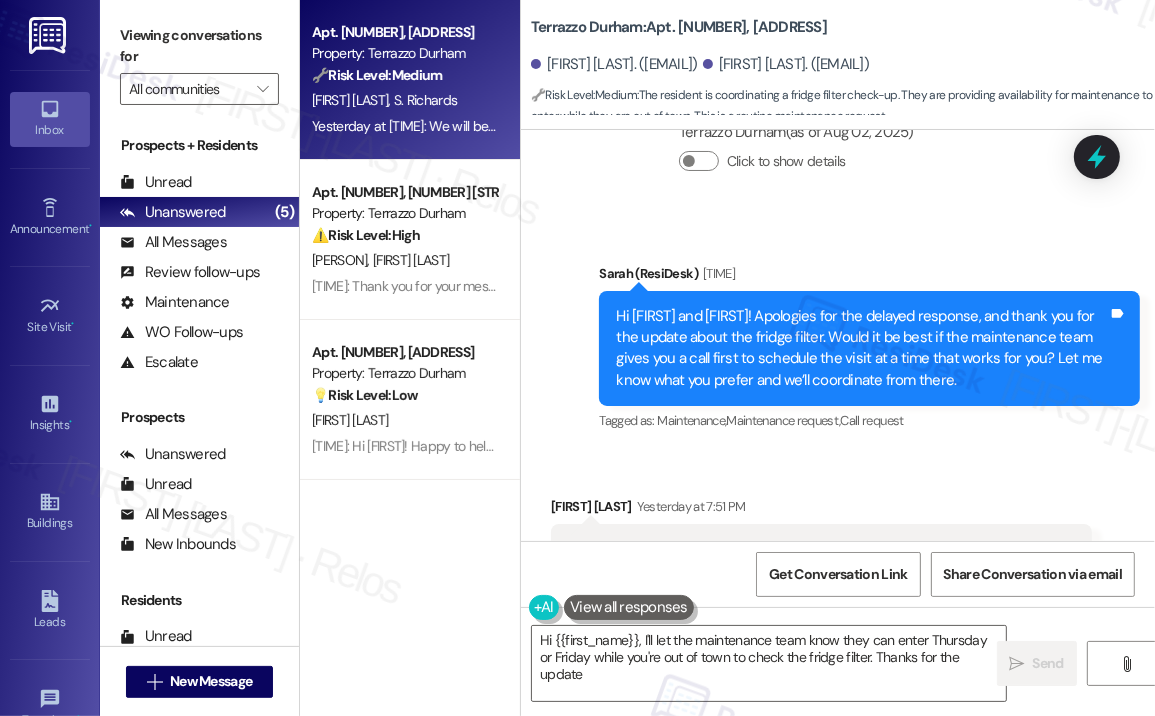 type on "Hi {{first_name}}, I'll let the maintenance team know they can enter Thursday or Friday while you're out of town to check the fridge filter. Thanks for the update!" 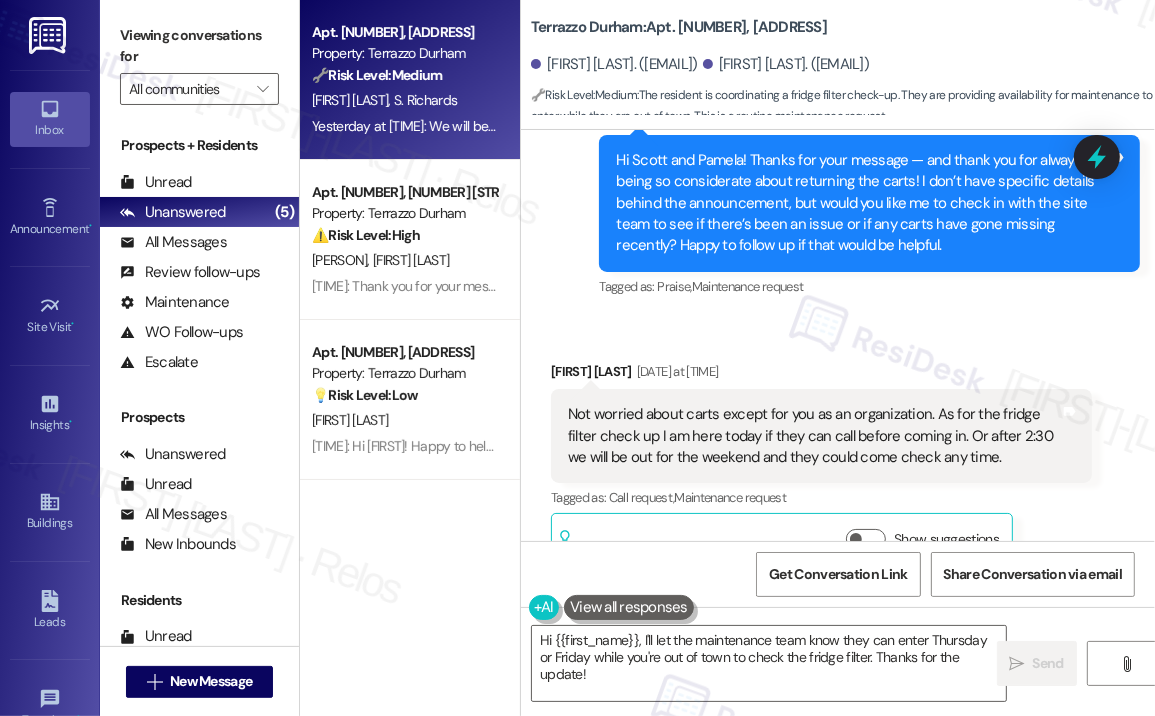 scroll, scrollTop: 6050, scrollLeft: 0, axis: vertical 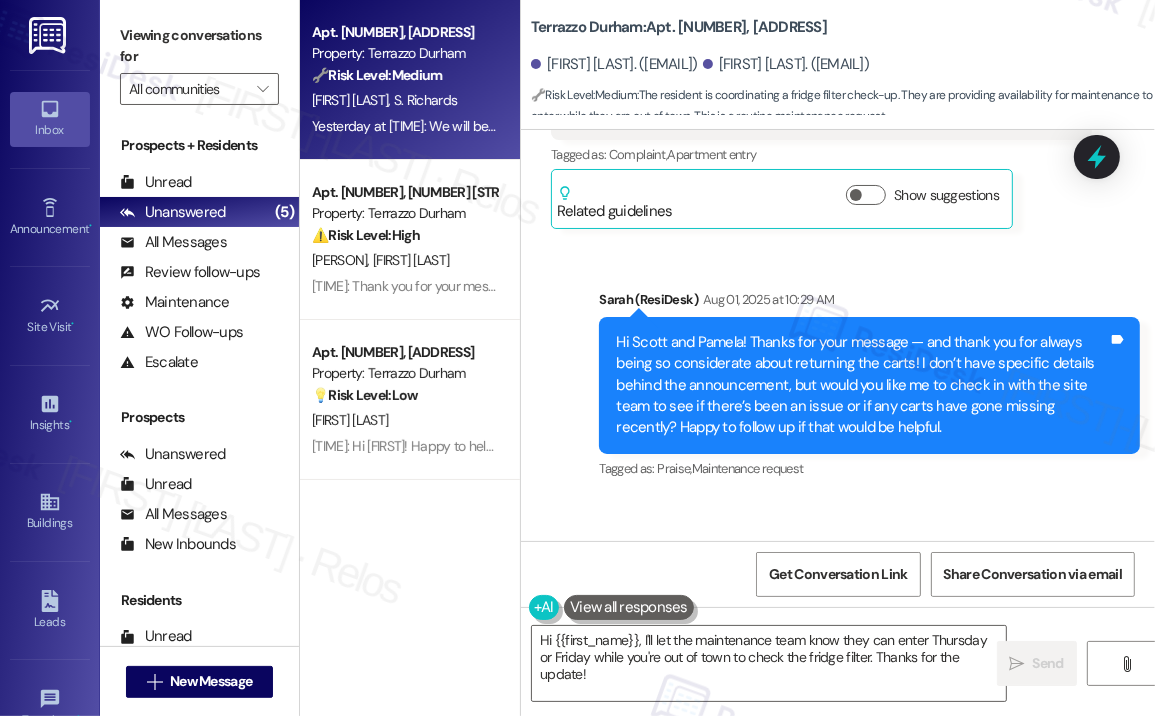 click on "Sent via SMS [FIRST]   (ResiDesk) [DATE] at [TIME] Hi [FIRST] and [FIRST]! Thanks for your message — and thank you for always being so considerate about returning the carts! I don’t have specific details behind the announcement, but would you like me to check in with the site team to see if there’s been an issue, or if any carts have gone missing recently? Happy to follow up if that would be helpful. Tags and notes Tagged as:   Praise ,  Click to highlight conversations about Praise Maintenance request Click to highlight conversations about Maintenance request" at bounding box center (838, 371) 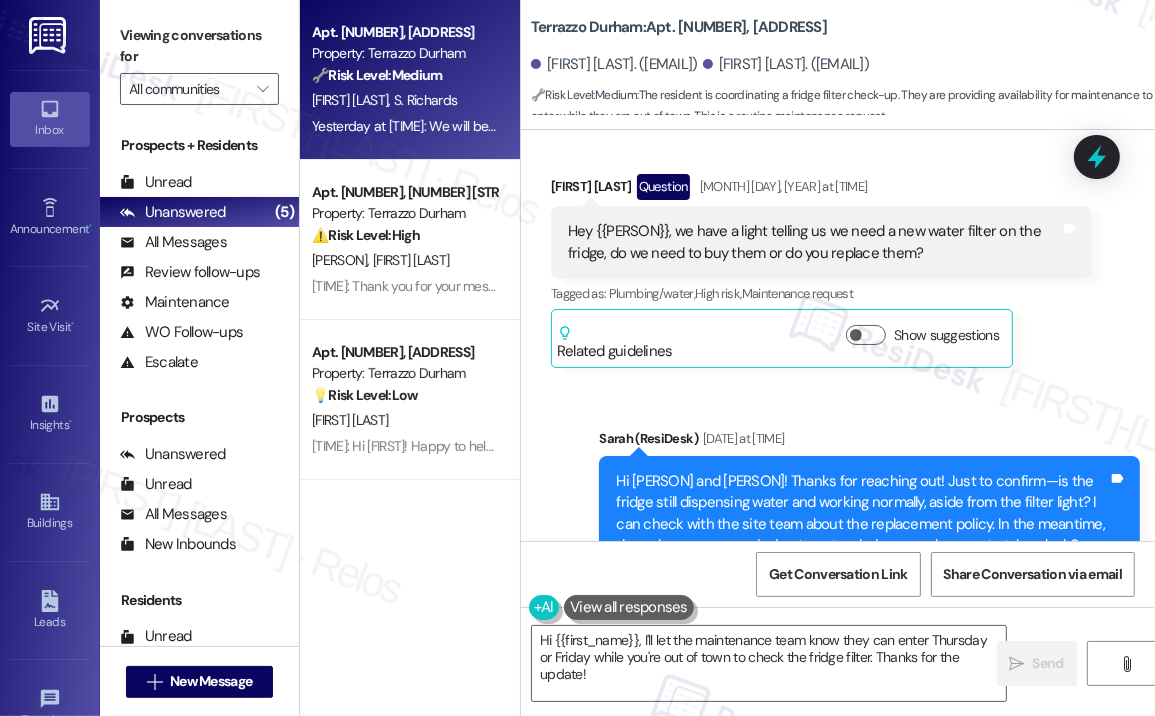 scroll, scrollTop: 4150, scrollLeft: 0, axis: vertical 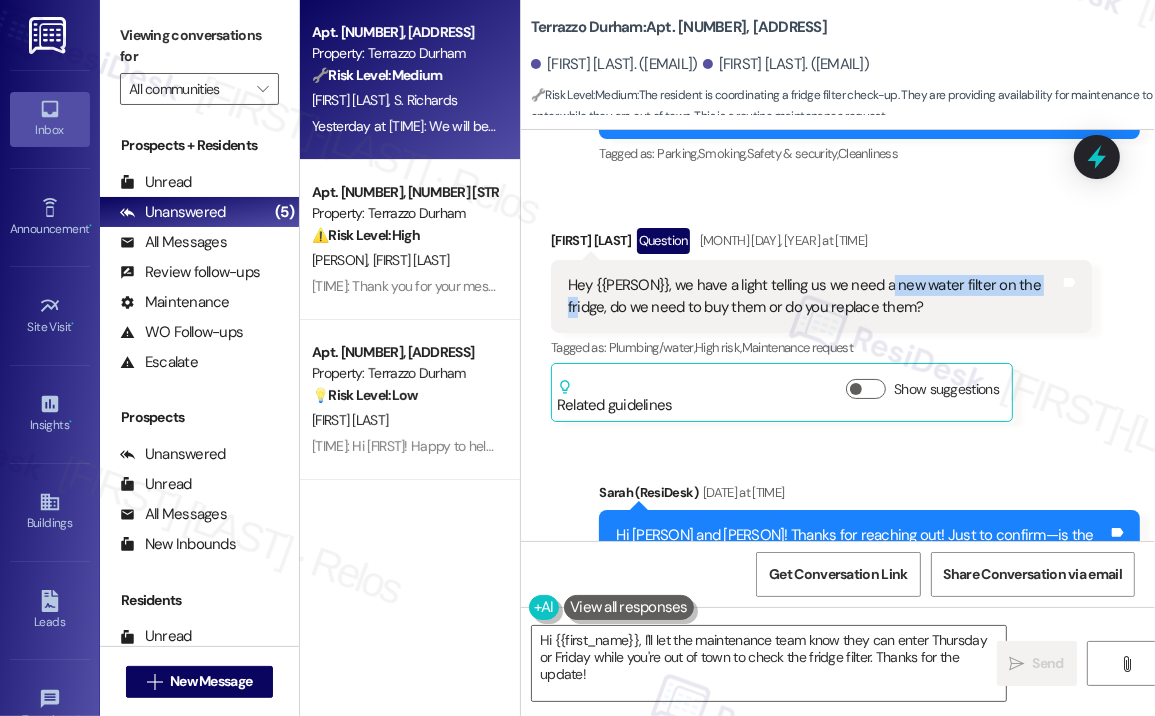 drag, startPoint x: 885, startPoint y: 284, endPoint x: 1049, endPoint y: 276, distance: 164.195 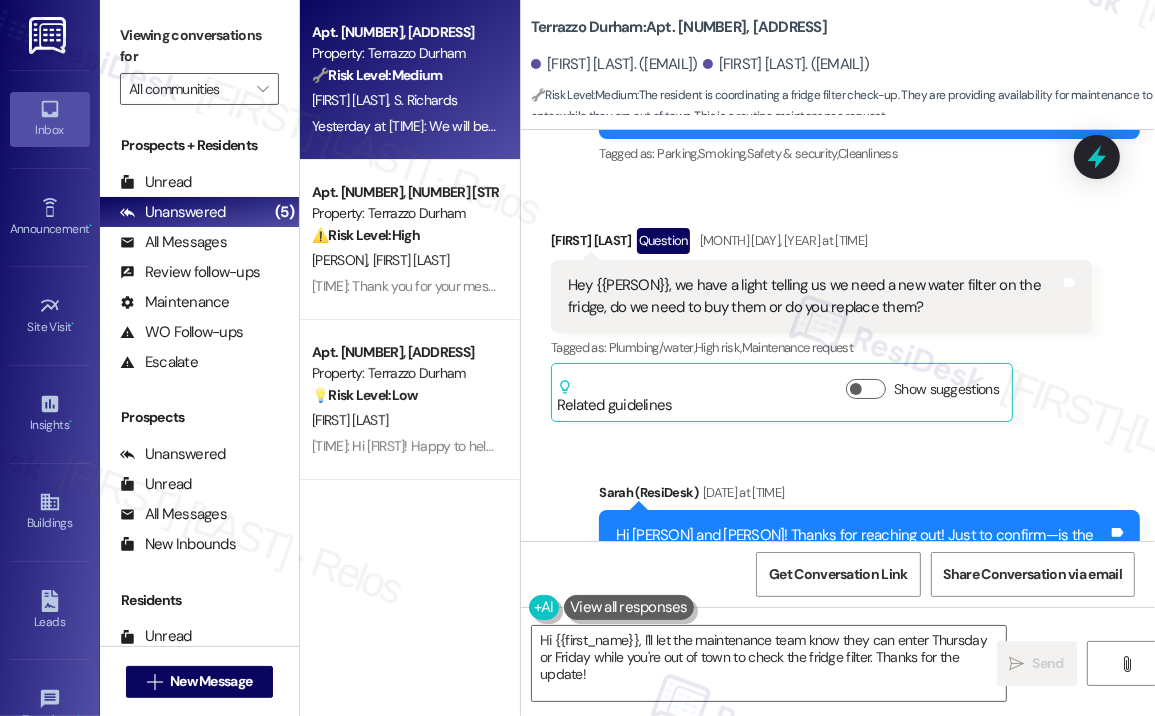 click on "Hey {{PERSON}},  we have a light telling us we need a new water filter on the fridge, do we need to buy them or do you replace them?" at bounding box center (814, 296) 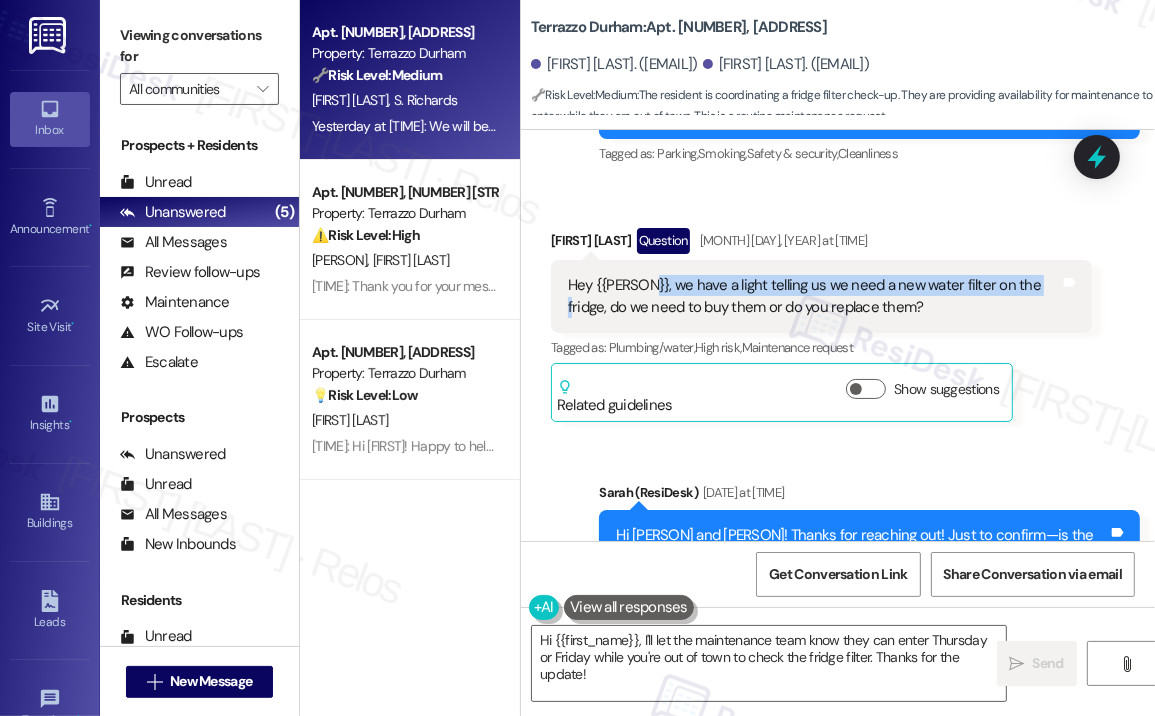 drag, startPoint x: 637, startPoint y: 285, endPoint x: 1029, endPoint y: 289, distance: 392.02042 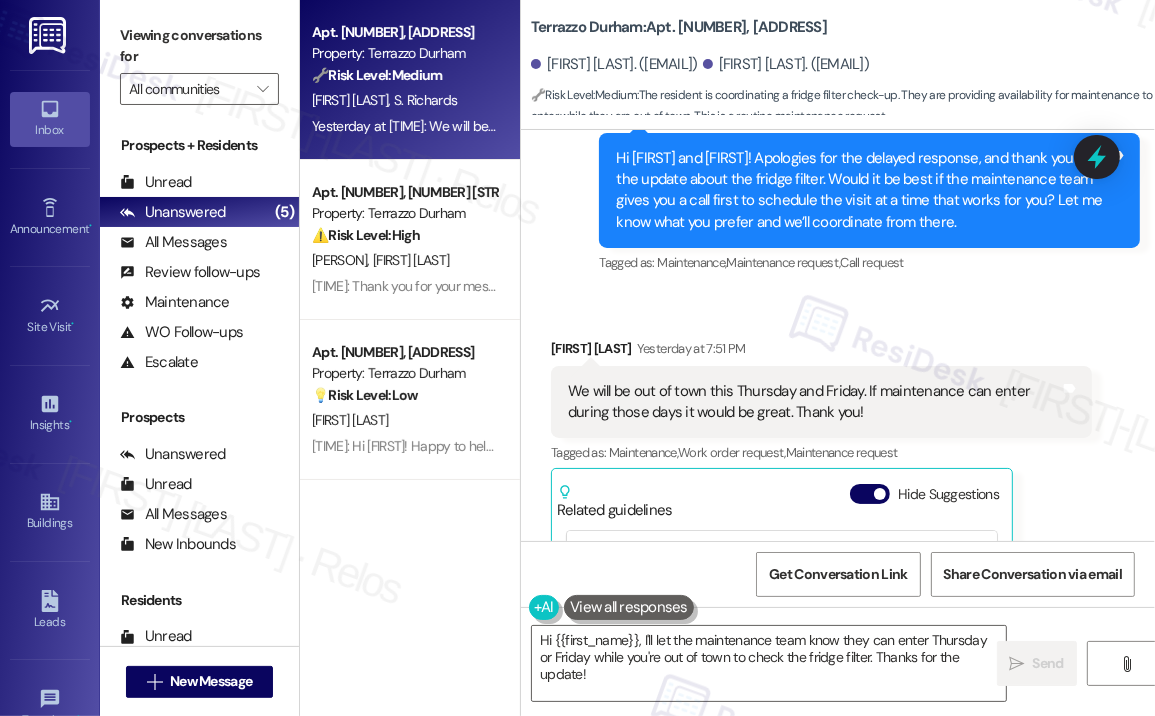 scroll, scrollTop: 7252, scrollLeft: 0, axis: vertical 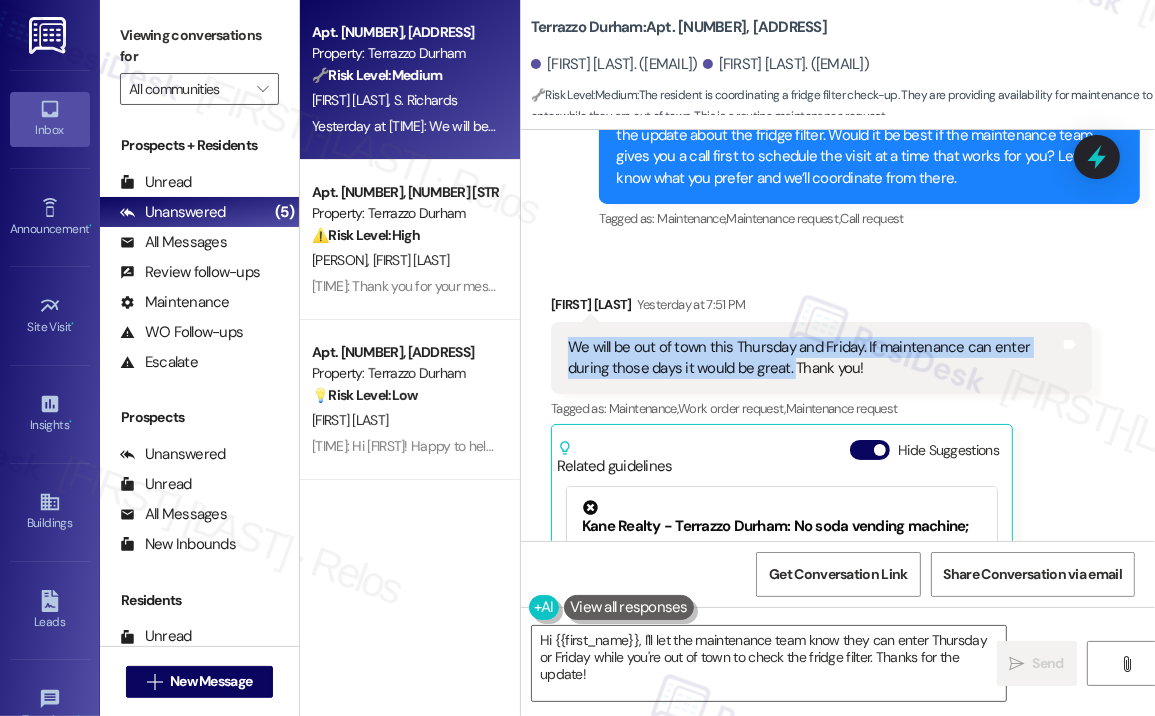 drag, startPoint x: 794, startPoint y: 323, endPoint x: 572, endPoint y: 303, distance: 222.89908 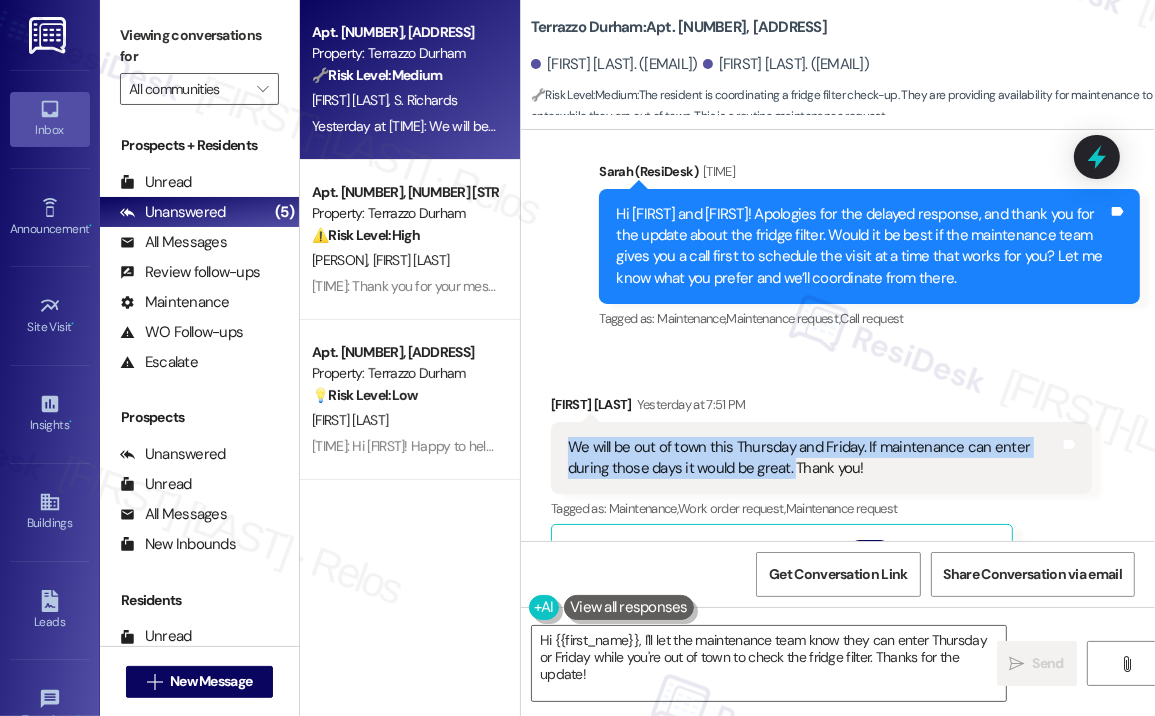scroll, scrollTop: 7451, scrollLeft: 0, axis: vertical 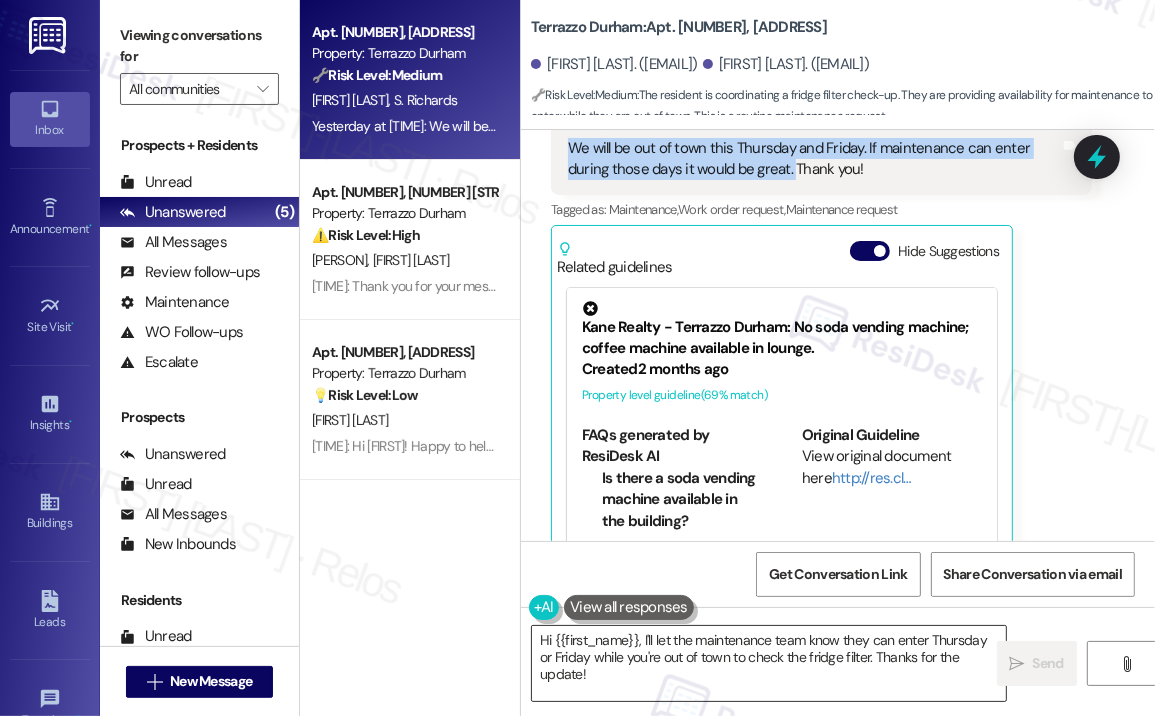 click on "Hi {{first_name}}, I'll let the maintenance team know they can enter Thursday or Friday while you're out of town to check the fridge filter. Thanks for the update!" at bounding box center (769, 663) 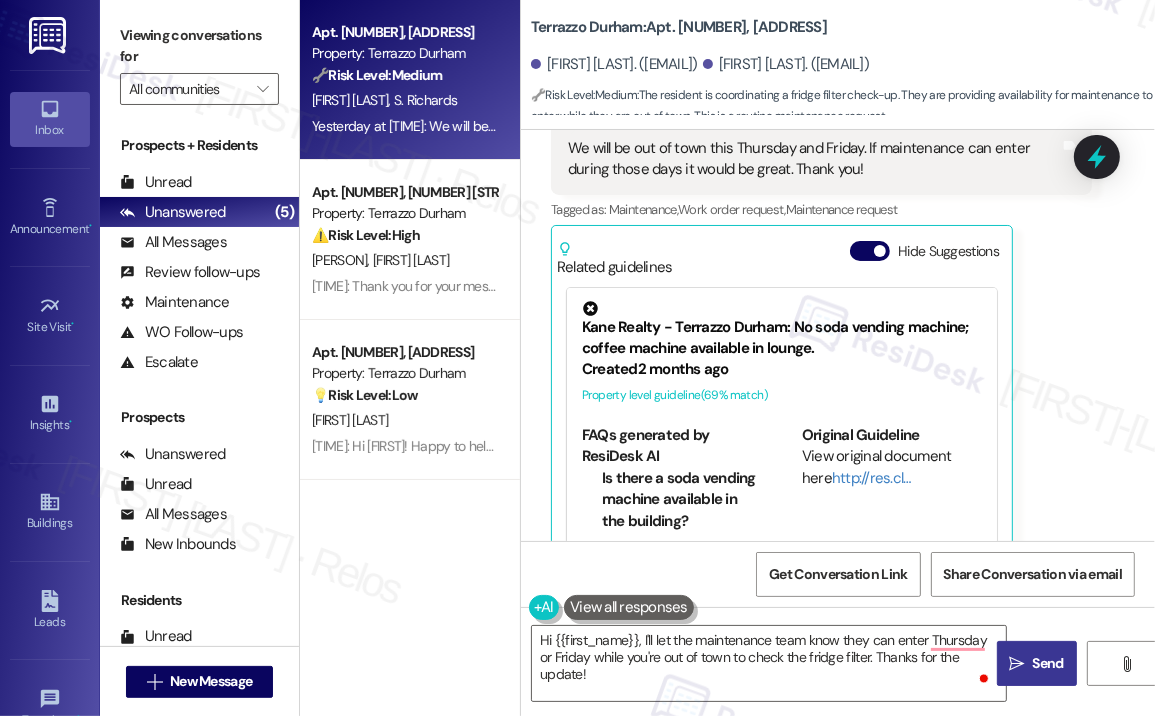 click on "Send" at bounding box center [1048, 663] 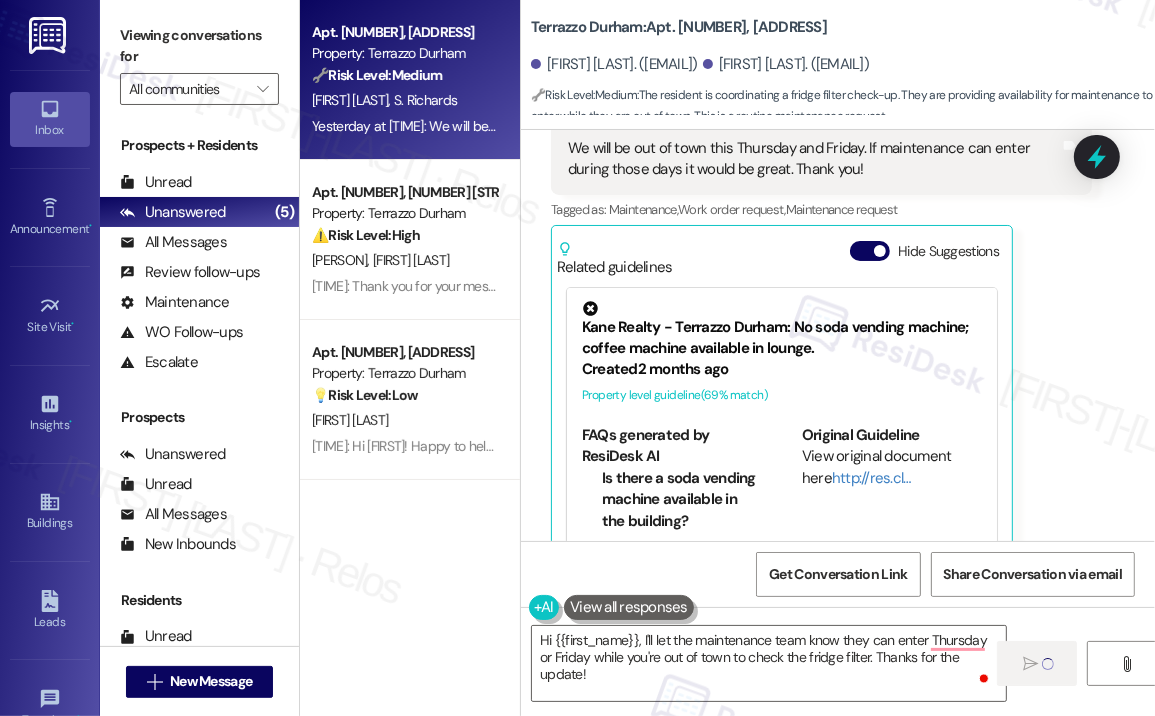 type 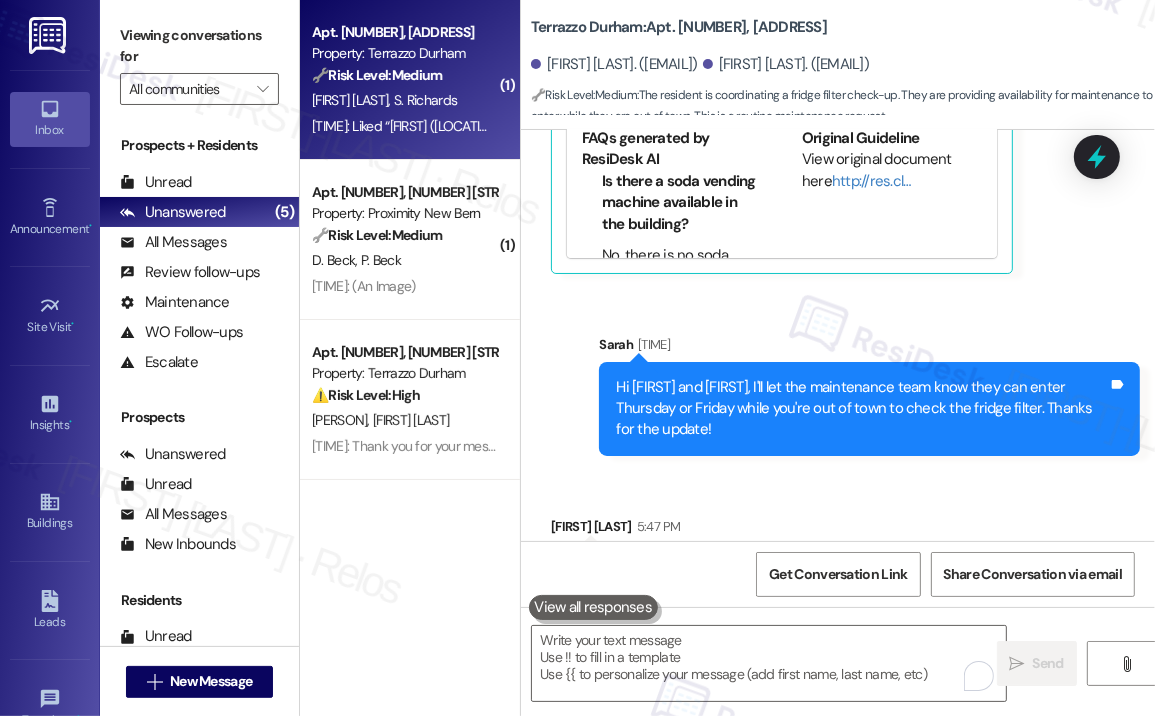 scroll, scrollTop: 7815, scrollLeft: 0, axis: vertical 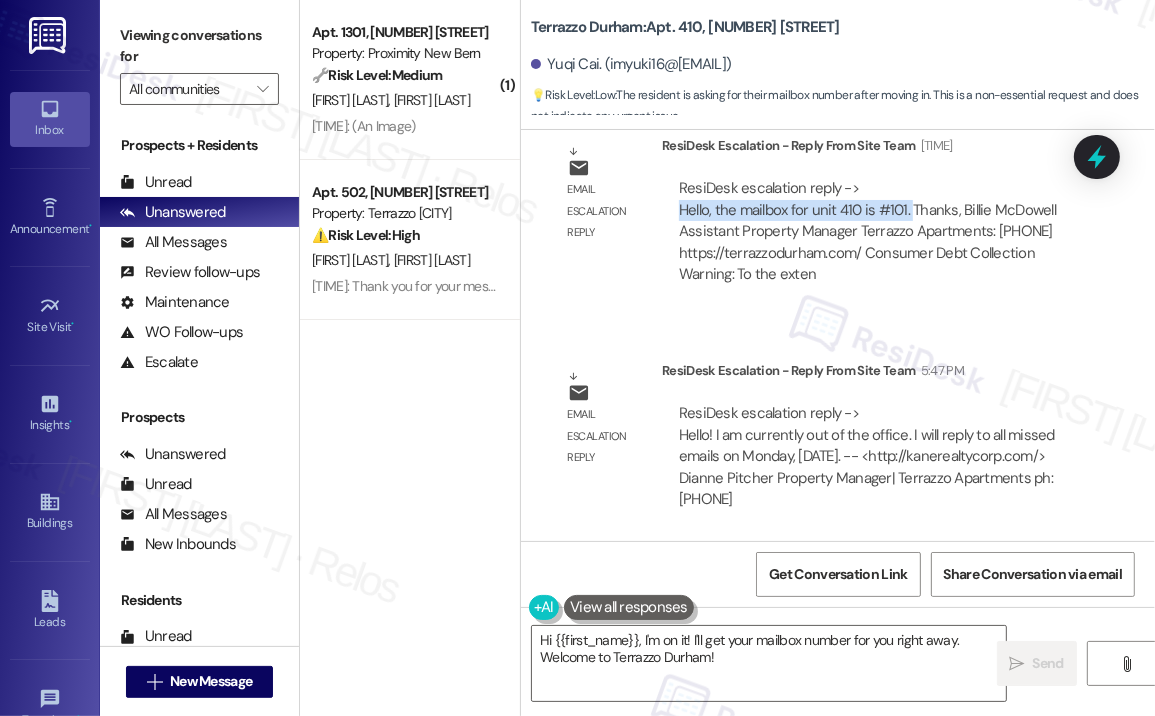 drag, startPoint x: 909, startPoint y: 211, endPoint x: 676, endPoint y: 207, distance: 233.03433 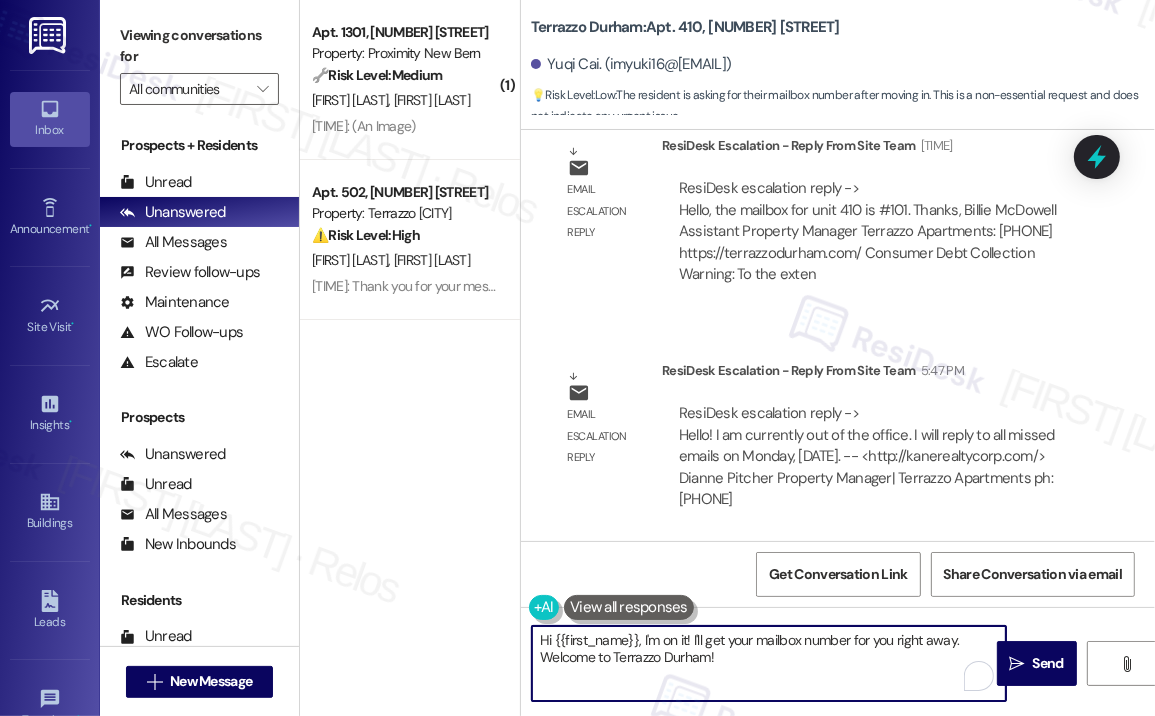 drag, startPoint x: 758, startPoint y: 655, endPoint x: 638, endPoint y: 648, distance: 120.203995 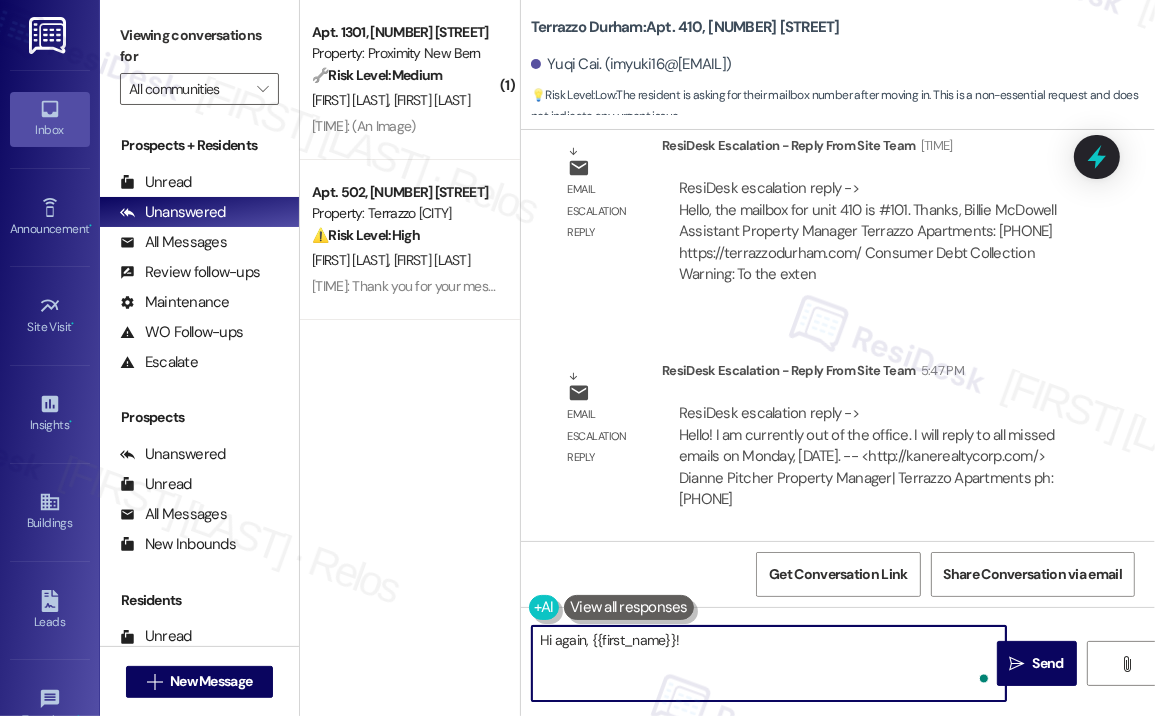 paste on "The site team asked me to let you know that the mailbox for unit 410 is #101." 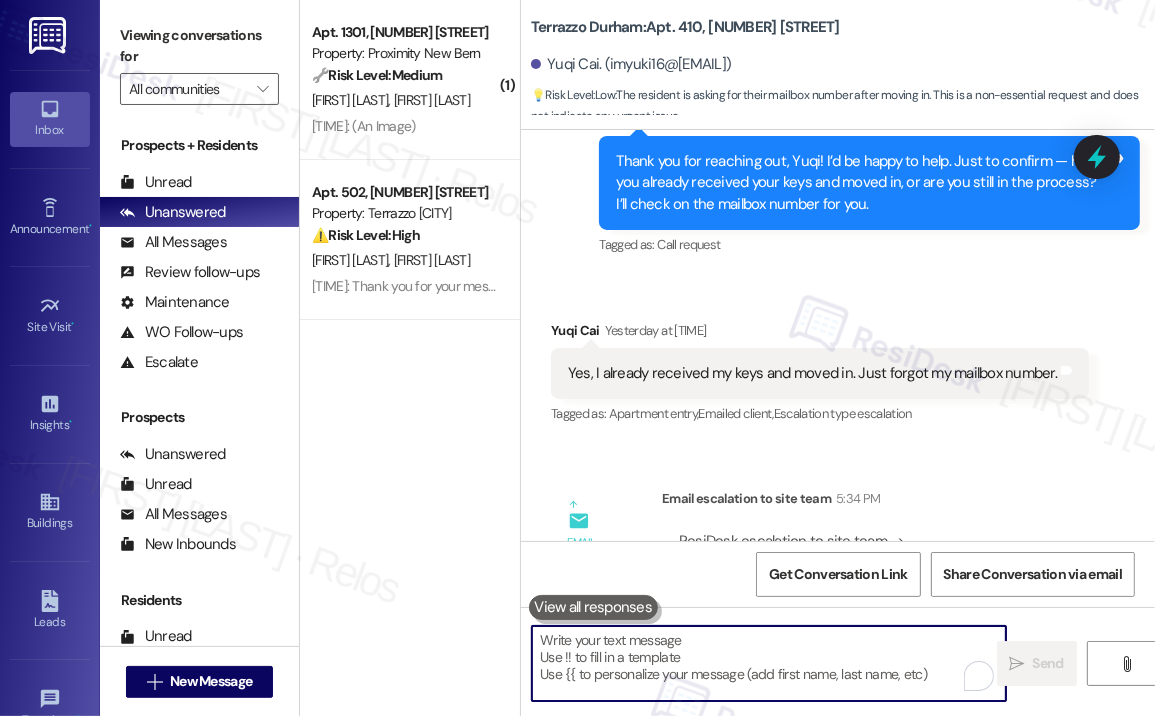 scroll, scrollTop: 1180, scrollLeft: 0, axis: vertical 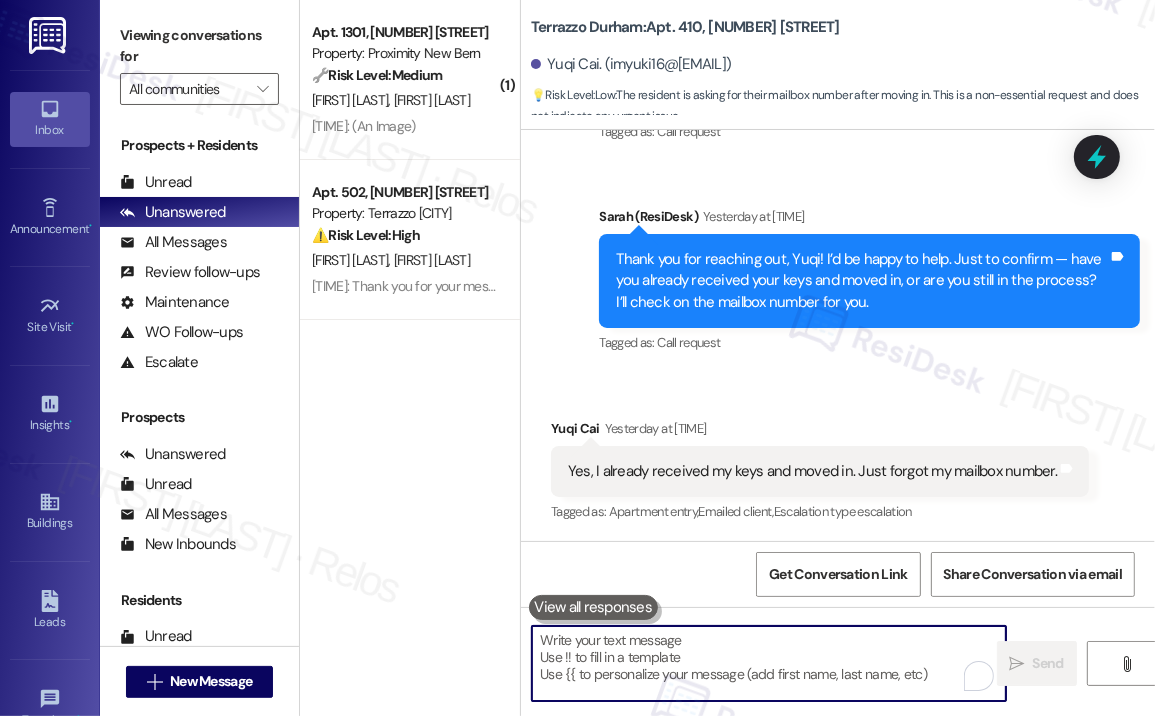 type 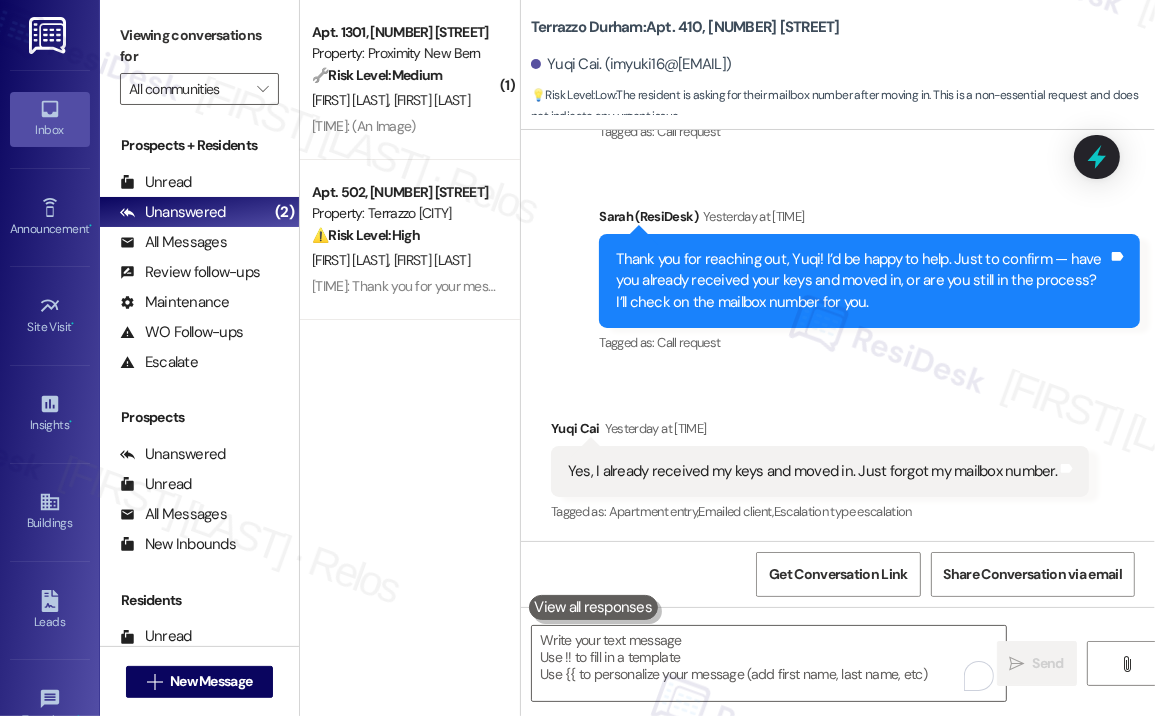 click on "Sent via SMS Sarah (ResiDesk) Yesterday at [TIME] Thank you for reaching out, Yuqi! I’d be happy to help. Just to confirm — have you already received your keys and moved in, or are you still in the process? I’ll check on the mailbox number for you. Tags and notes Tagged as: Call request Click to highlight conversations about Call request" at bounding box center (869, 282) 